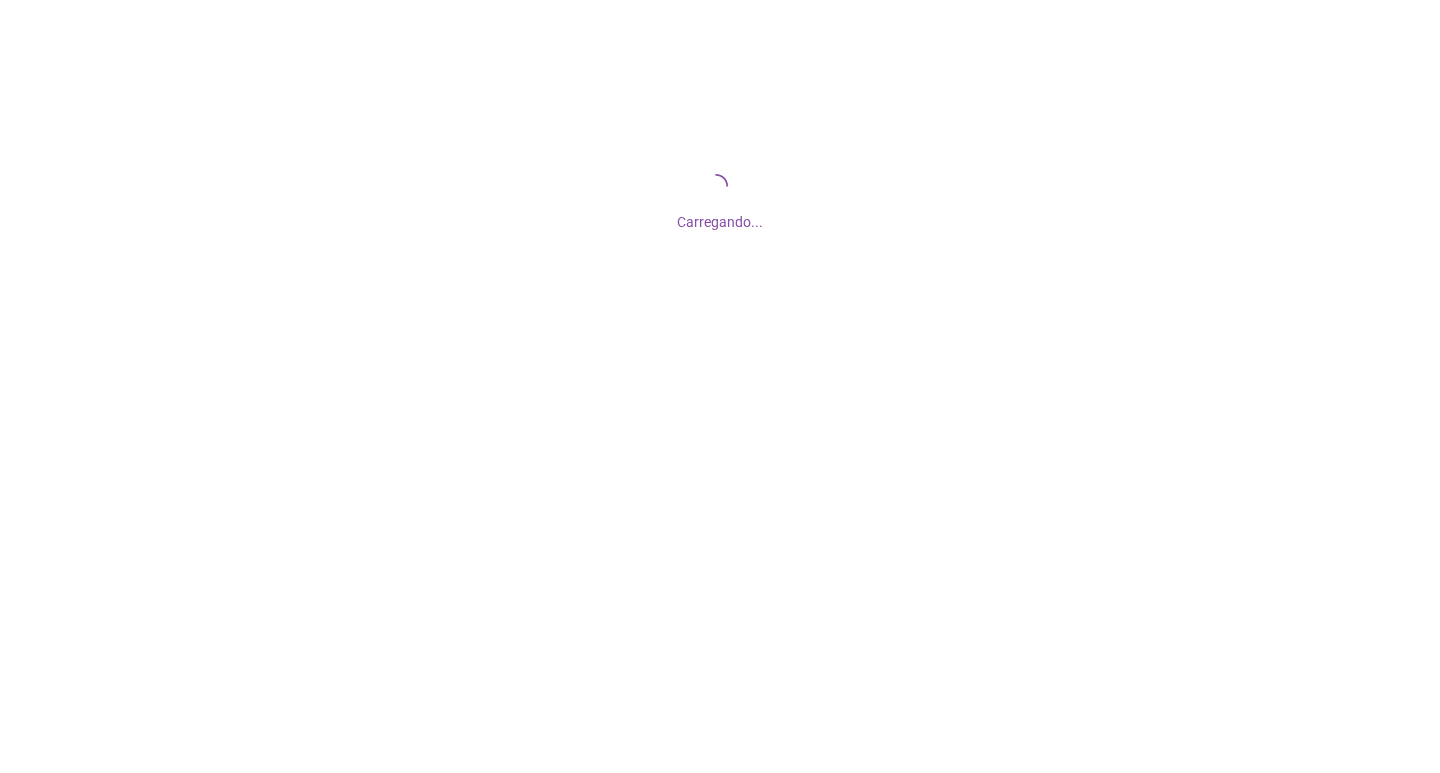 scroll, scrollTop: 0, scrollLeft: 0, axis: both 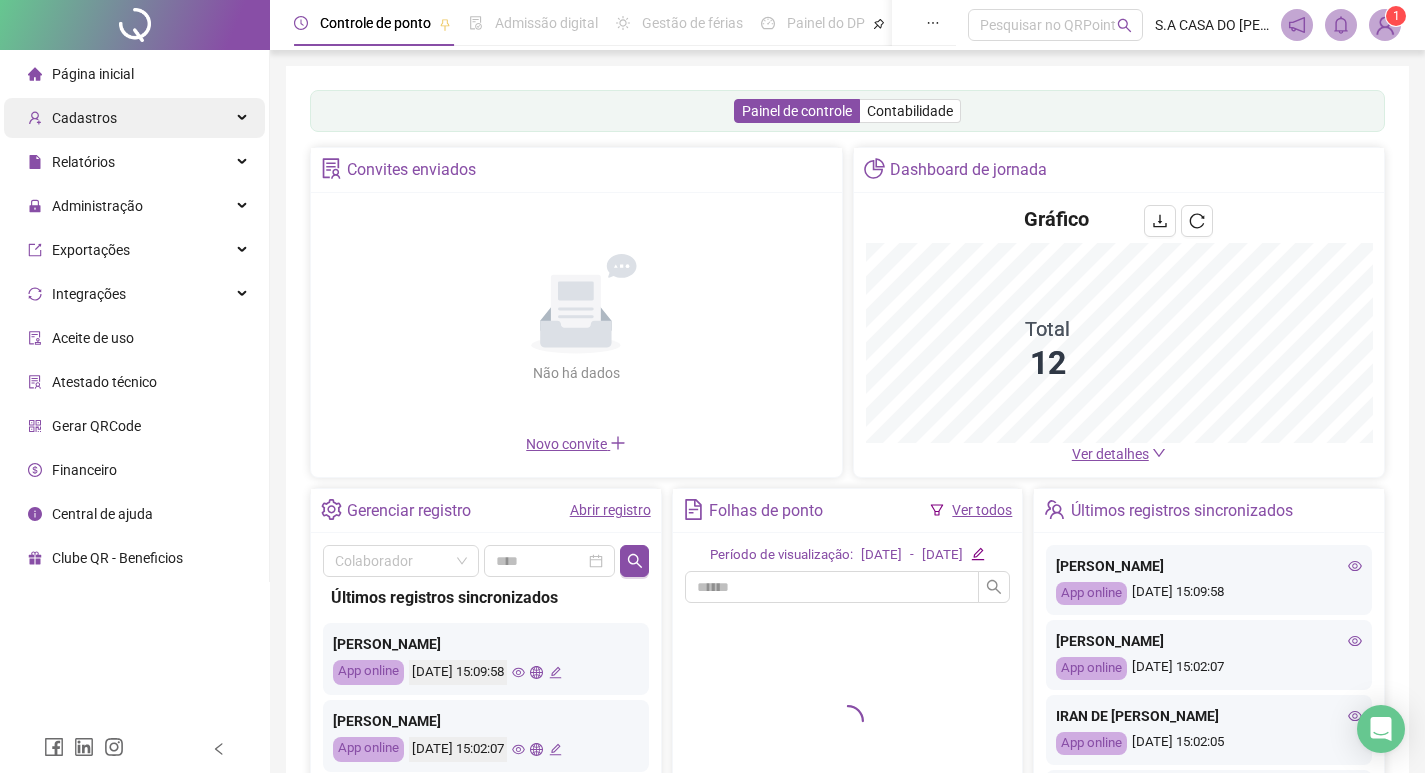 click on "Cadastros" at bounding box center (84, 118) 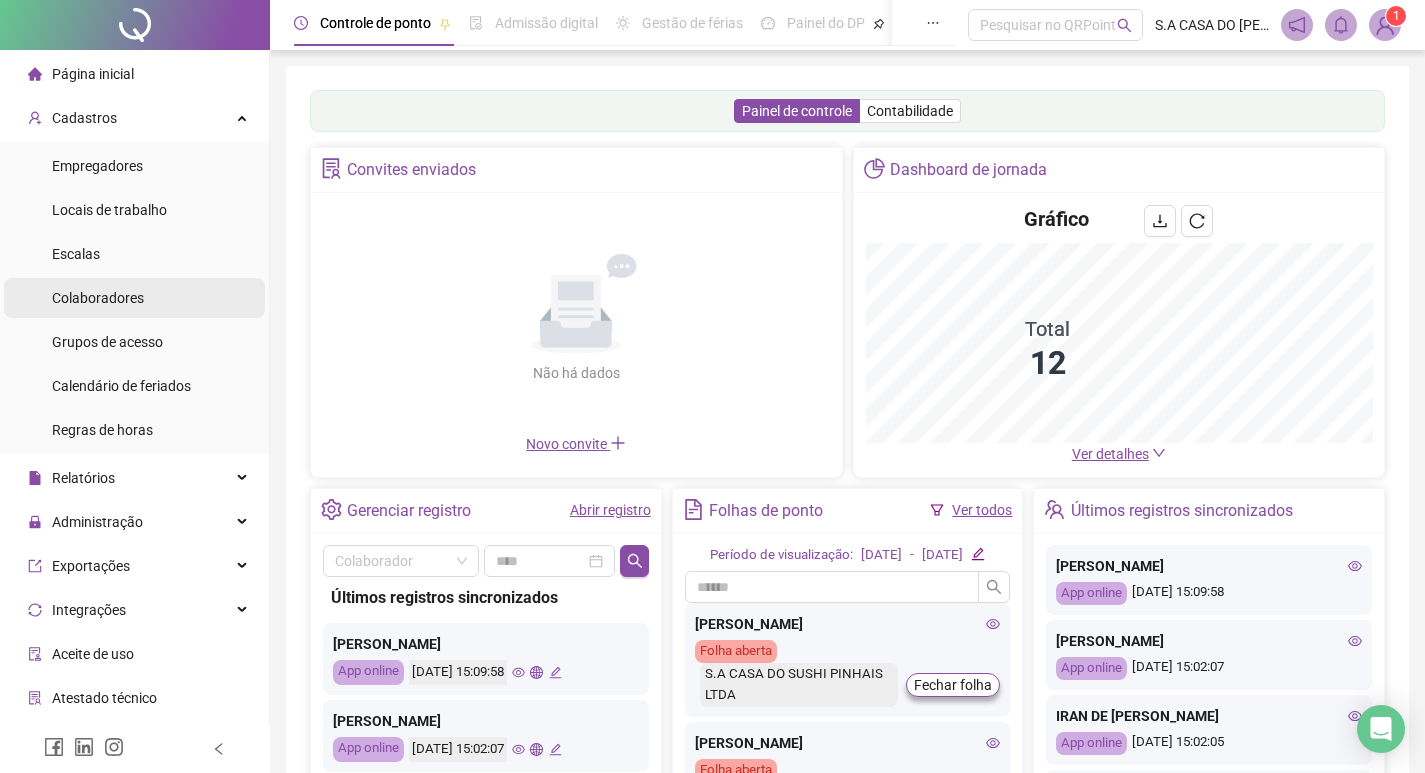 click on "Colaboradores" at bounding box center (98, 298) 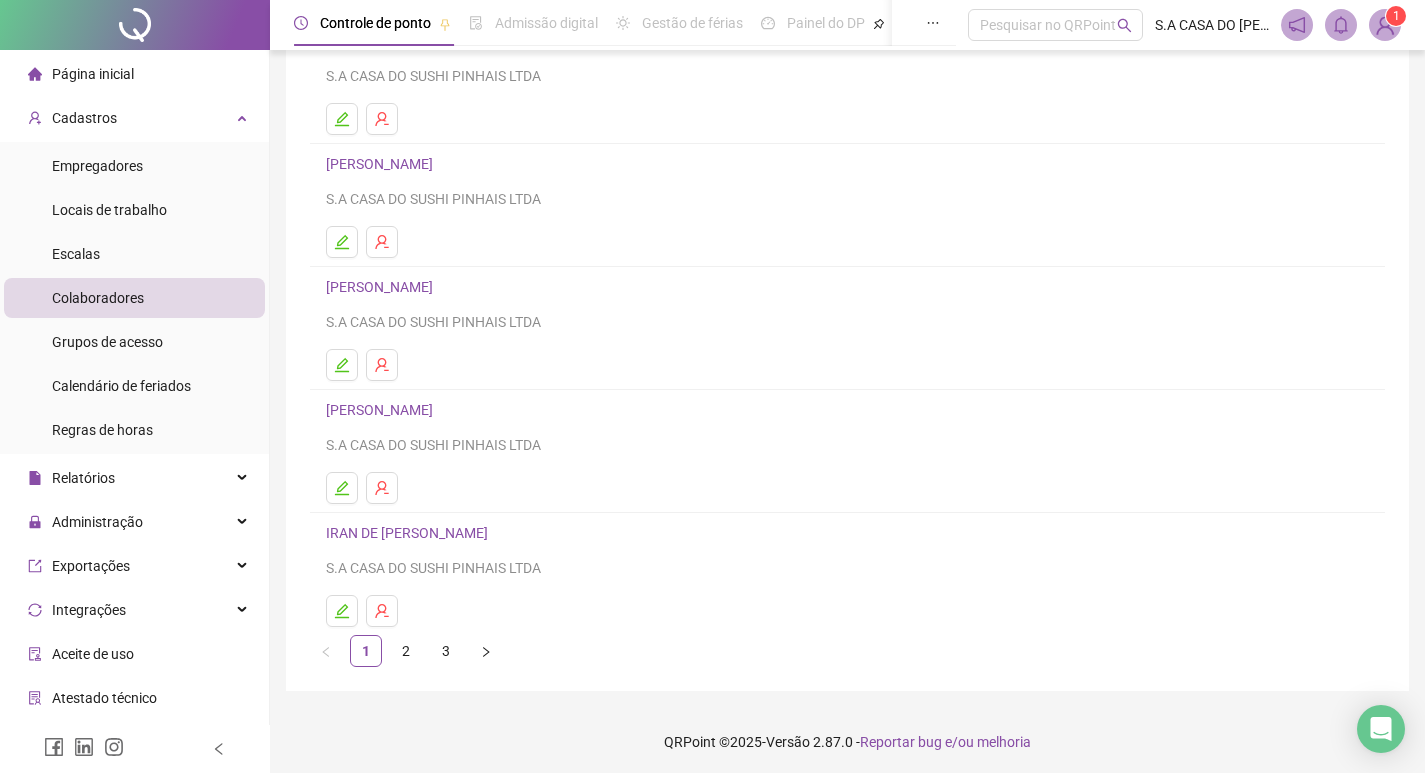 scroll, scrollTop: 194, scrollLeft: 0, axis: vertical 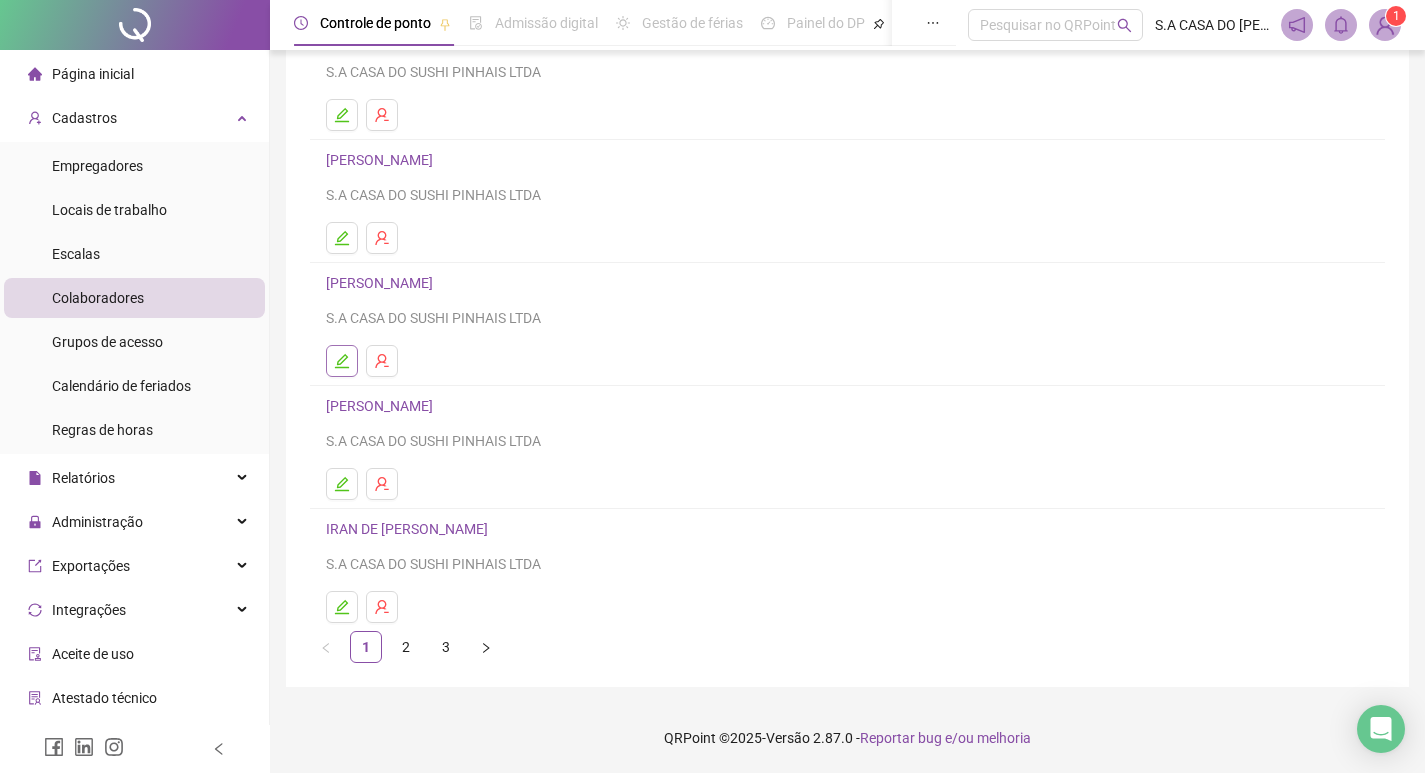 click 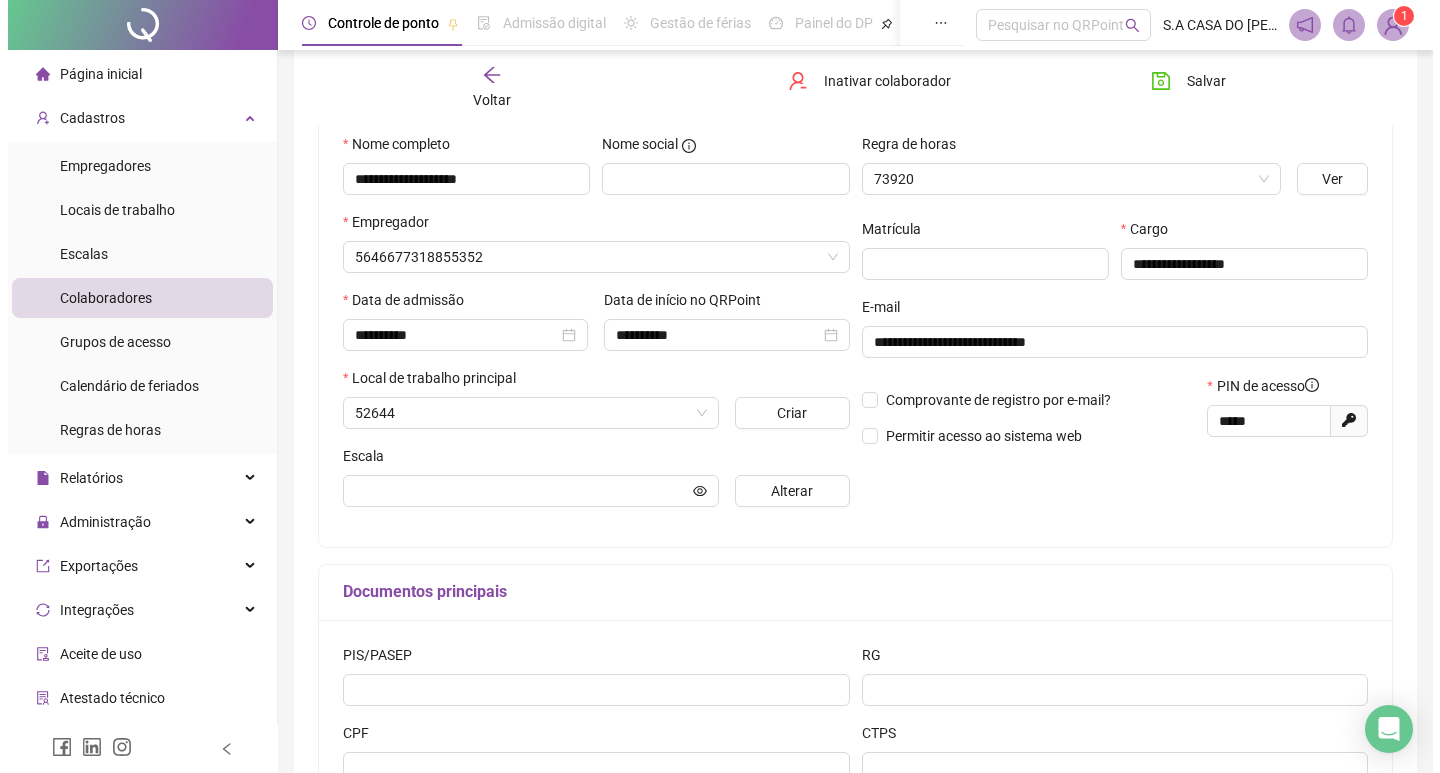 scroll, scrollTop: 204, scrollLeft: 0, axis: vertical 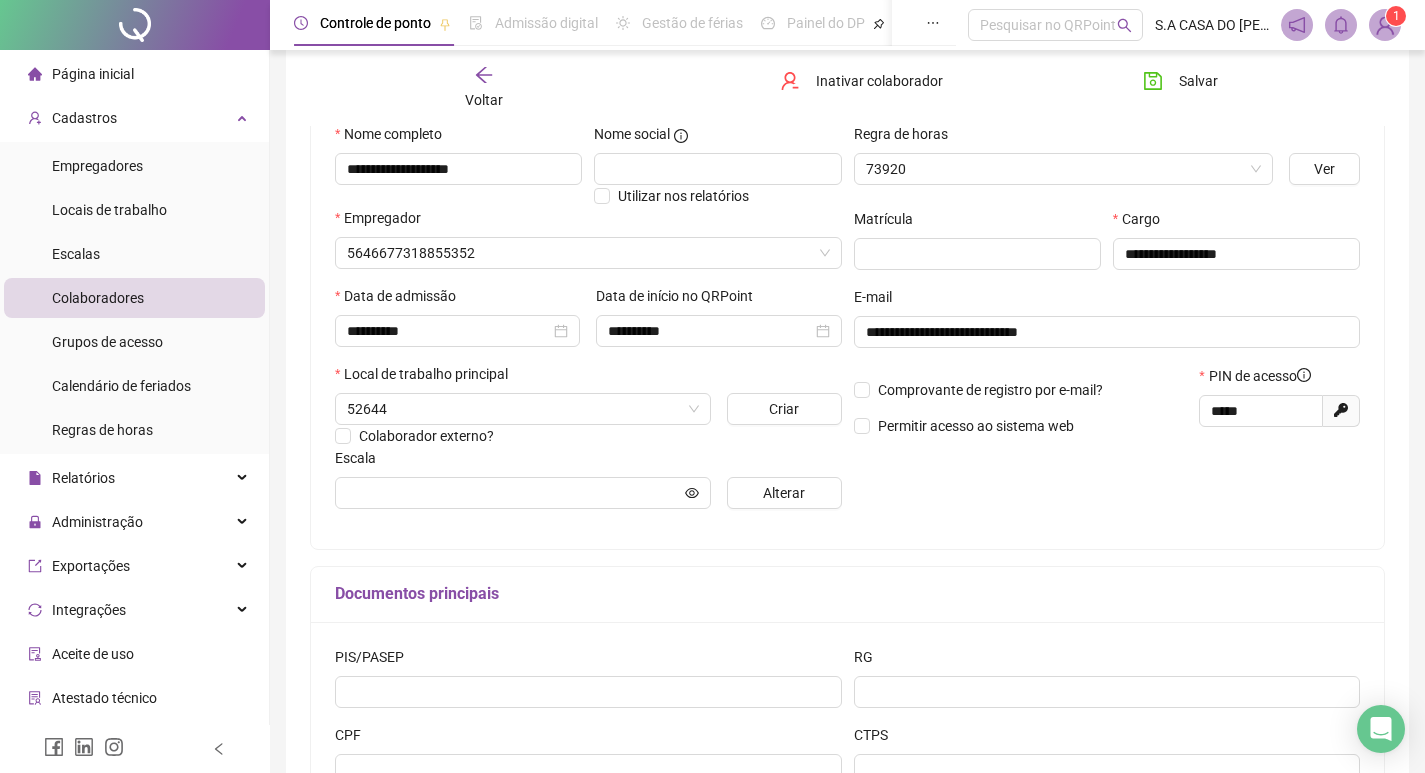 type on "**********" 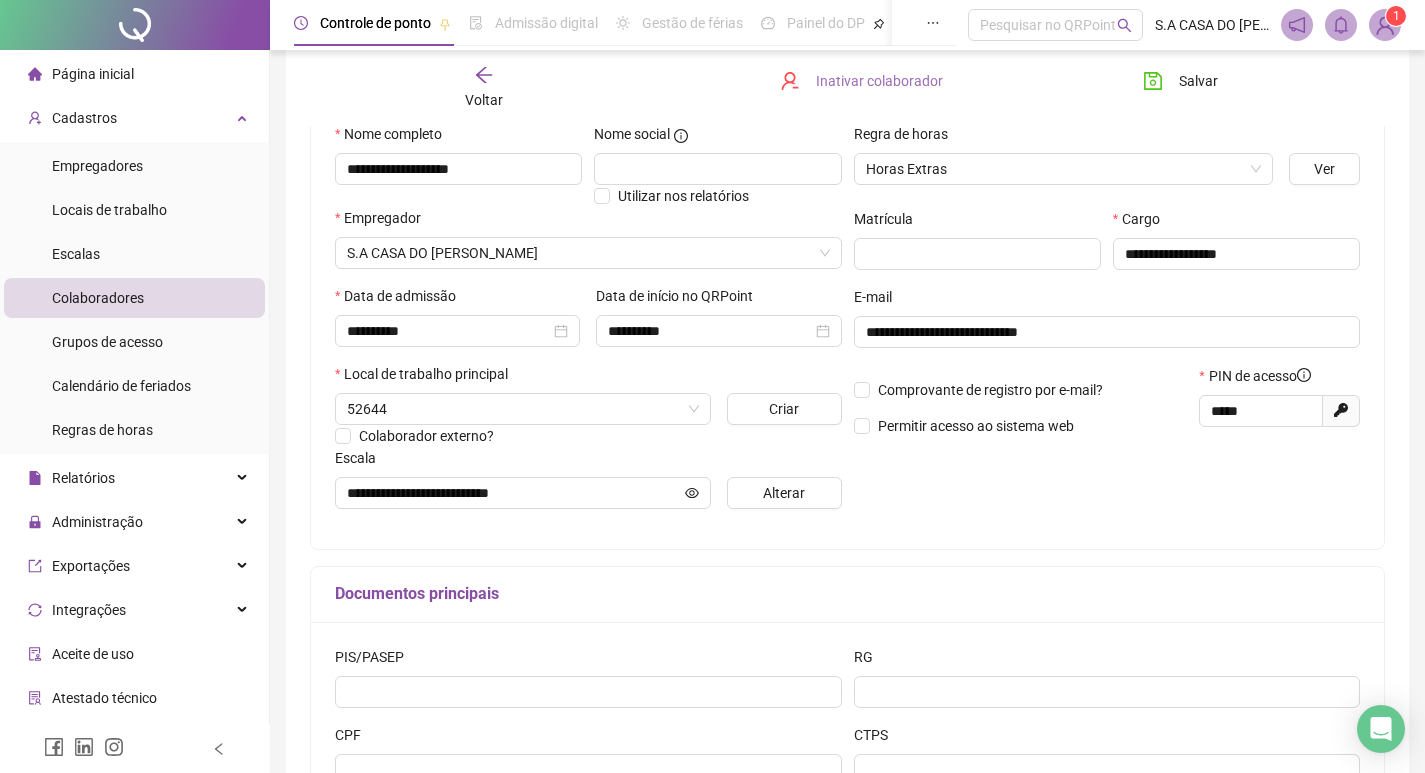 click on "Inativar colaborador" at bounding box center [861, 81] 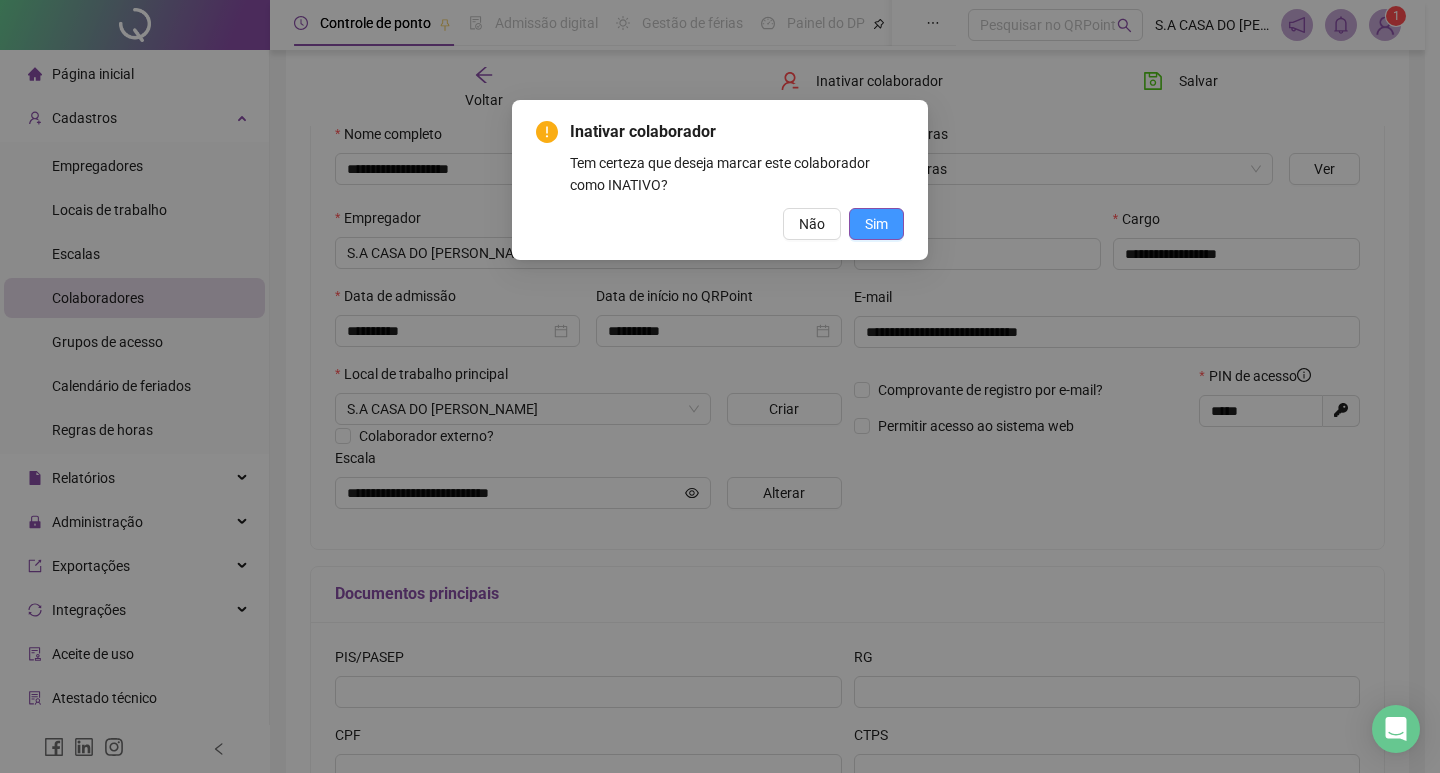 click on "Sim" at bounding box center [876, 224] 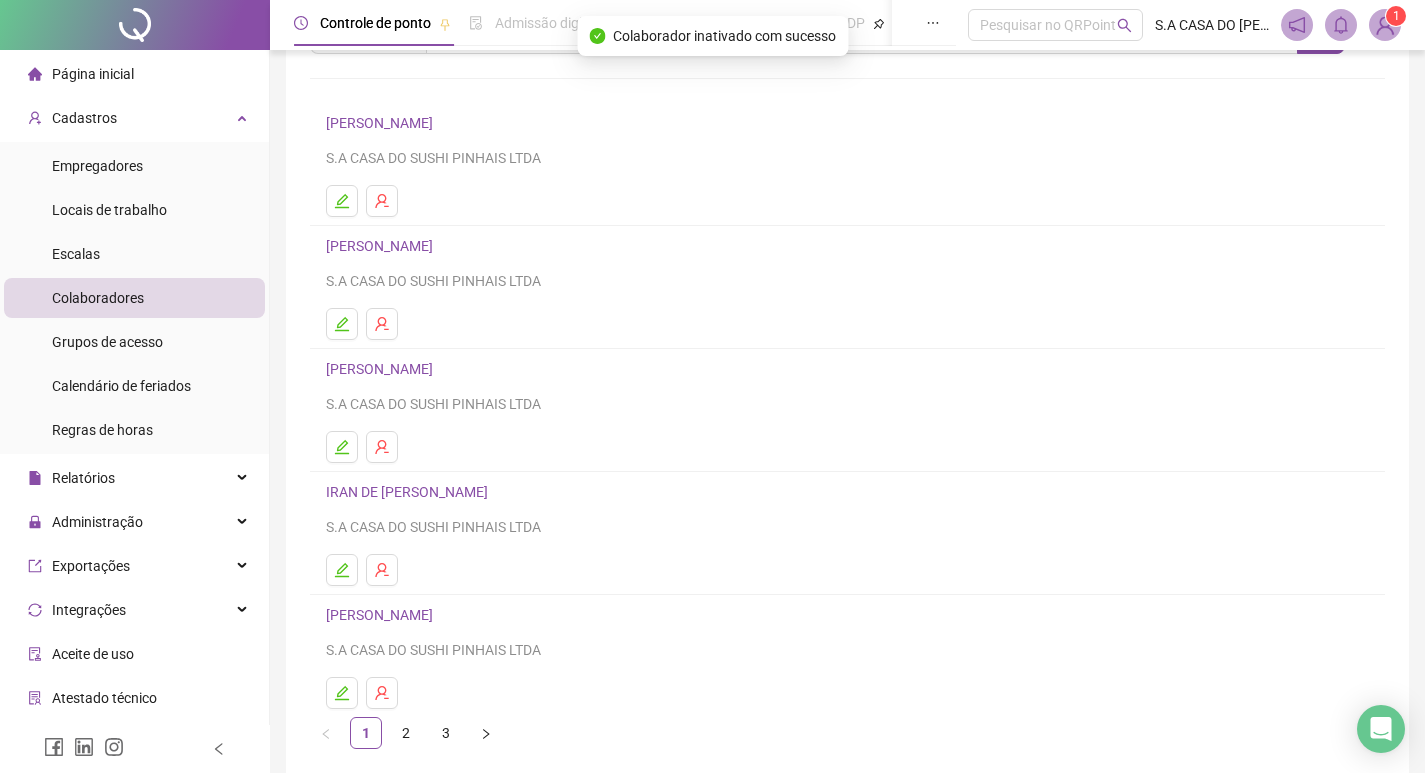 scroll, scrollTop: 194, scrollLeft: 0, axis: vertical 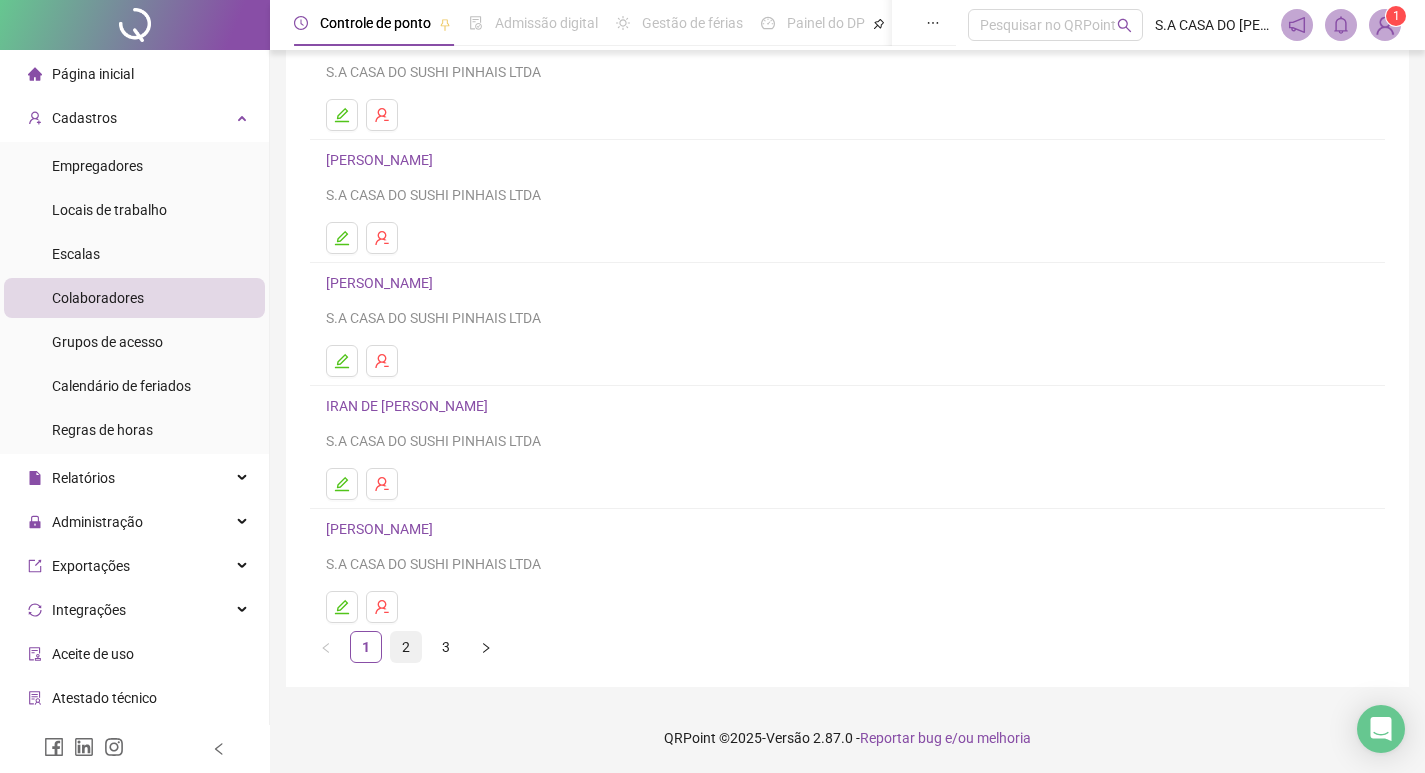 click on "2" at bounding box center (406, 647) 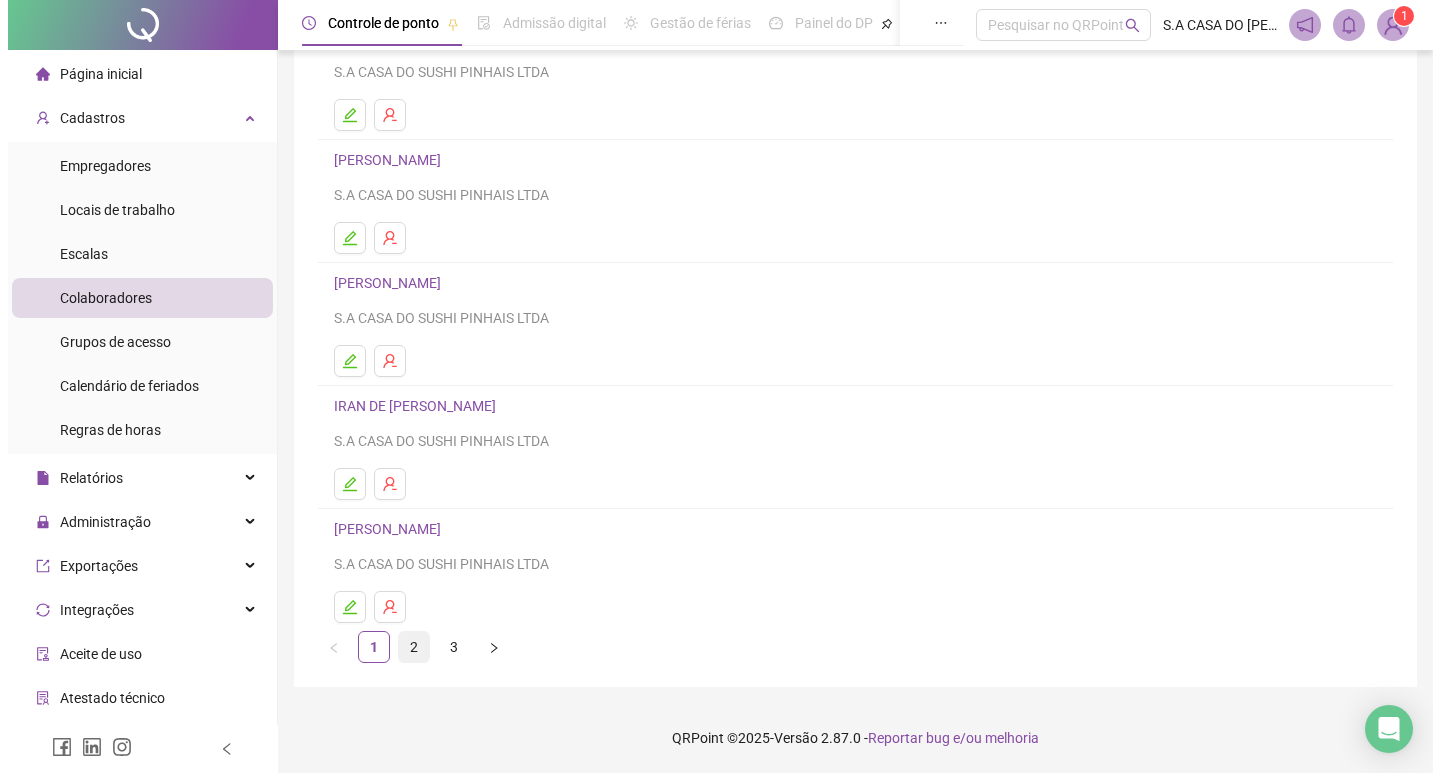 scroll, scrollTop: 0, scrollLeft: 0, axis: both 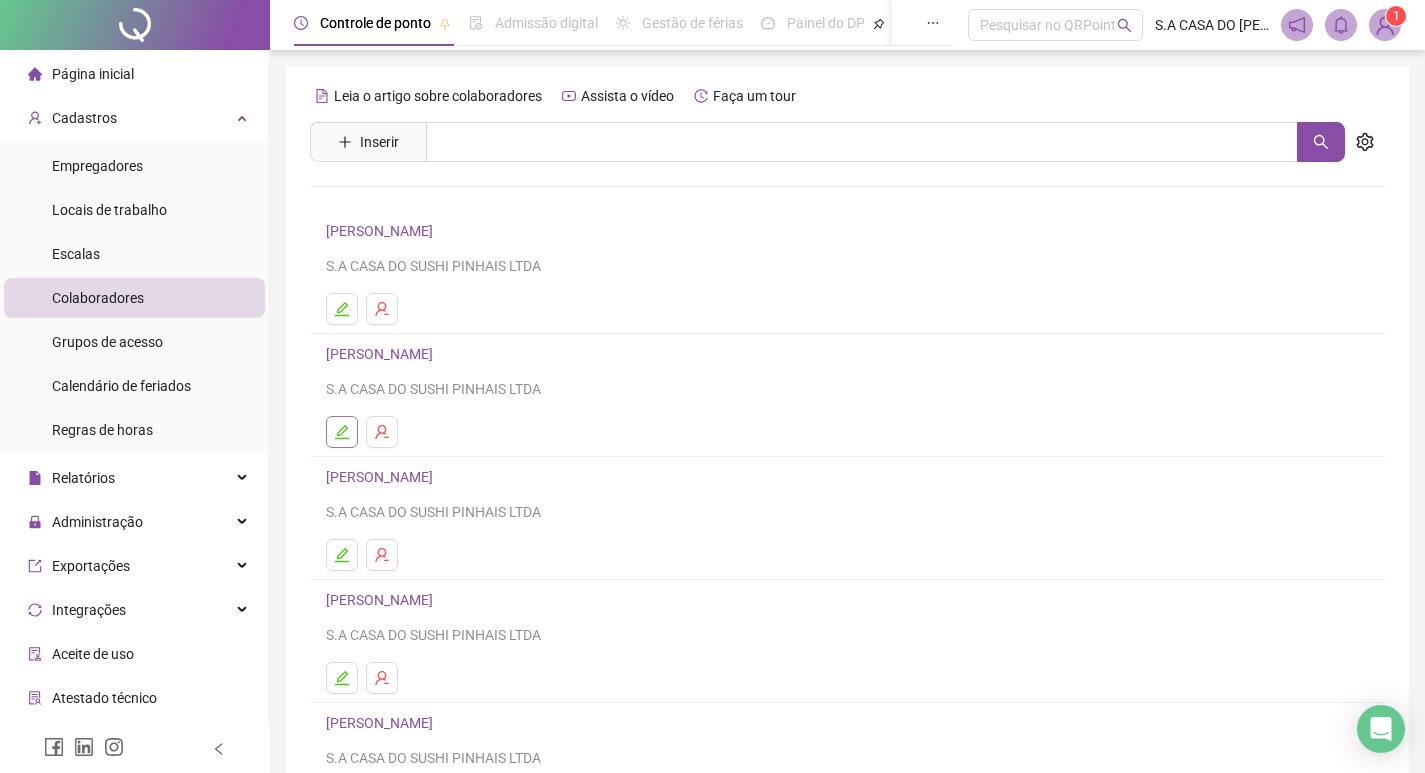 click at bounding box center (342, 432) 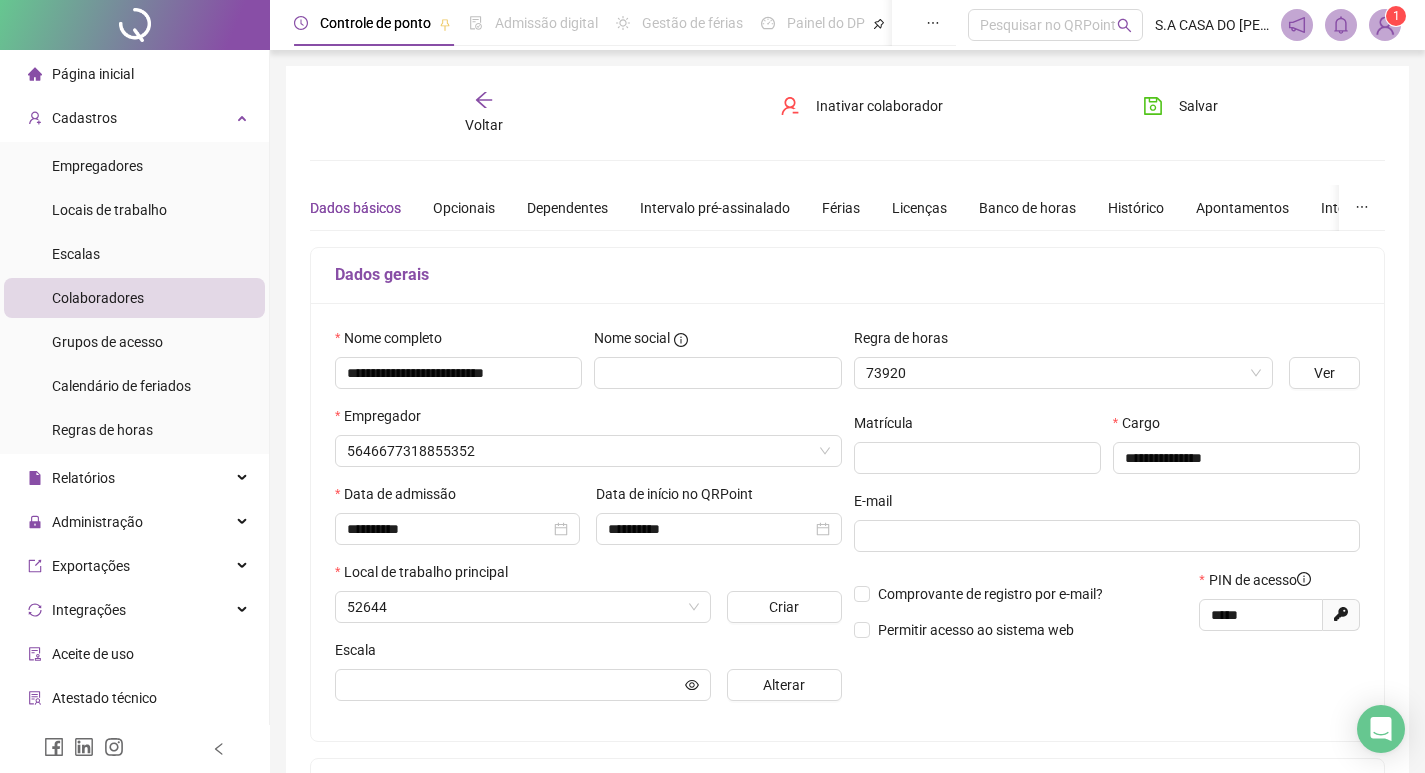 type on "**********" 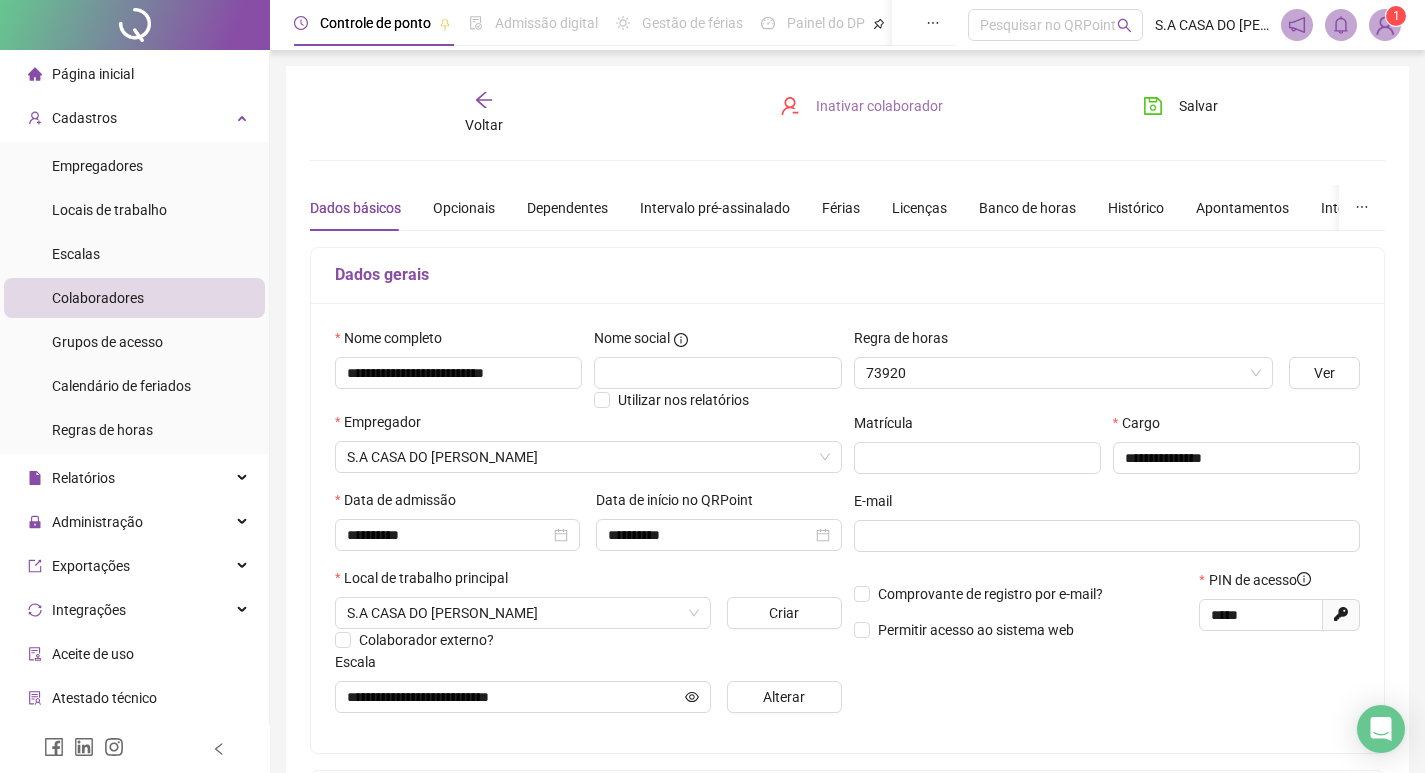 click on "Inativar colaborador" at bounding box center [879, 106] 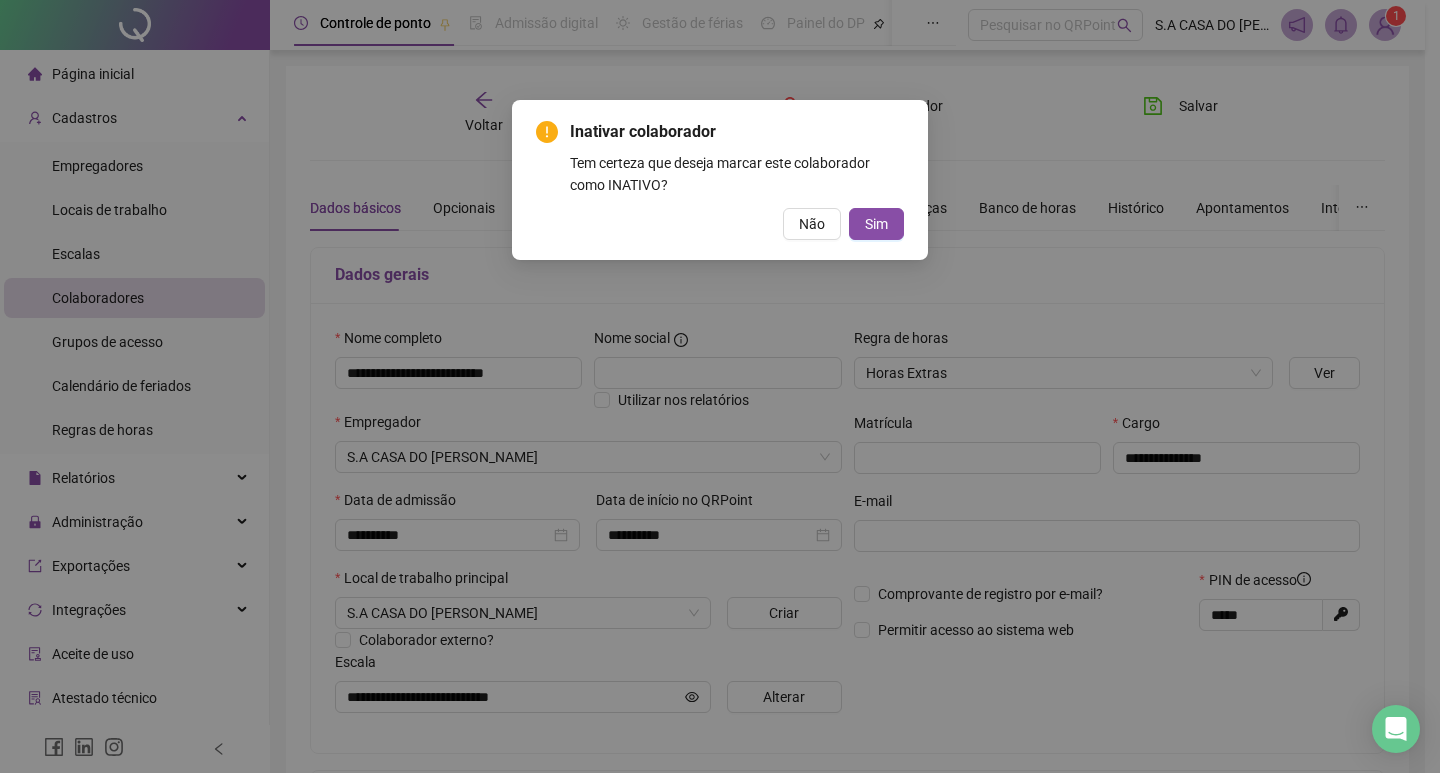 click on "Inativar colaborador Tem certeza que deseja marcar este colaborador como INATIVO? Não Sim" at bounding box center (720, 180) 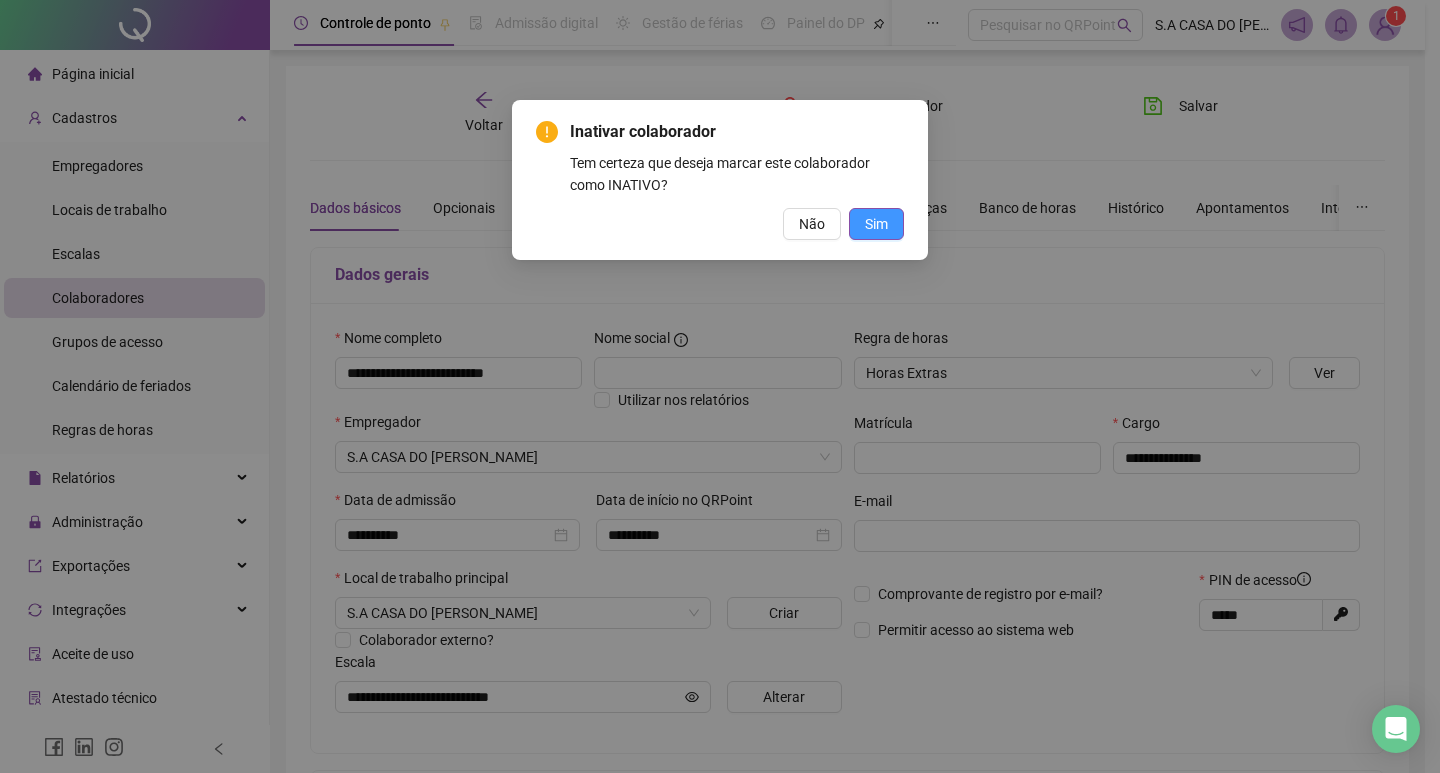 click on "Sim" at bounding box center [876, 224] 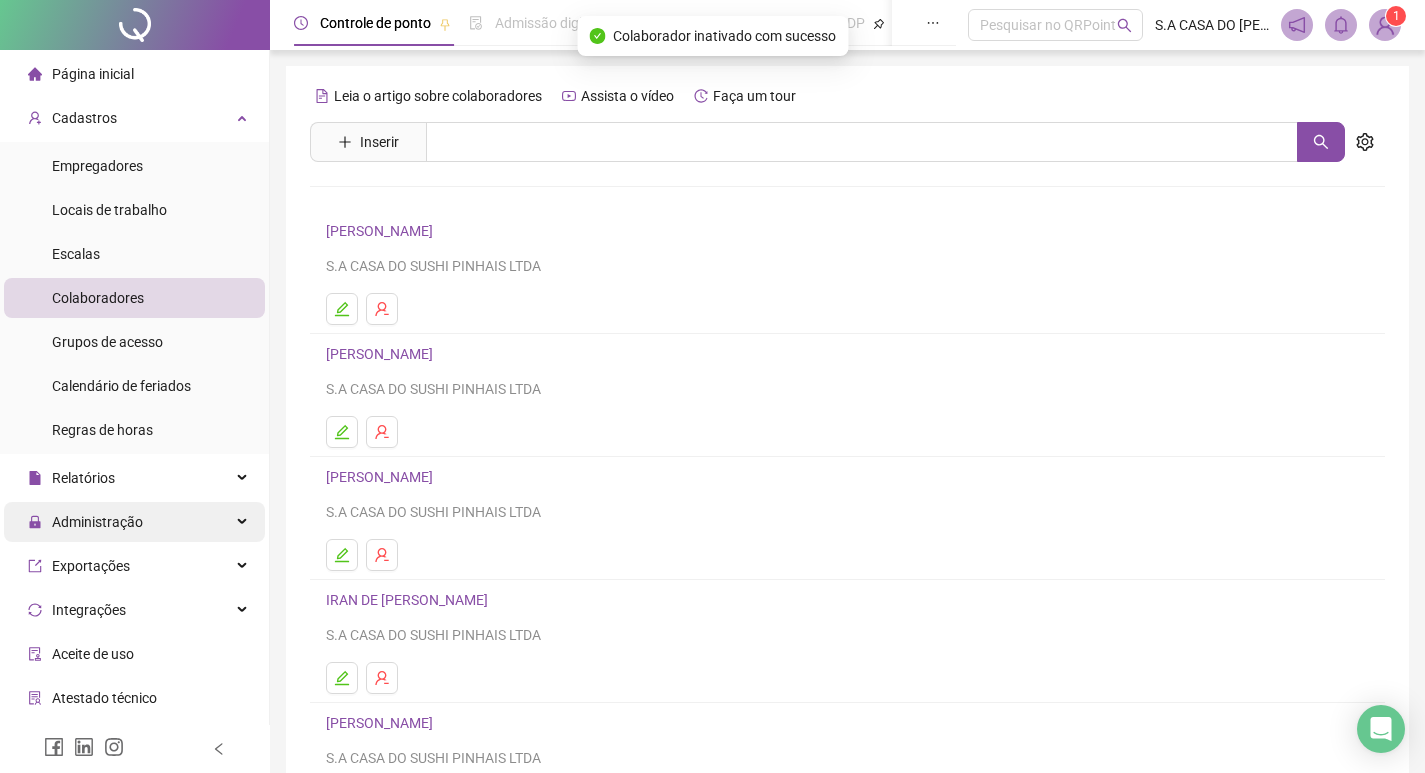 click on "Administração" at bounding box center [97, 522] 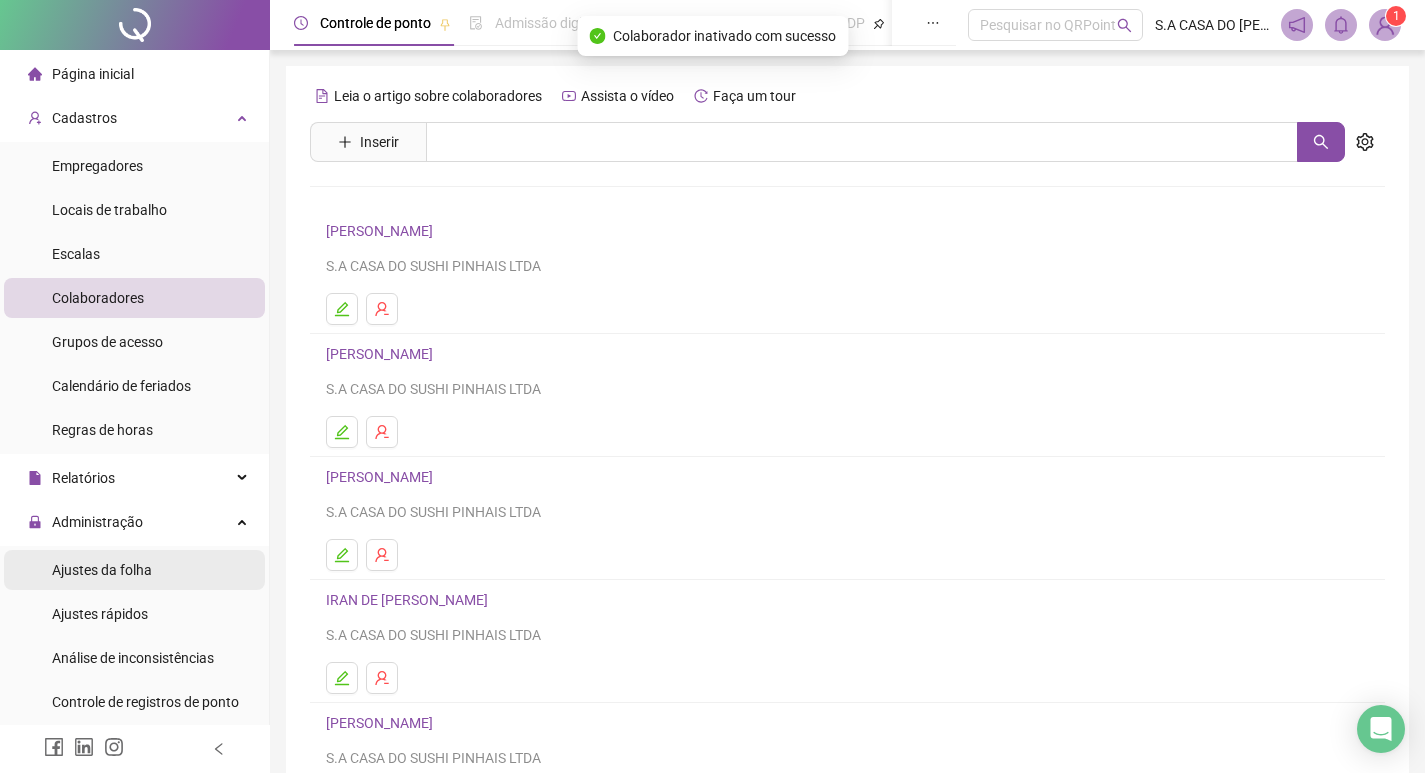 click on "Ajustes da folha" at bounding box center [102, 570] 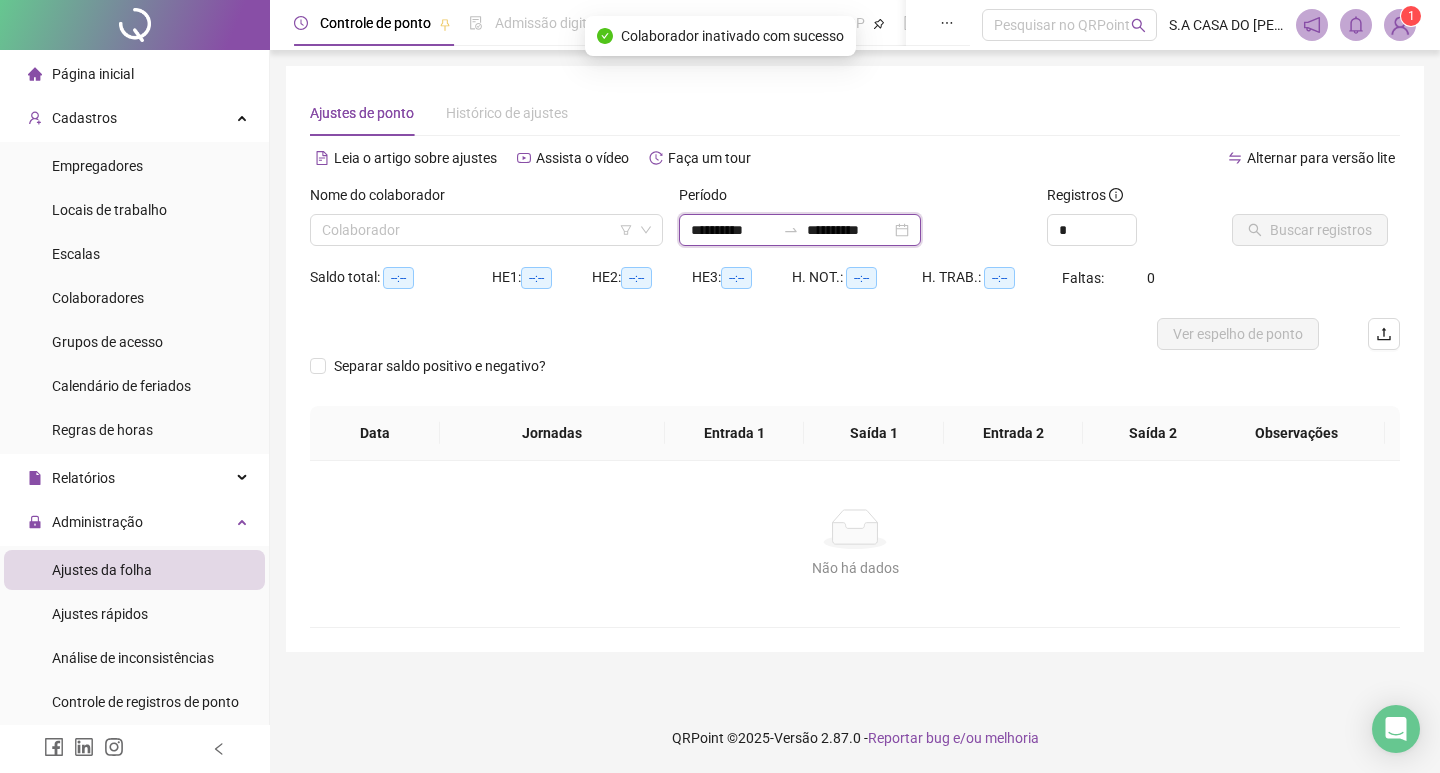click on "**********" at bounding box center [733, 230] 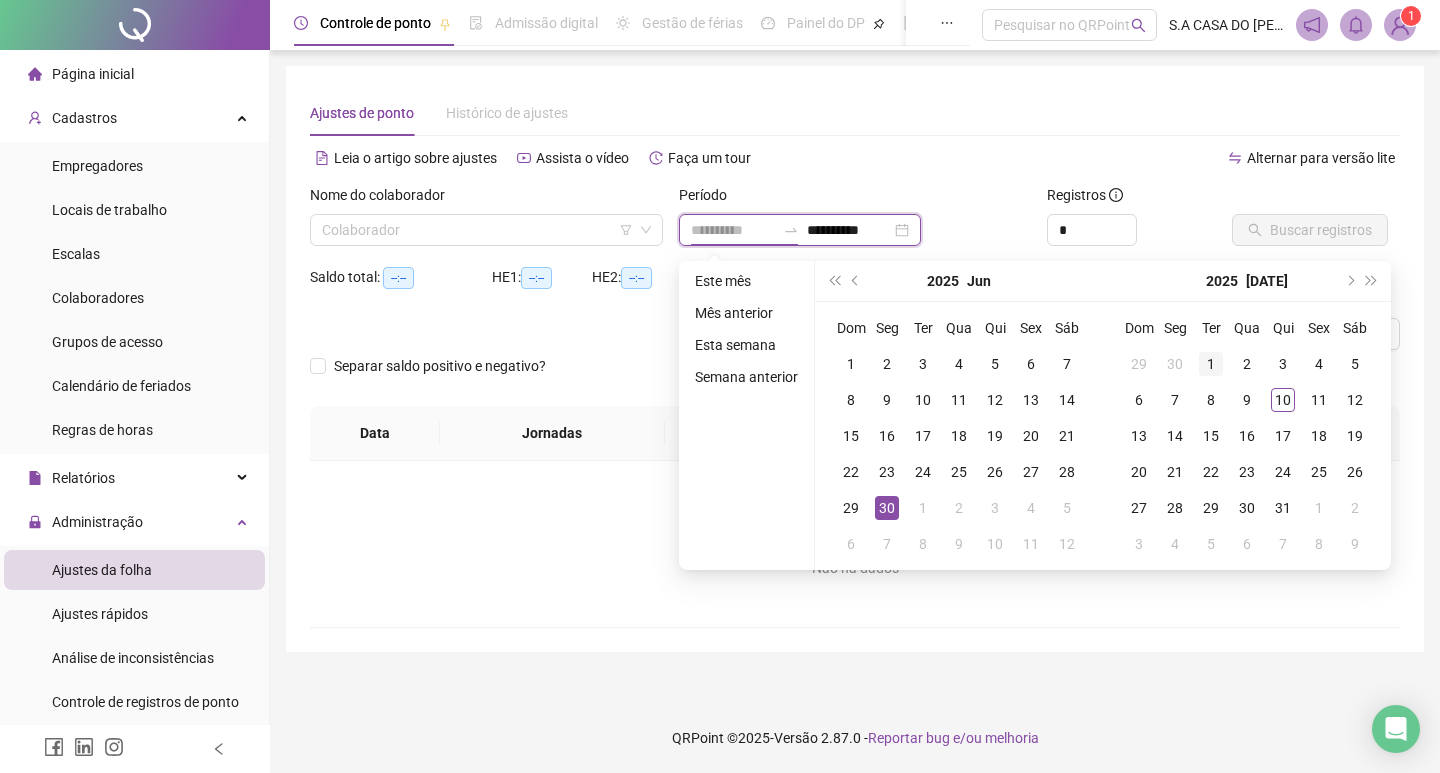 type on "**********" 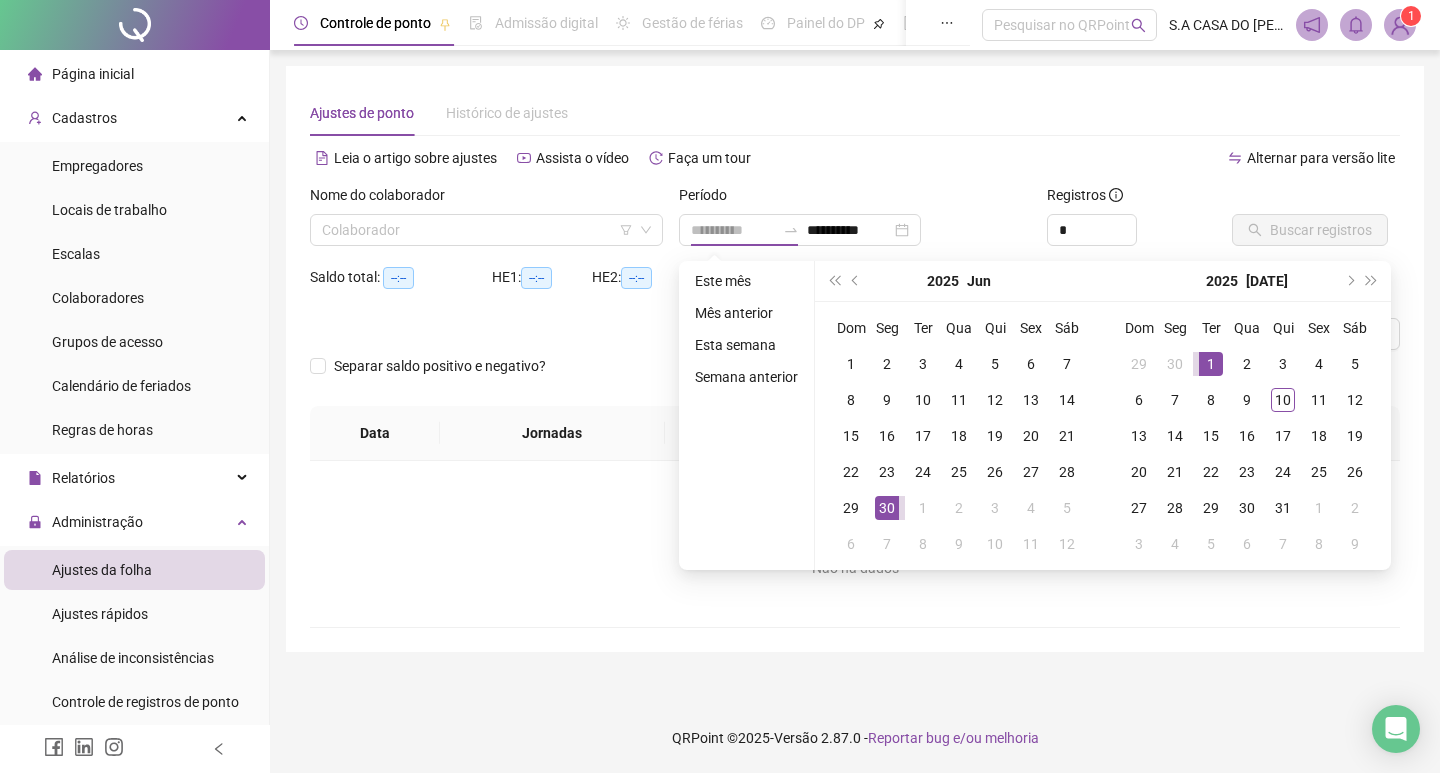 click on "1" at bounding box center [1211, 364] 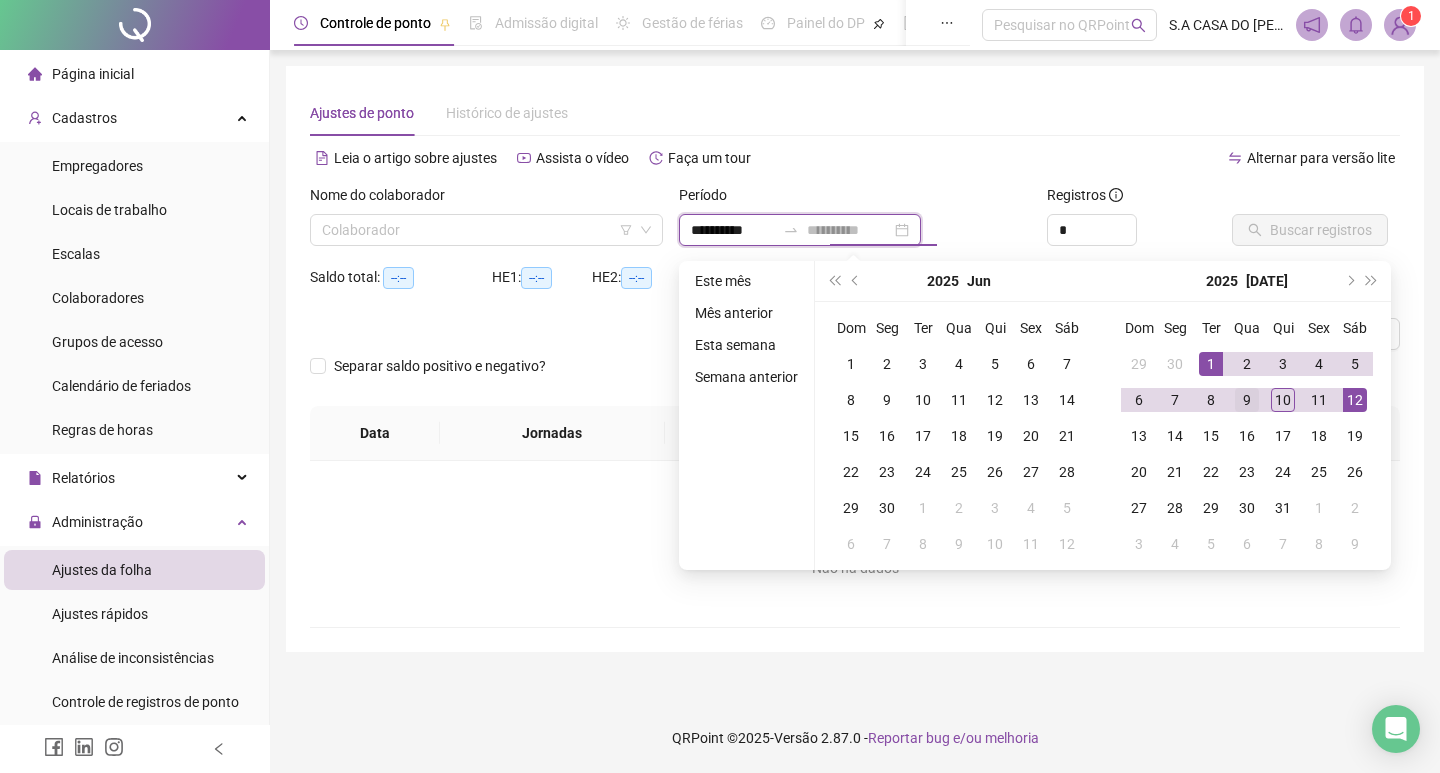 type on "**********" 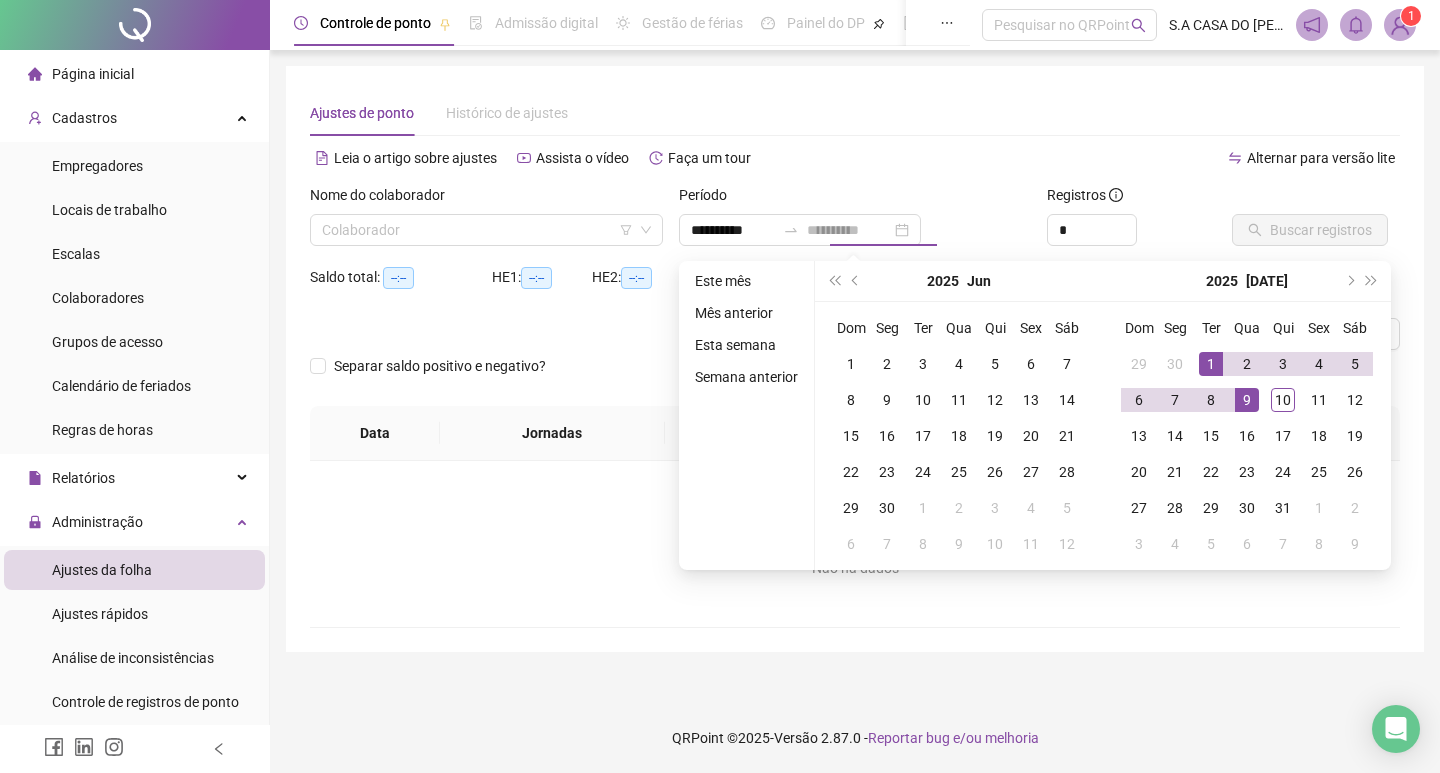 click on "9" at bounding box center (1247, 400) 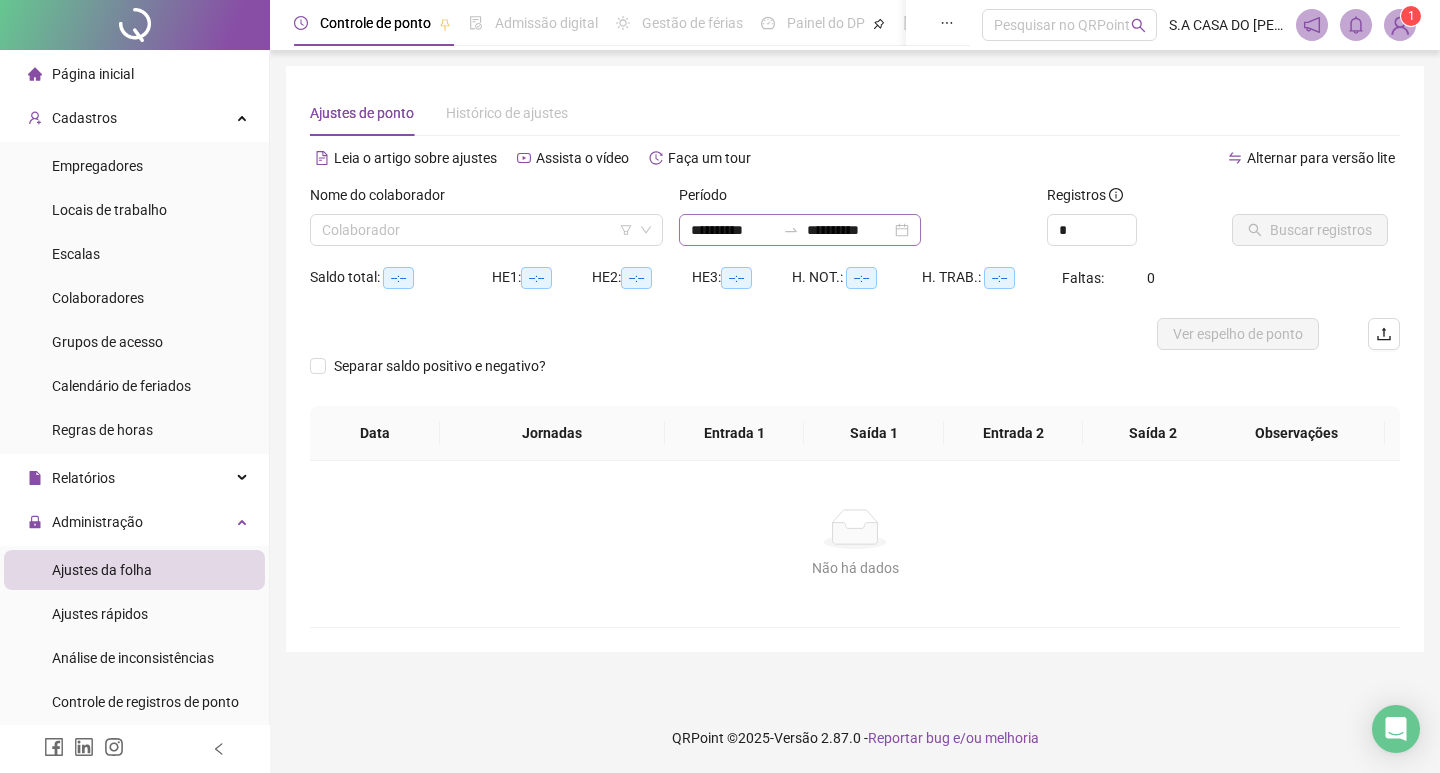 click on "**********" at bounding box center [800, 230] 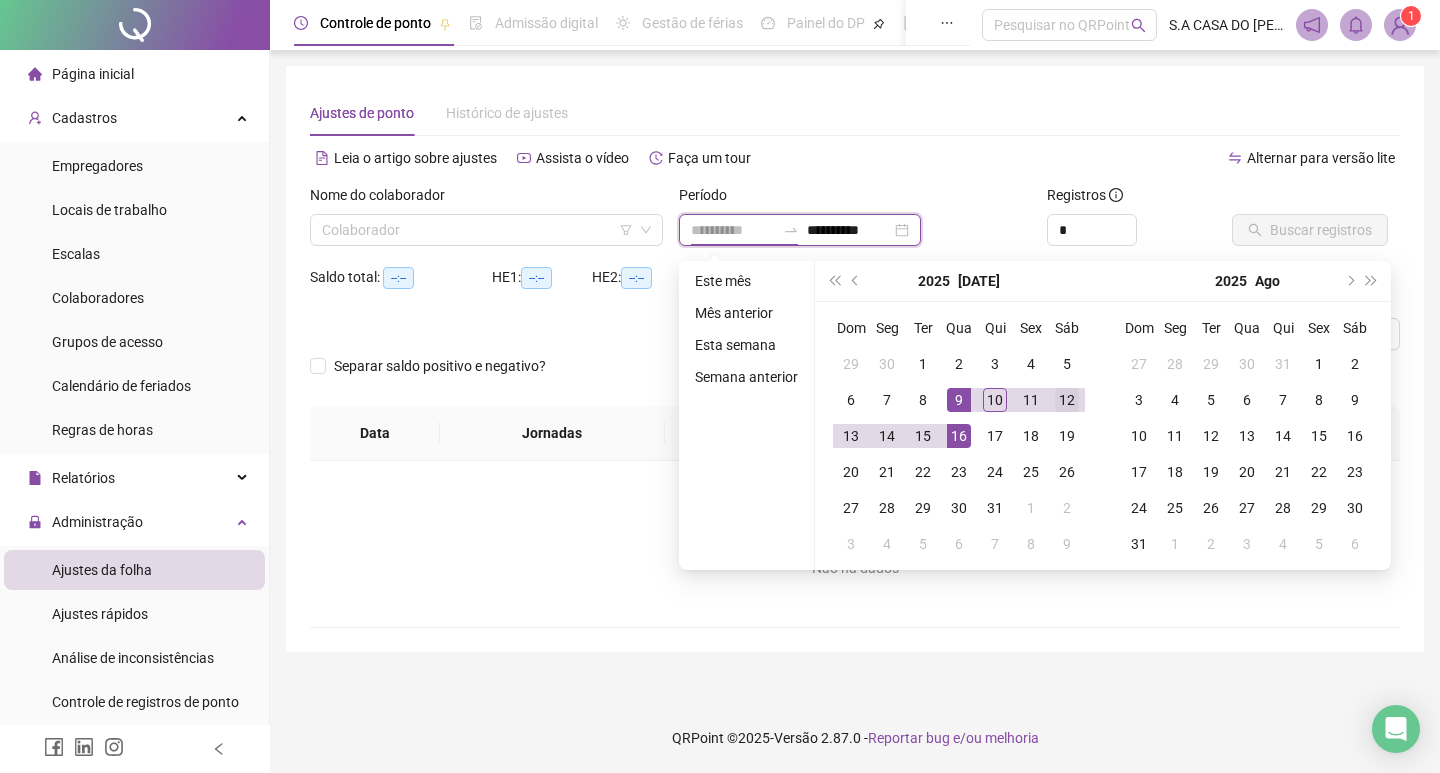 type on "**********" 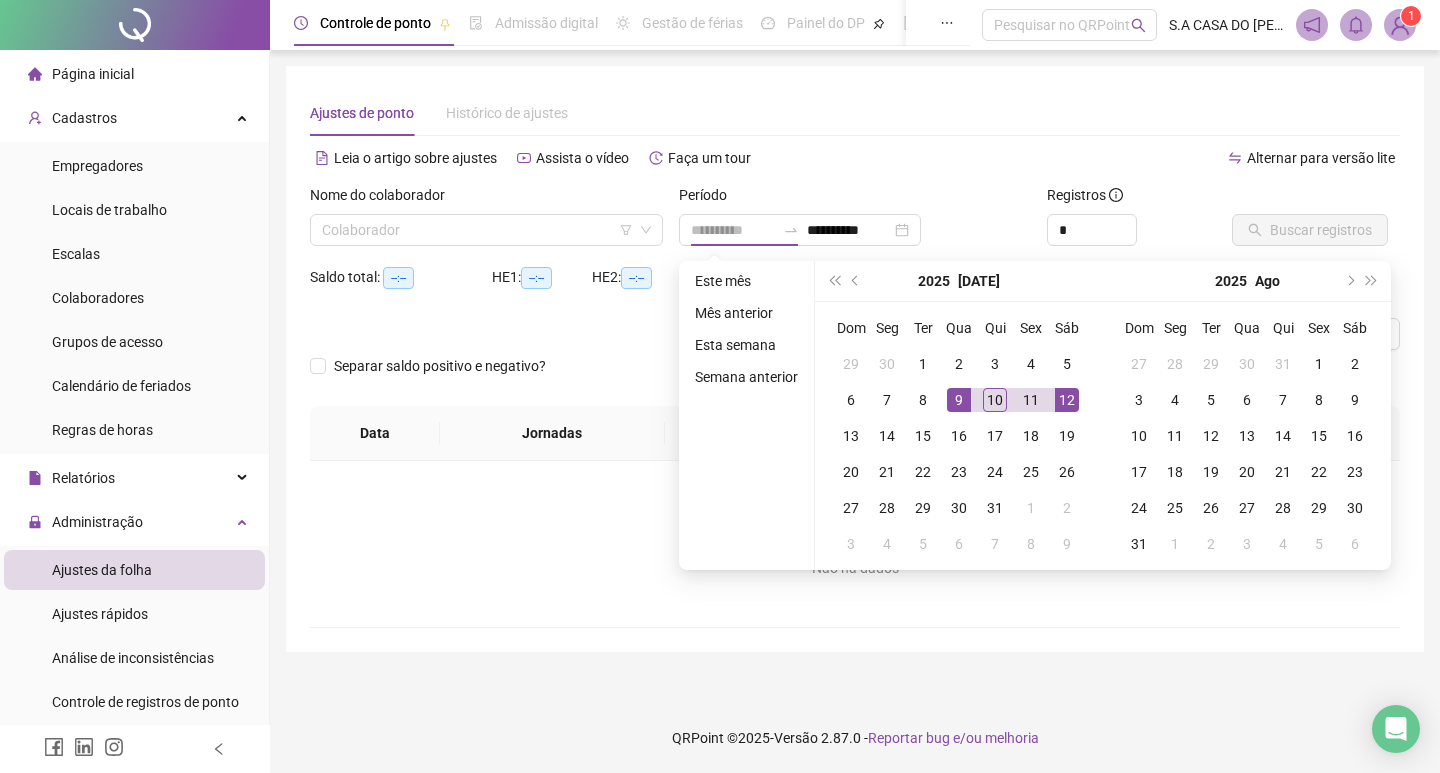 click on "12" at bounding box center (1067, 400) 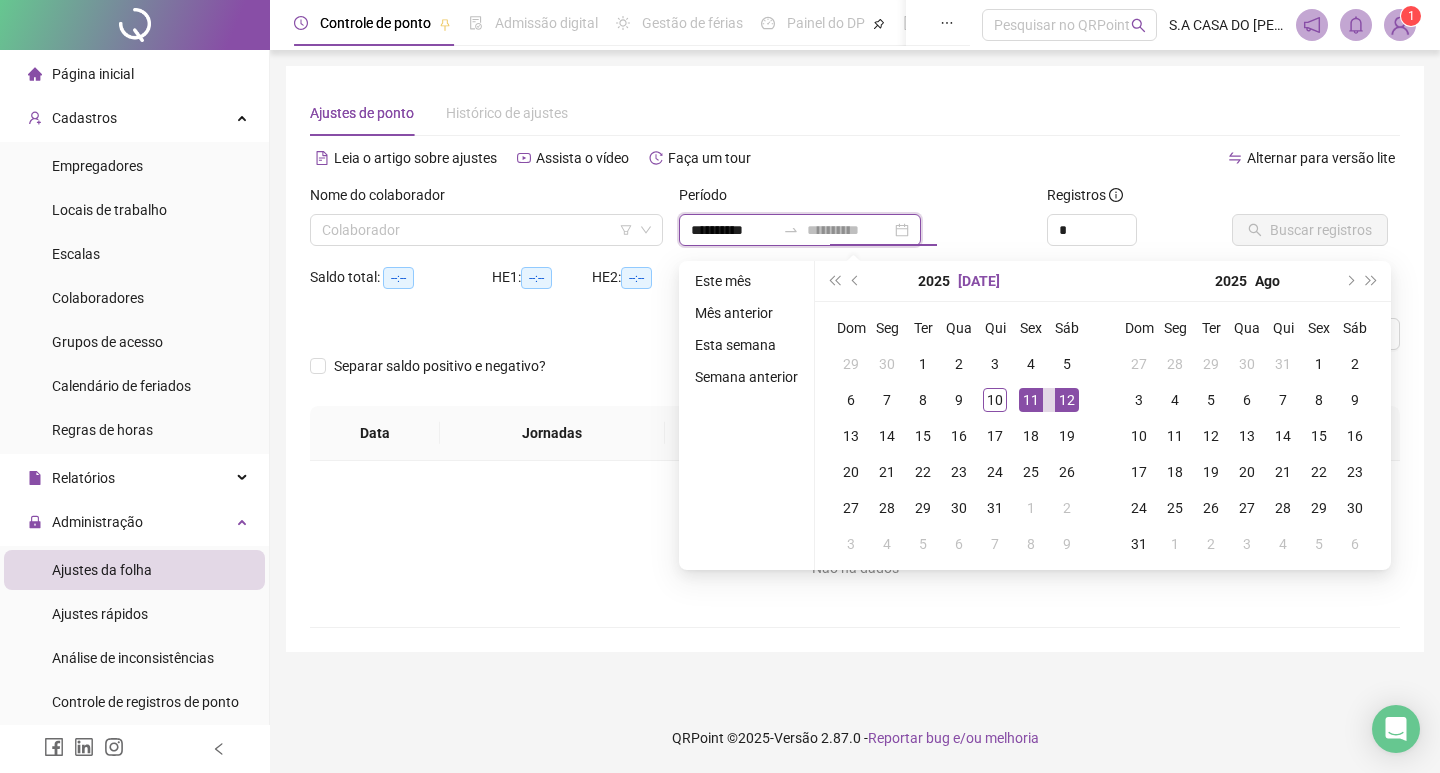 type on "**********" 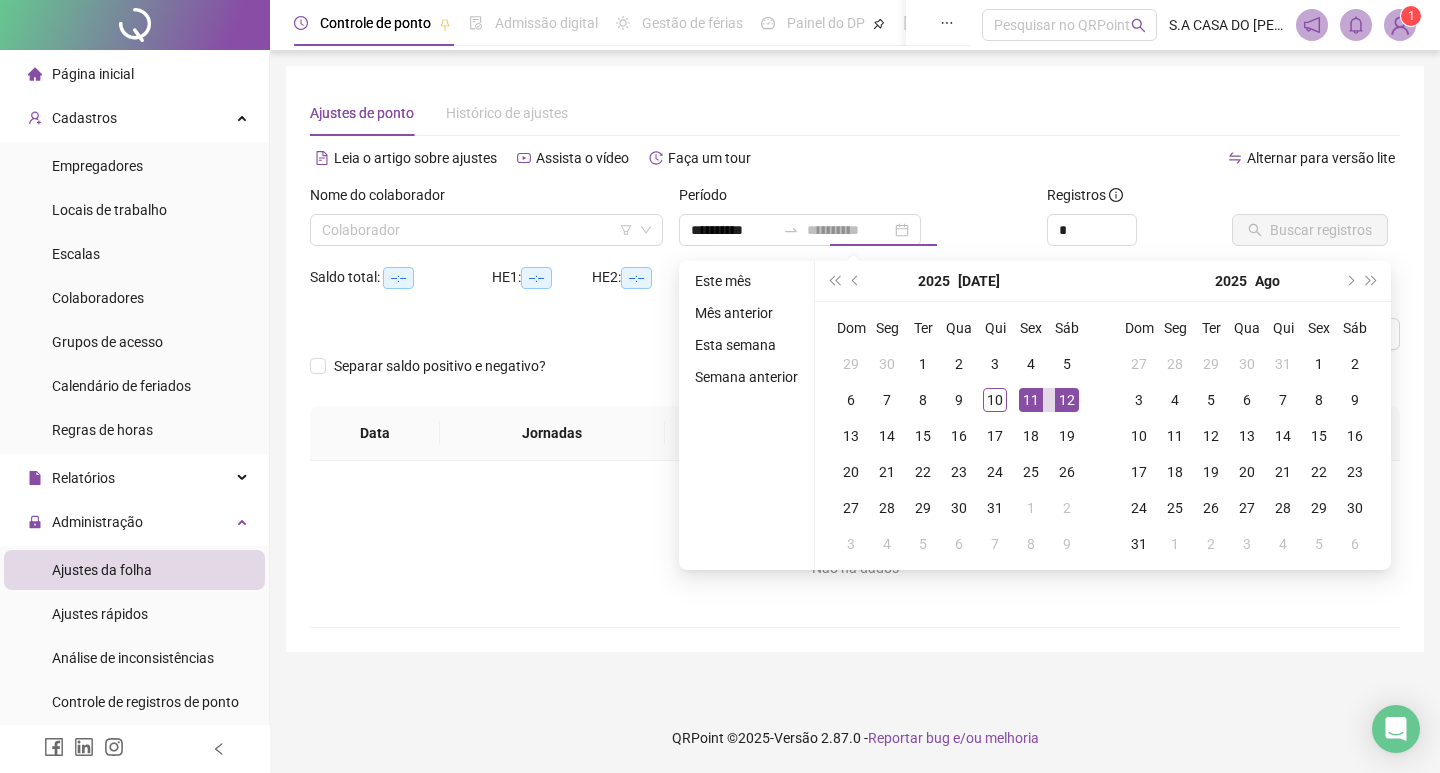click on "Ajustes de ponto Histórico de ajustes" at bounding box center (855, 113) 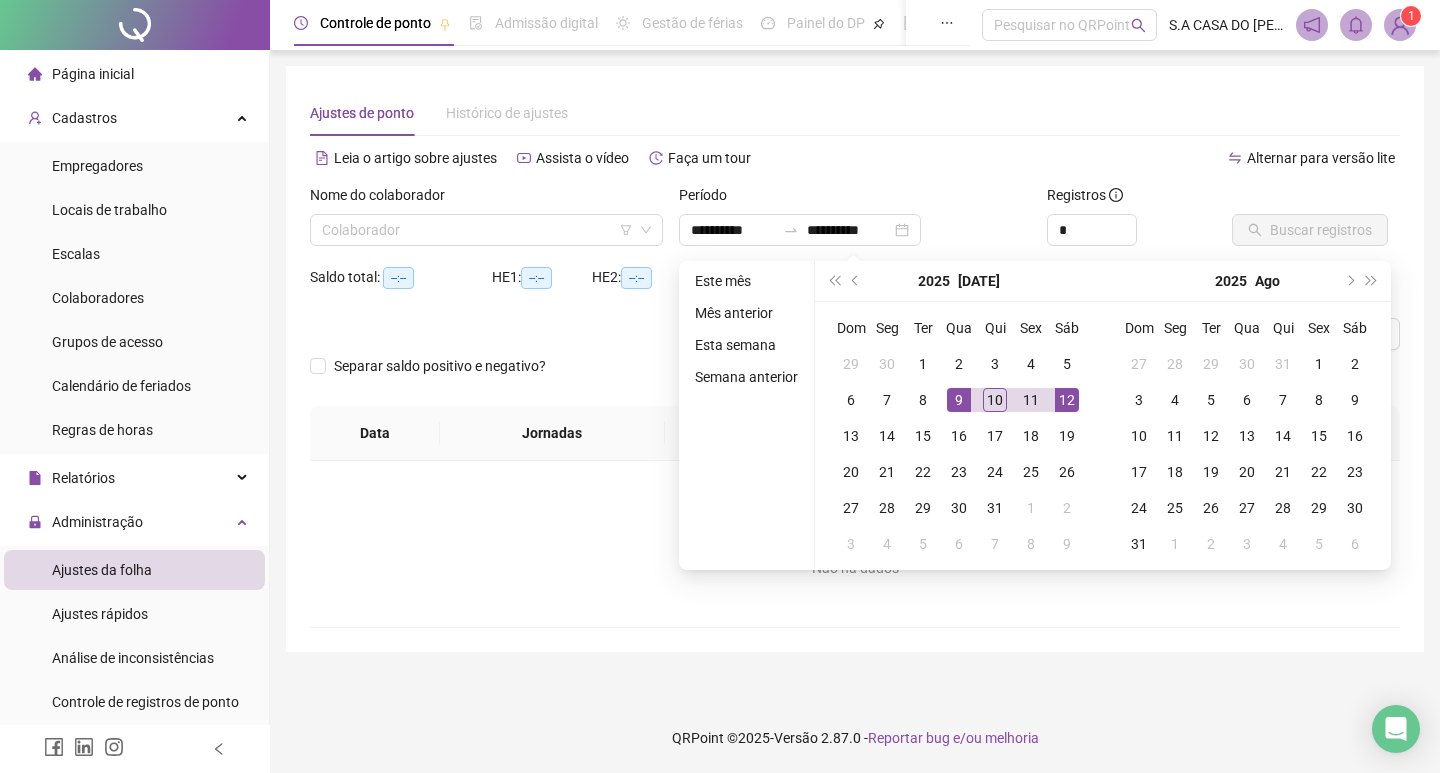 type on "**********" 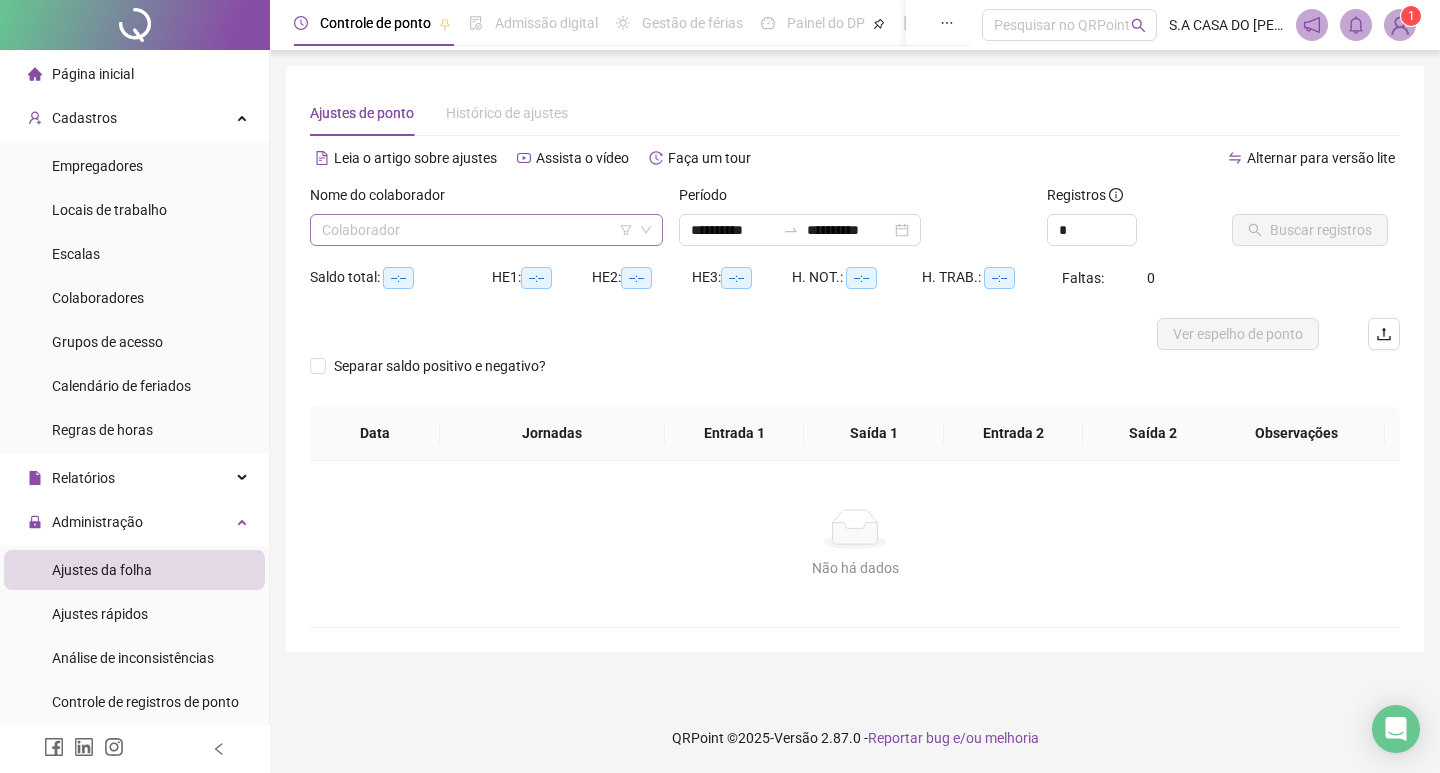 click at bounding box center (480, 230) 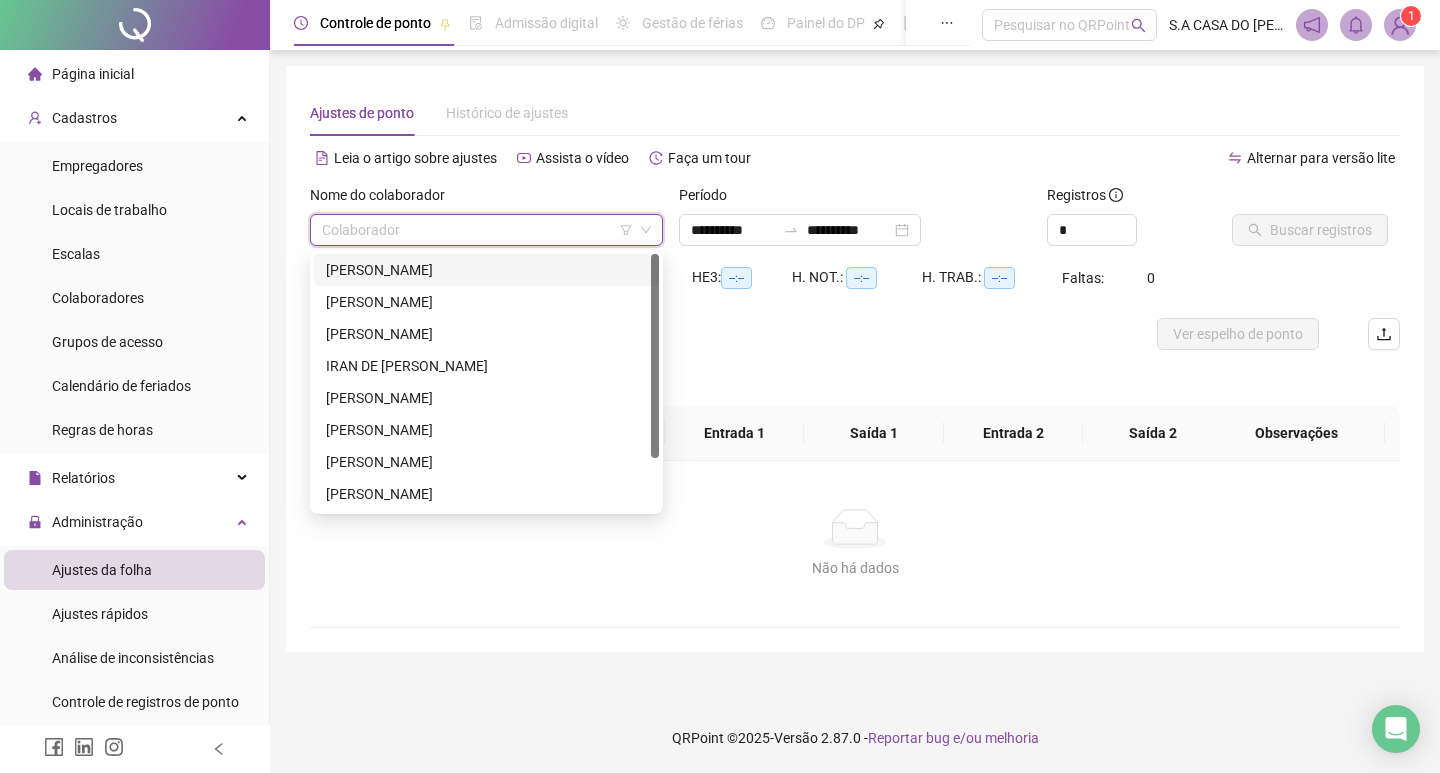 click on "[PERSON_NAME]" at bounding box center (486, 270) 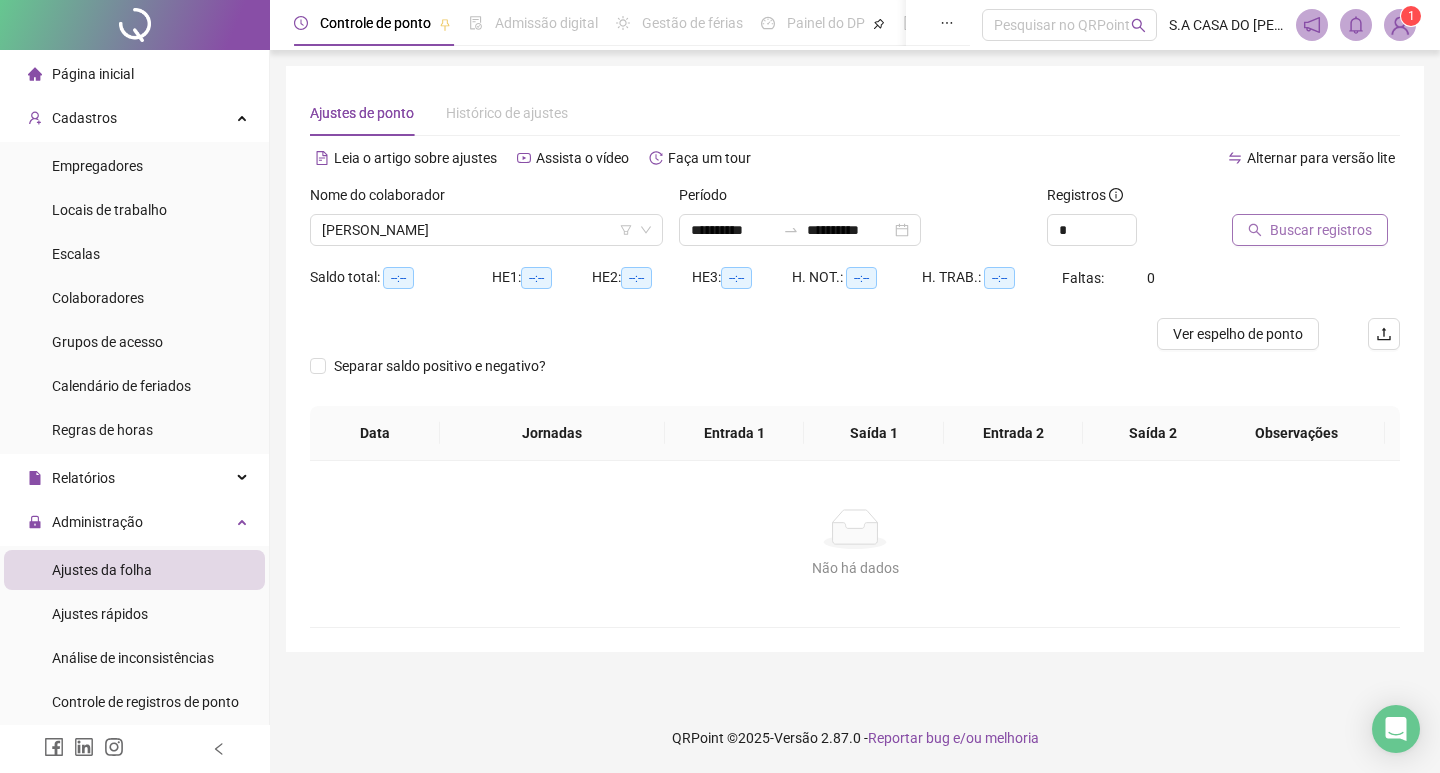 click on "Buscar registros" at bounding box center (1310, 230) 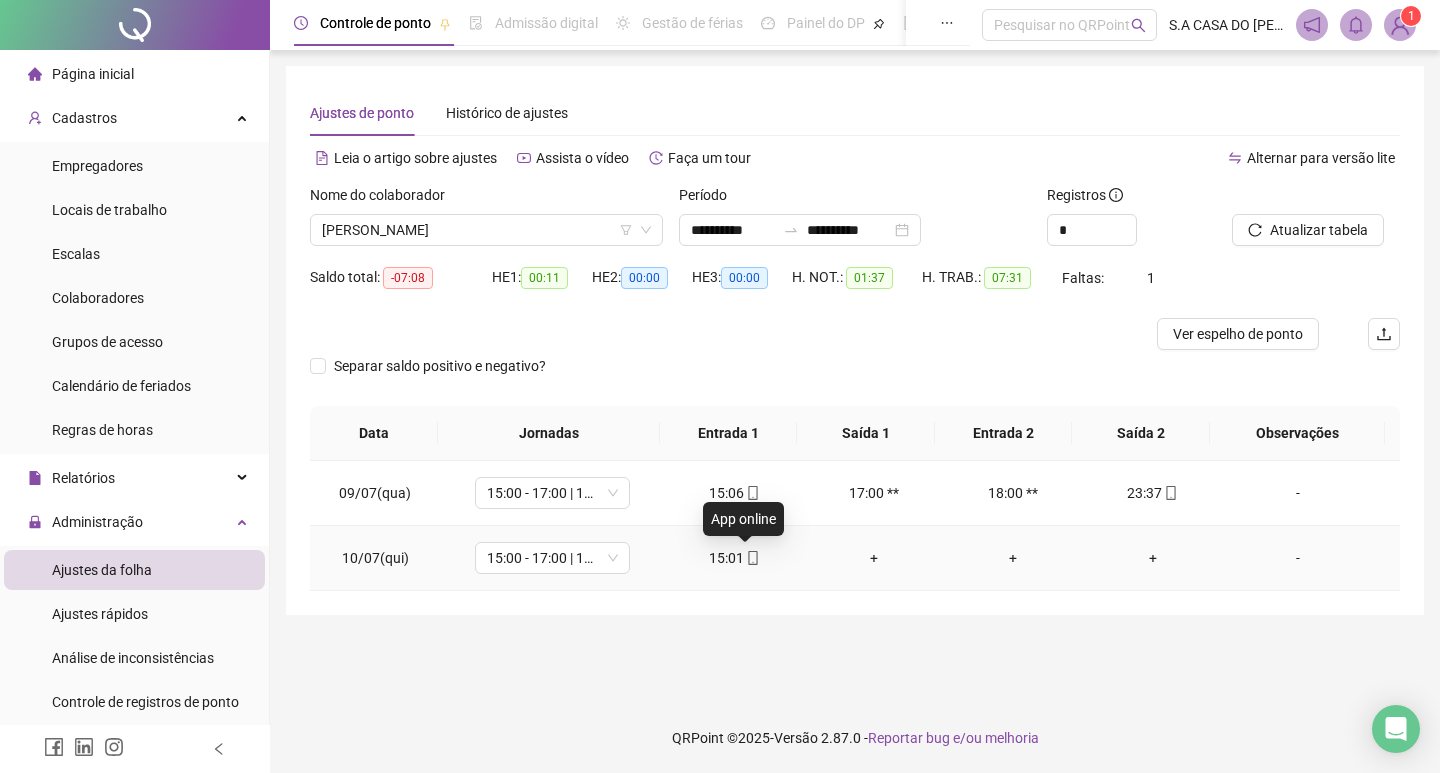 click 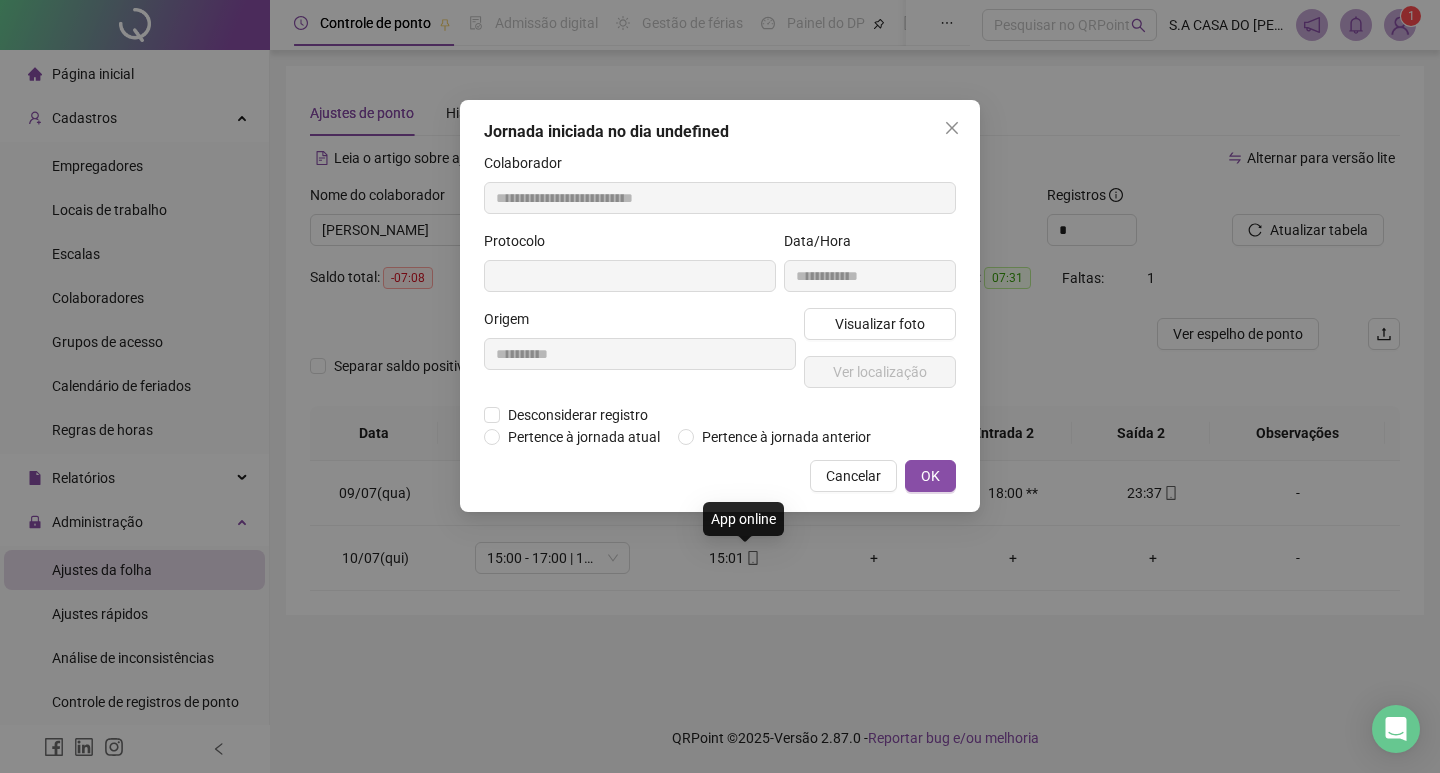 type on "**********" 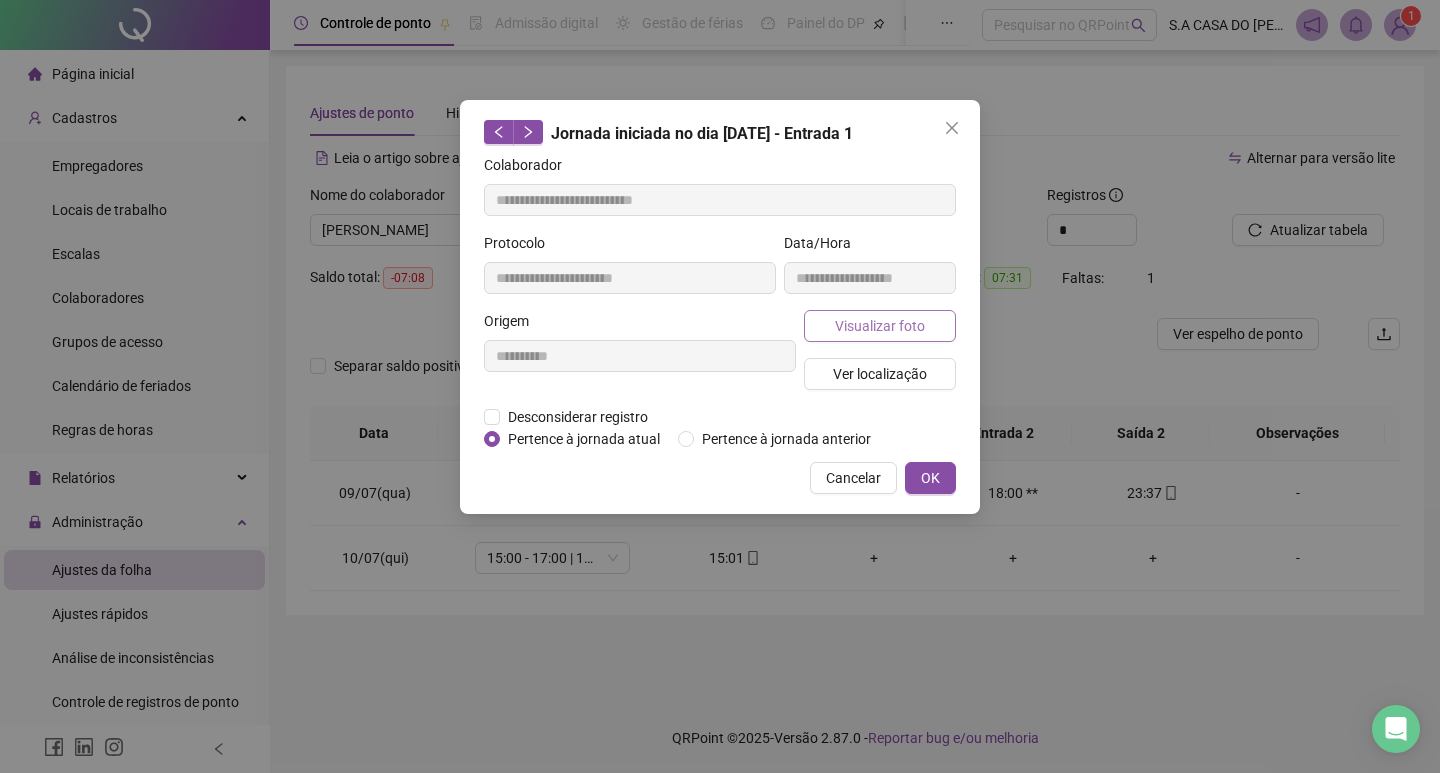 click on "Visualizar foto" at bounding box center (880, 326) 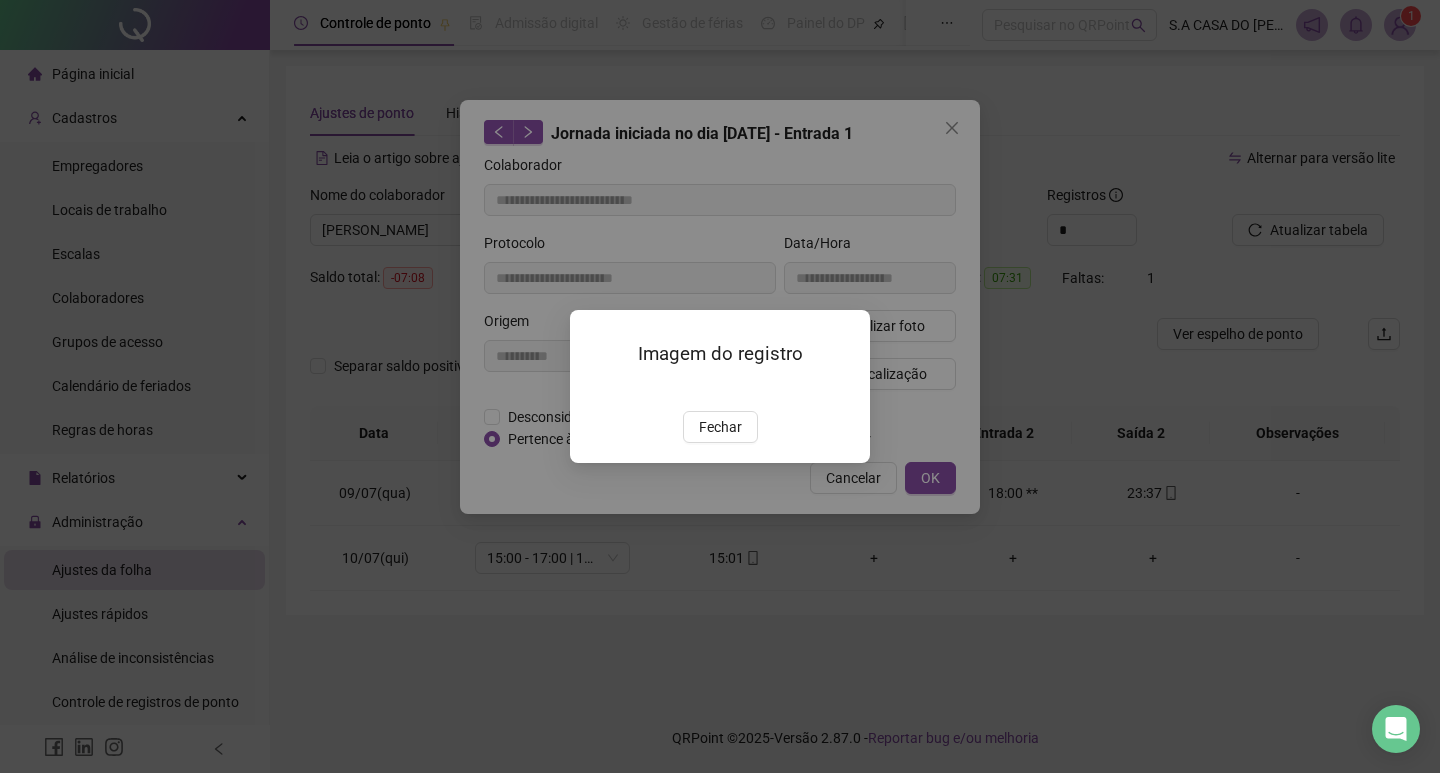 click on "Fechar" at bounding box center [720, 427] 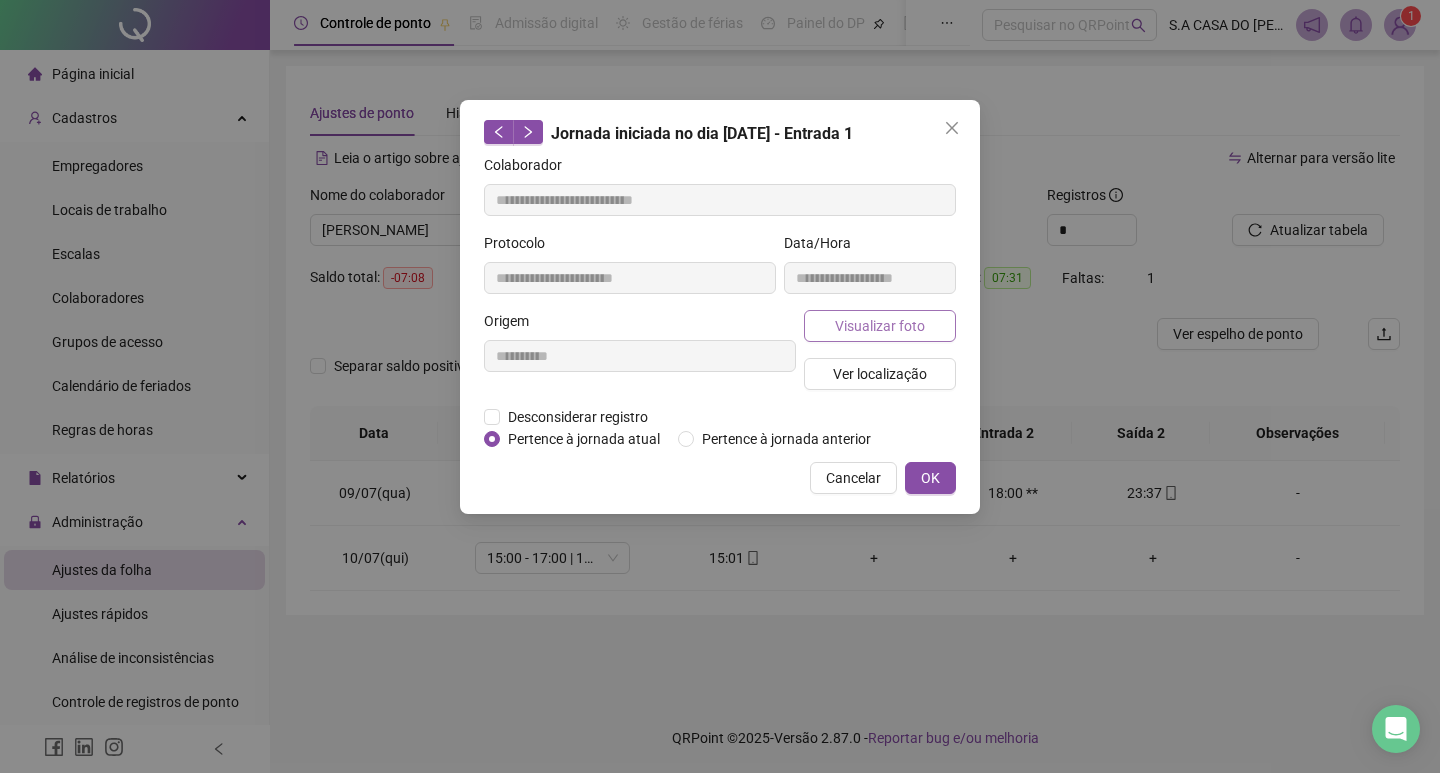 click on "Visualizar foto" at bounding box center (880, 326) 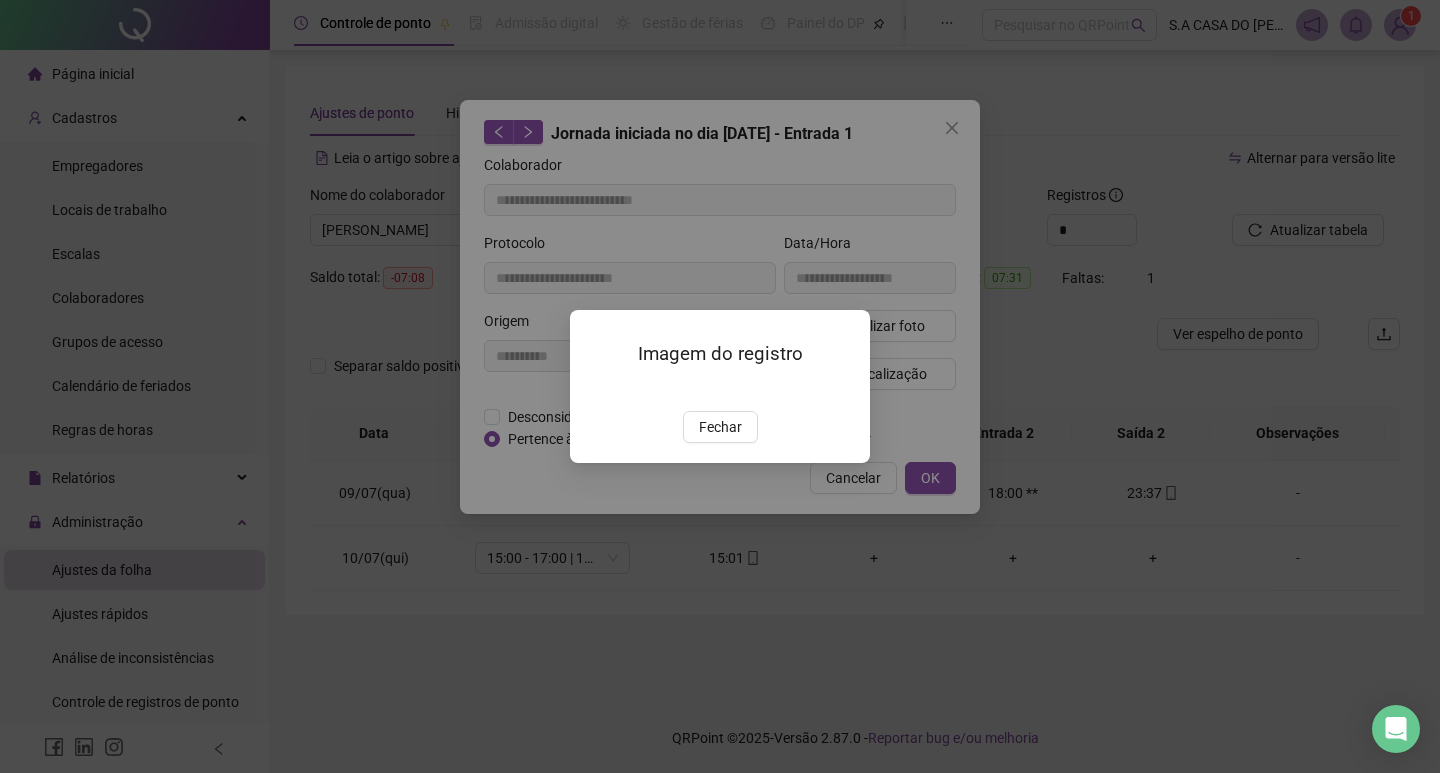 click at bounding box center [594, 390] 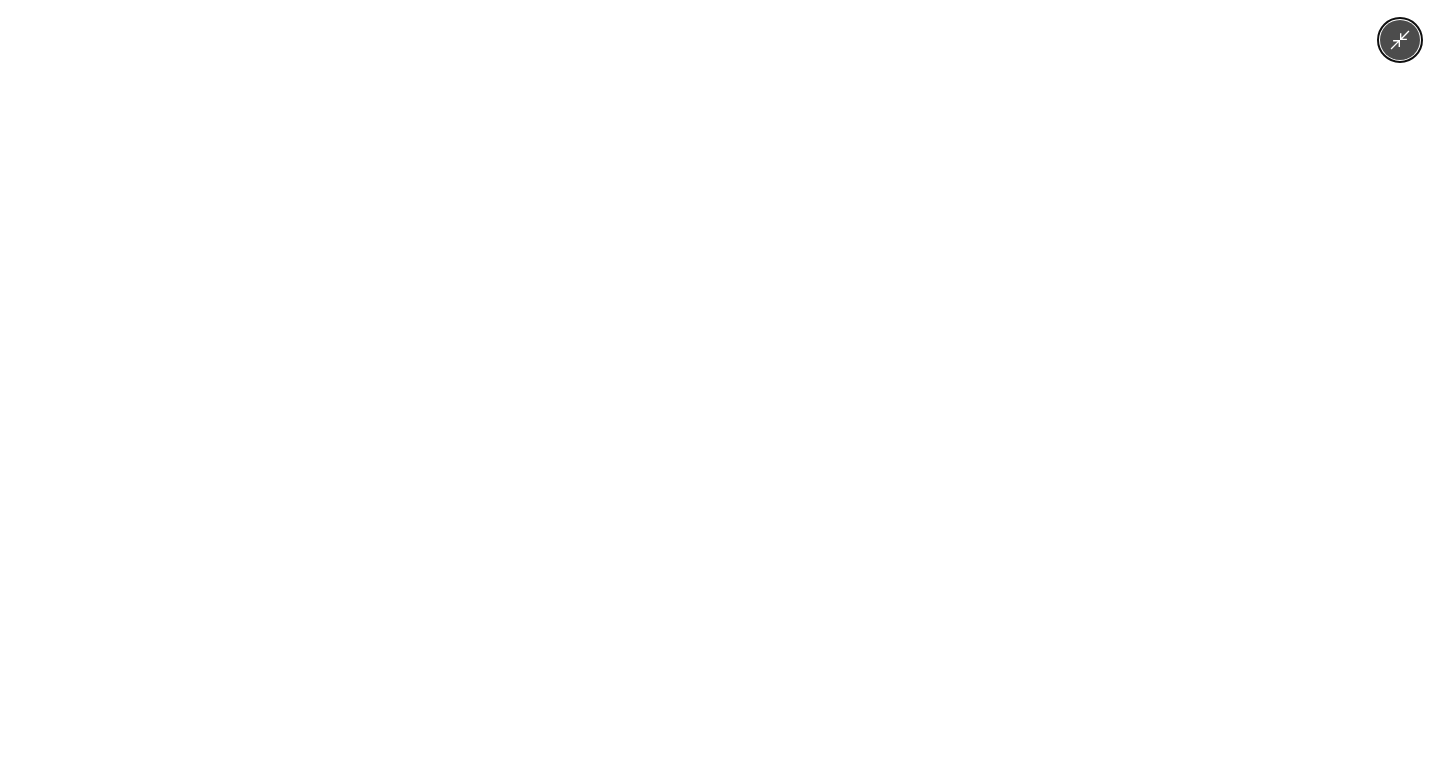 click at bounding box center [720, 386] 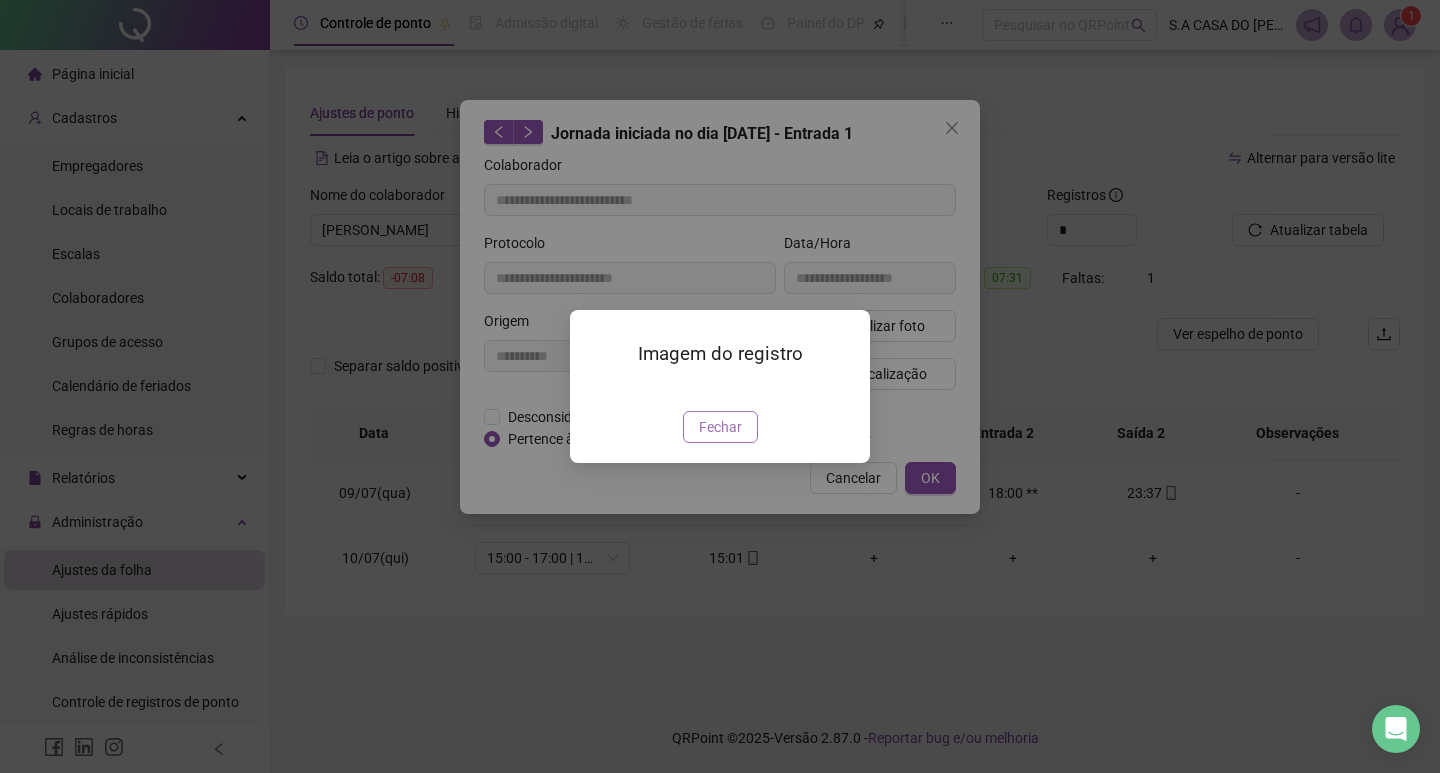 click on "Fechar" at bounding box center [720, 427] 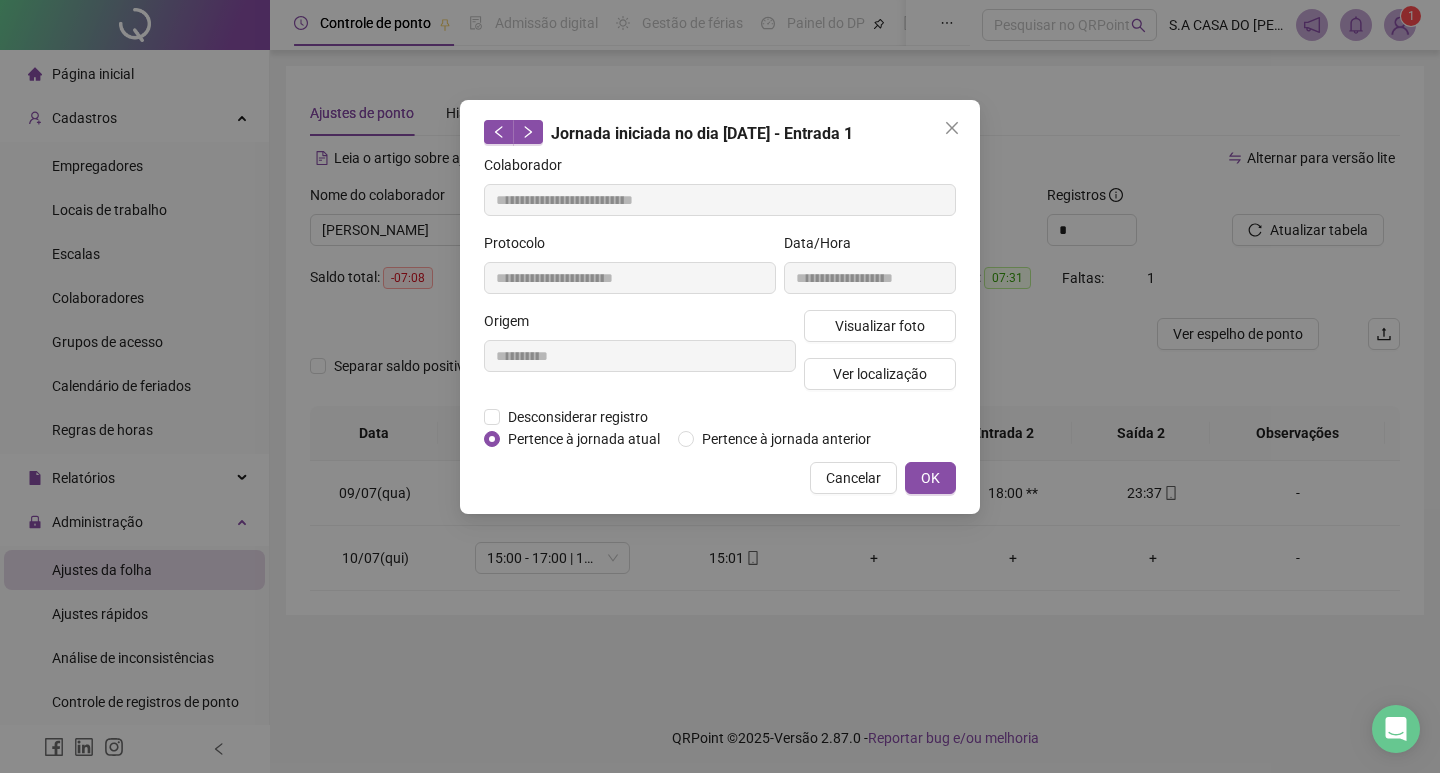 drag, startPoint x: 855, startPoint y: 478, endPoint x: 833, endPoint y: 475, distance: 22.203604 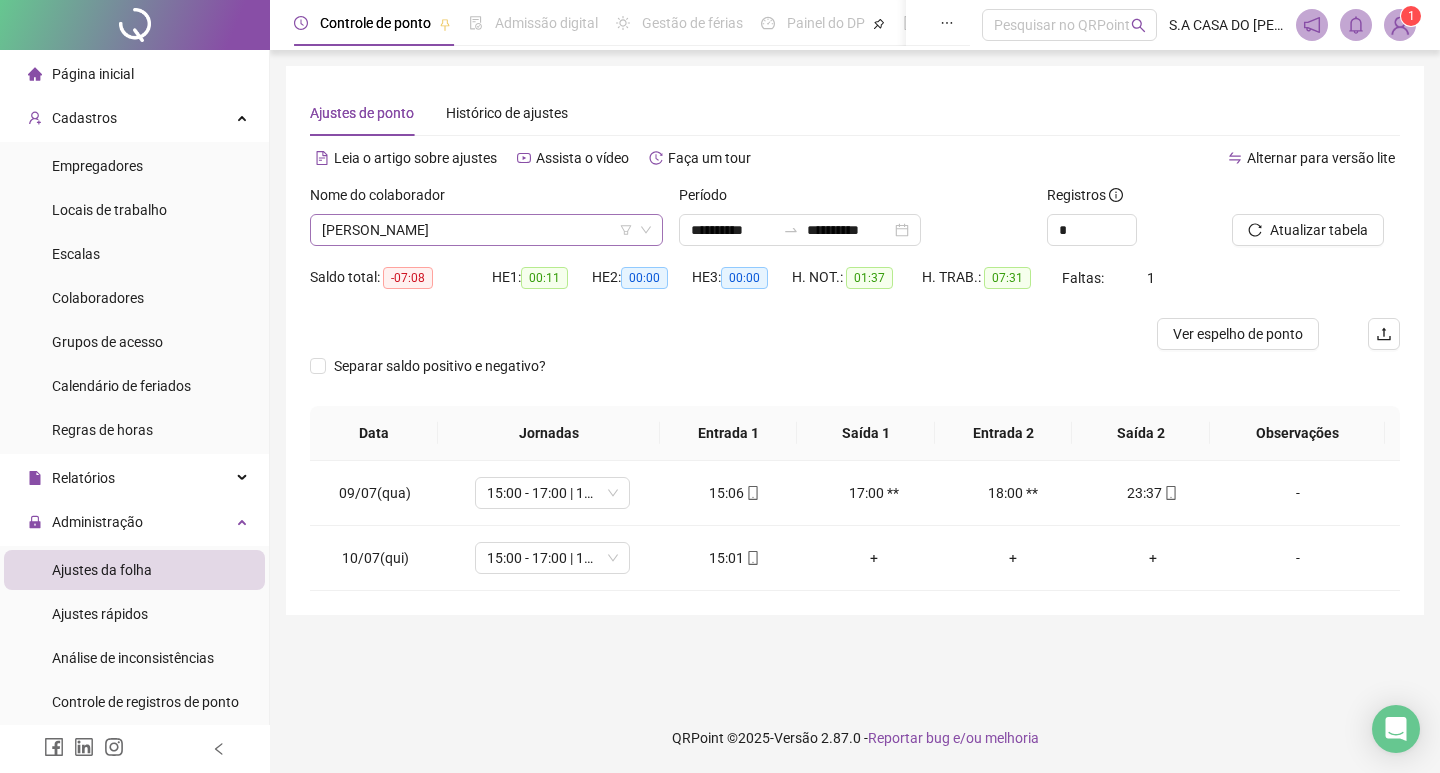 click on "[PERSON_NAME]" at bounding box center [486, 230] 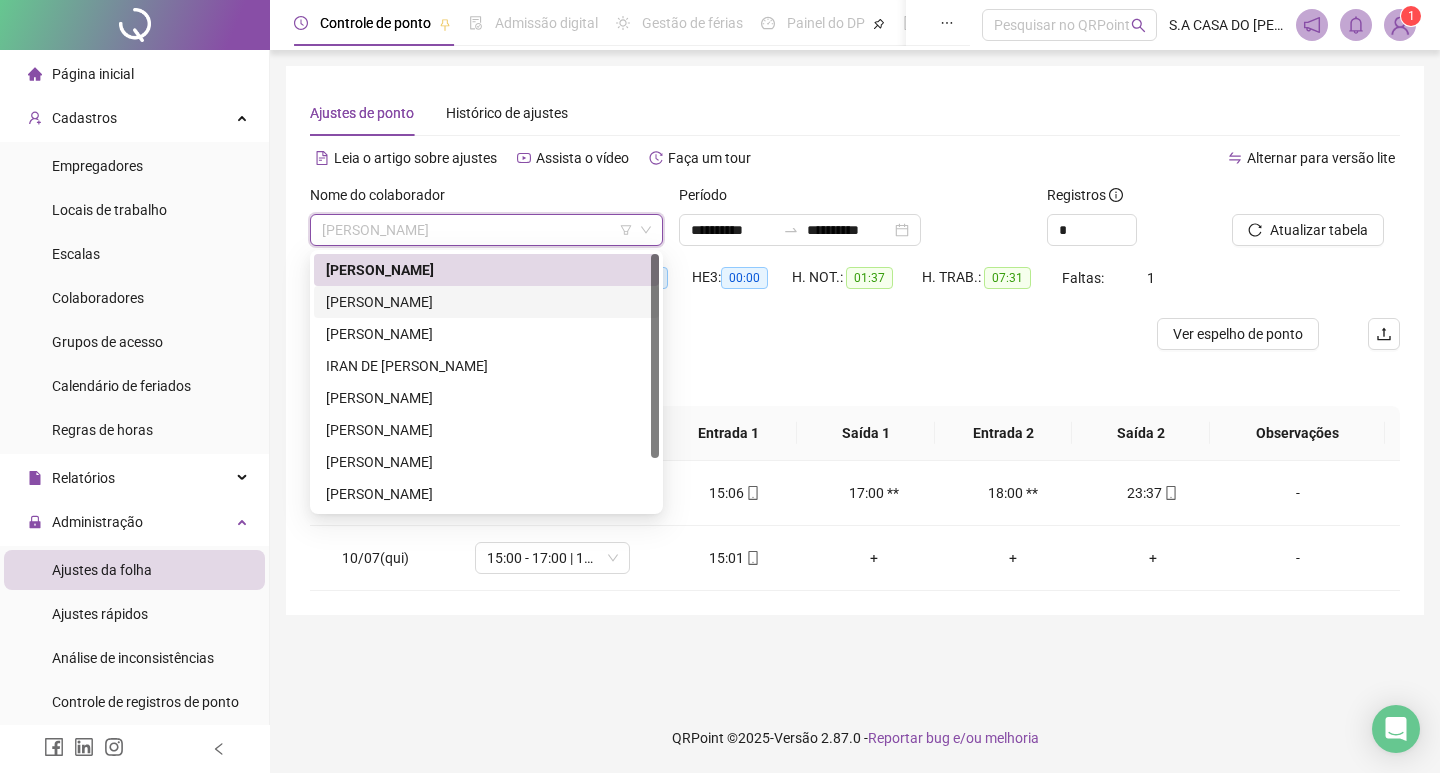click on "[PERSON_NAME]" at bounding box center (486, 302) 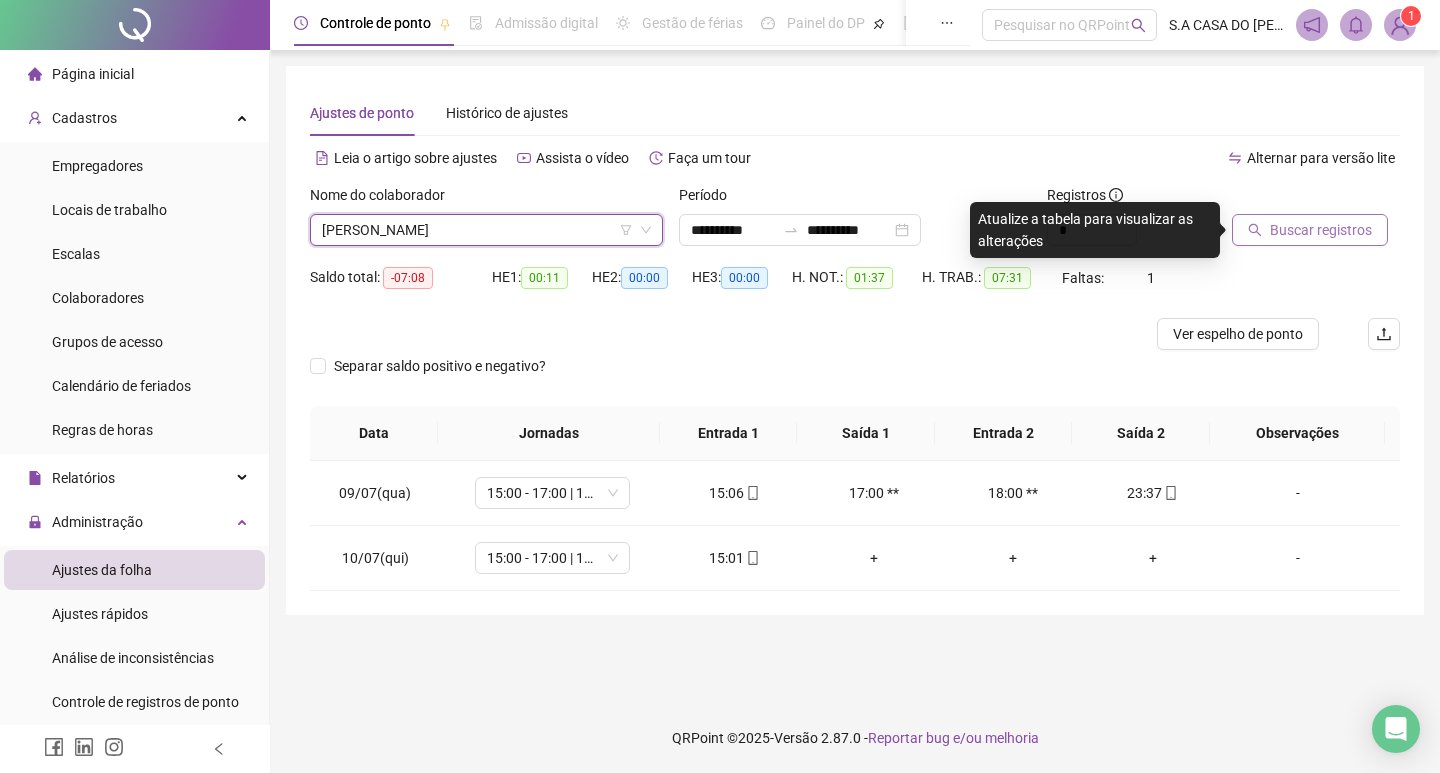 click 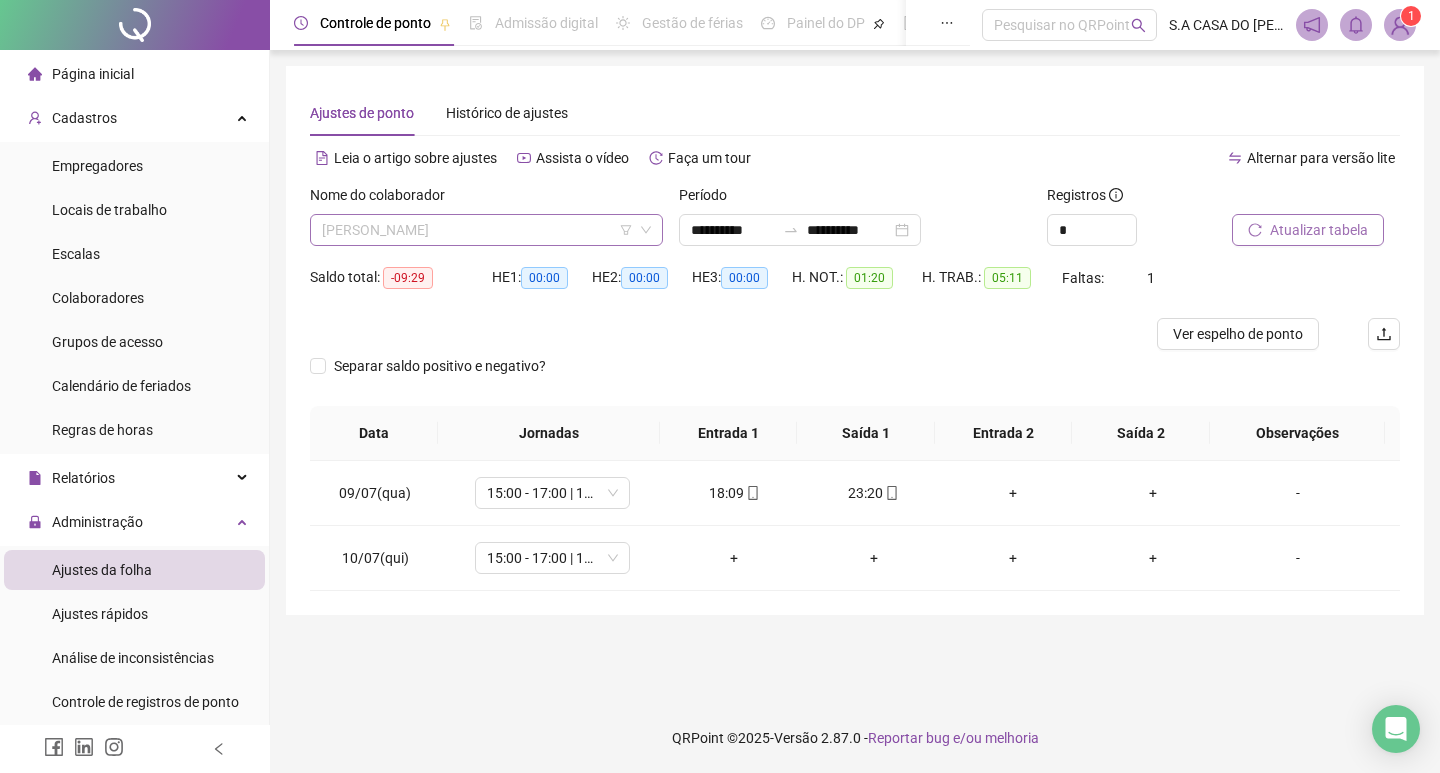 click on "[PERSON_NAME]" at bounding box center (486, 230) 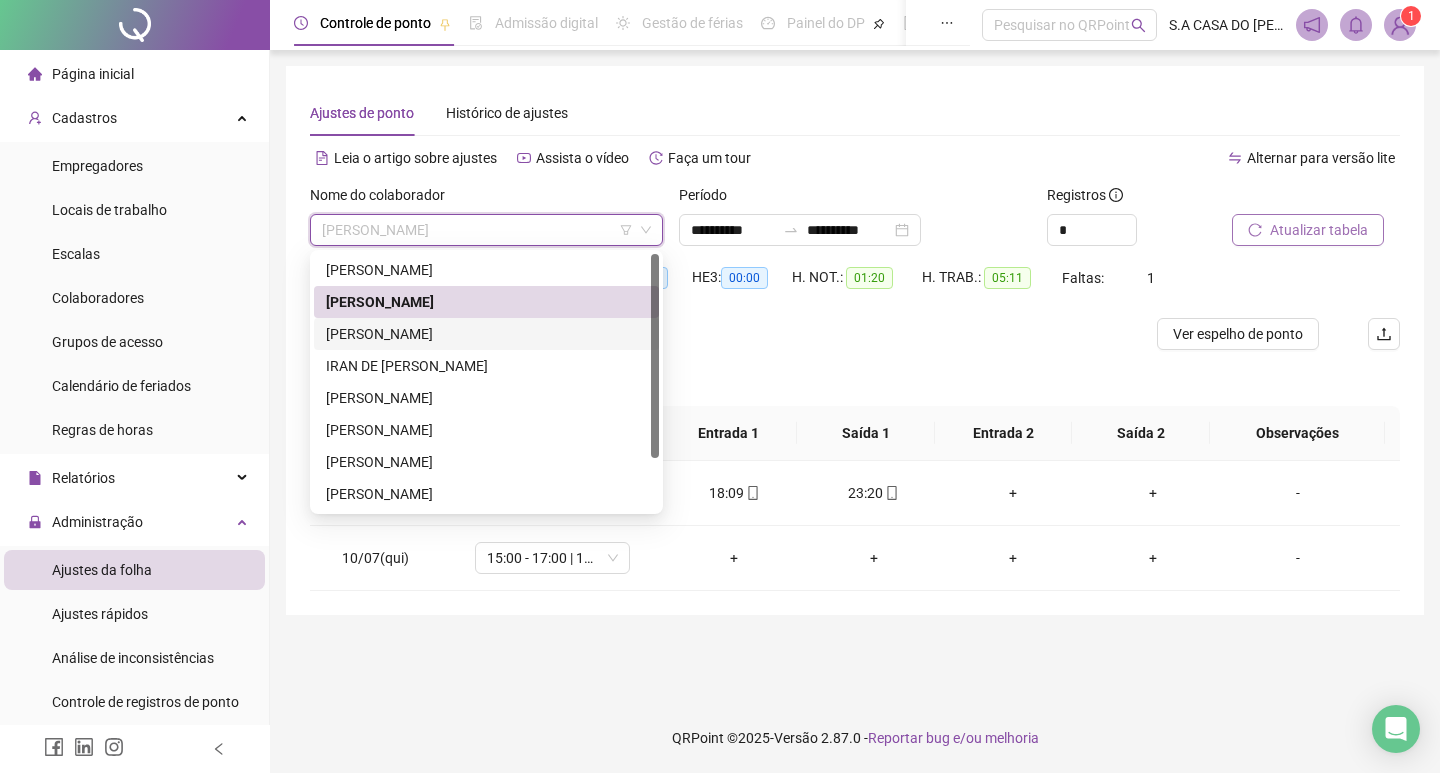 click on "[PERSON_NAME]" at bounding box center [486, 334] 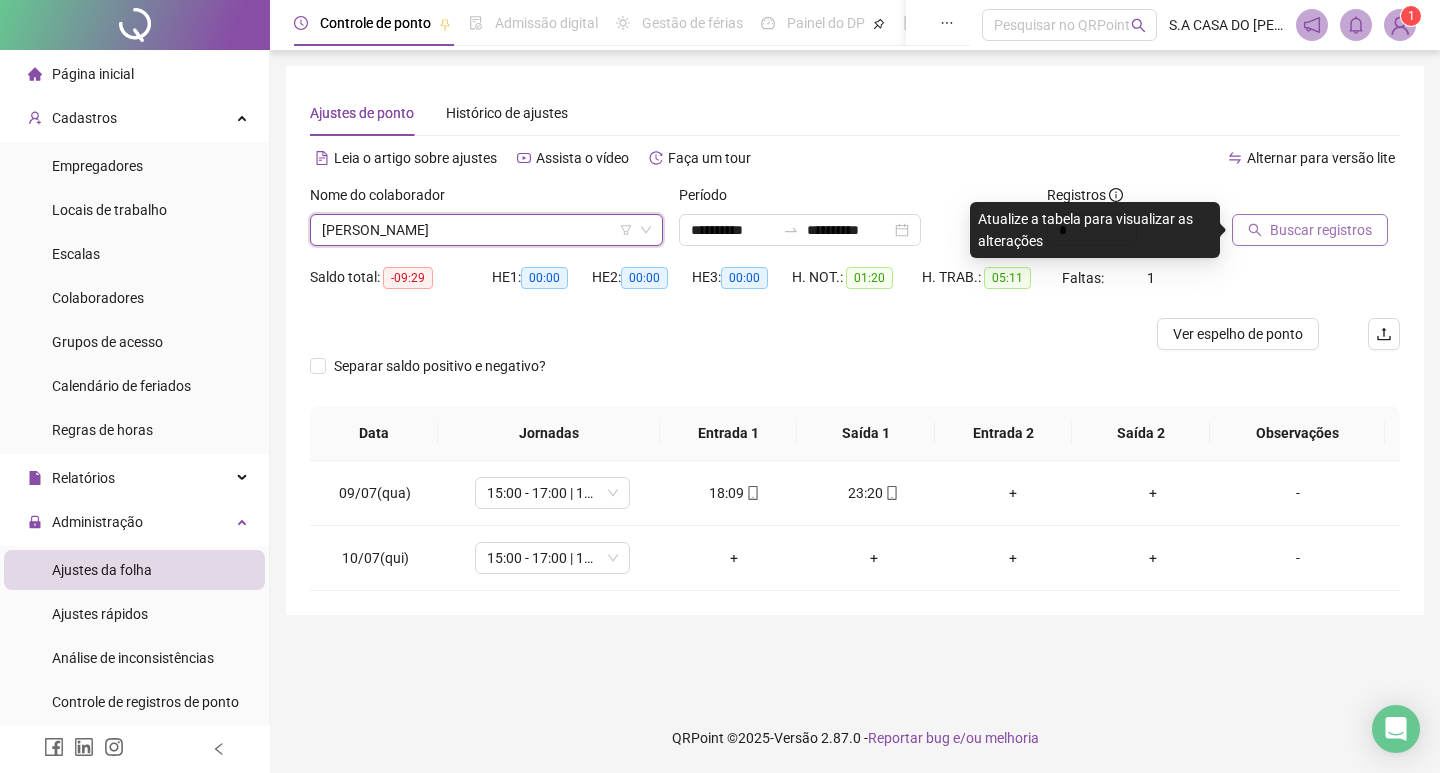 click on "Buscar registros" at bounding box center [1321, 230] 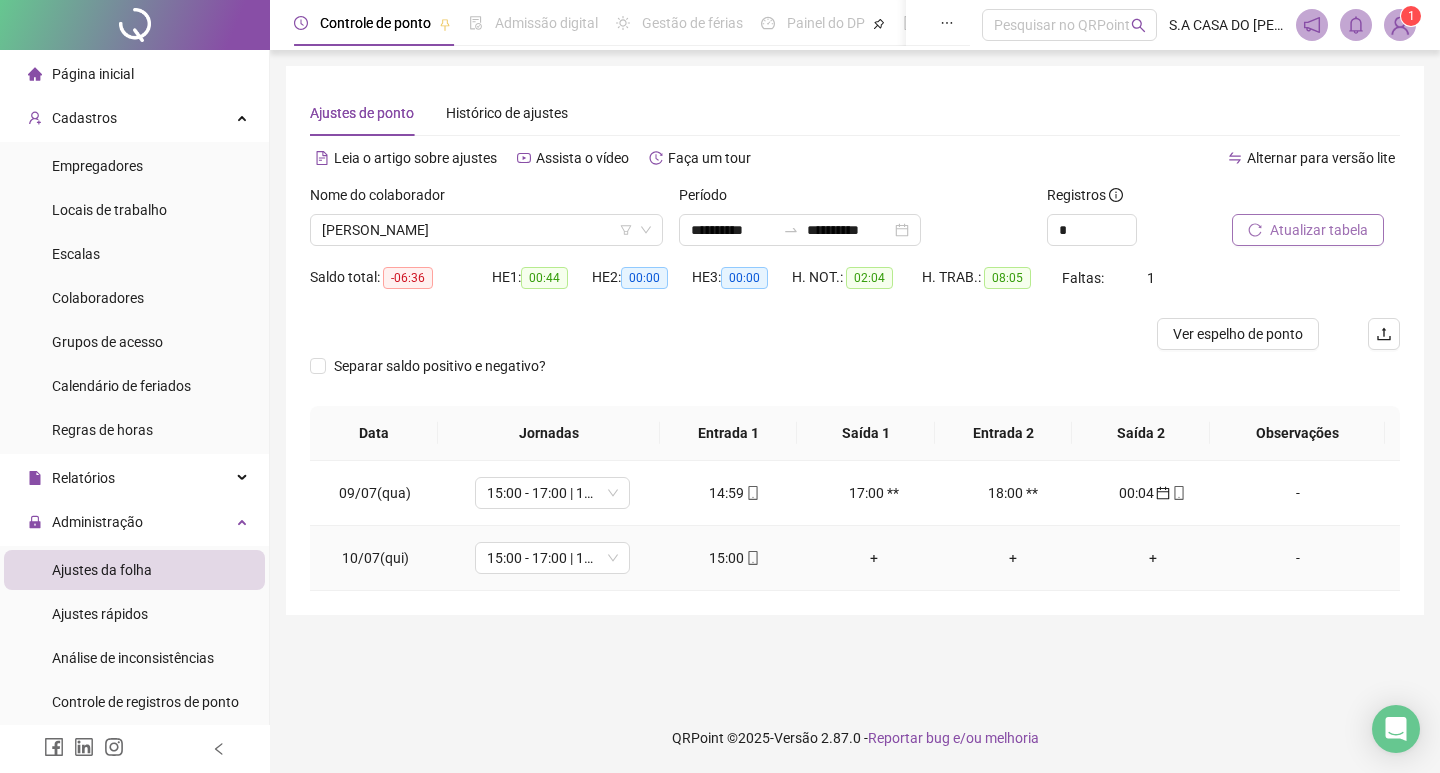 click 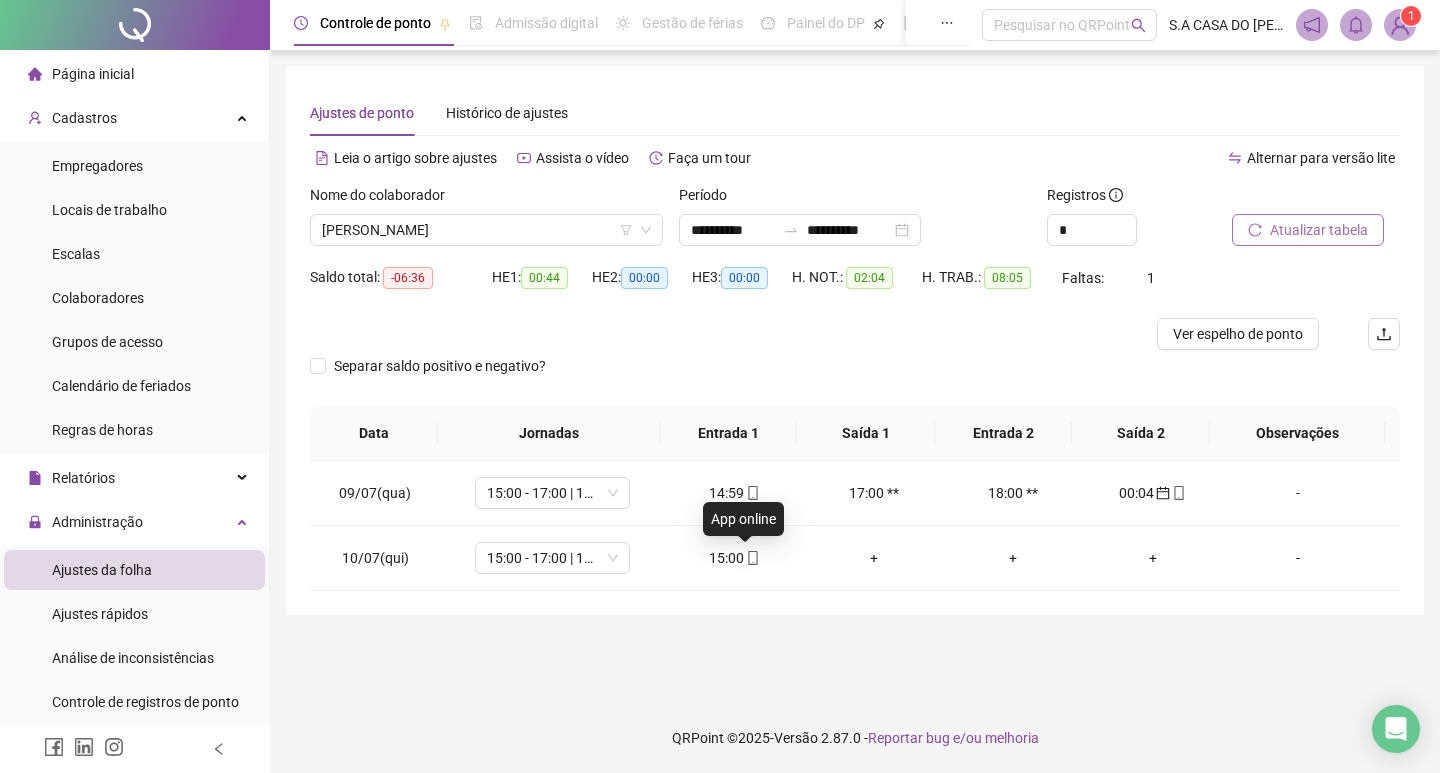 type on "**********" 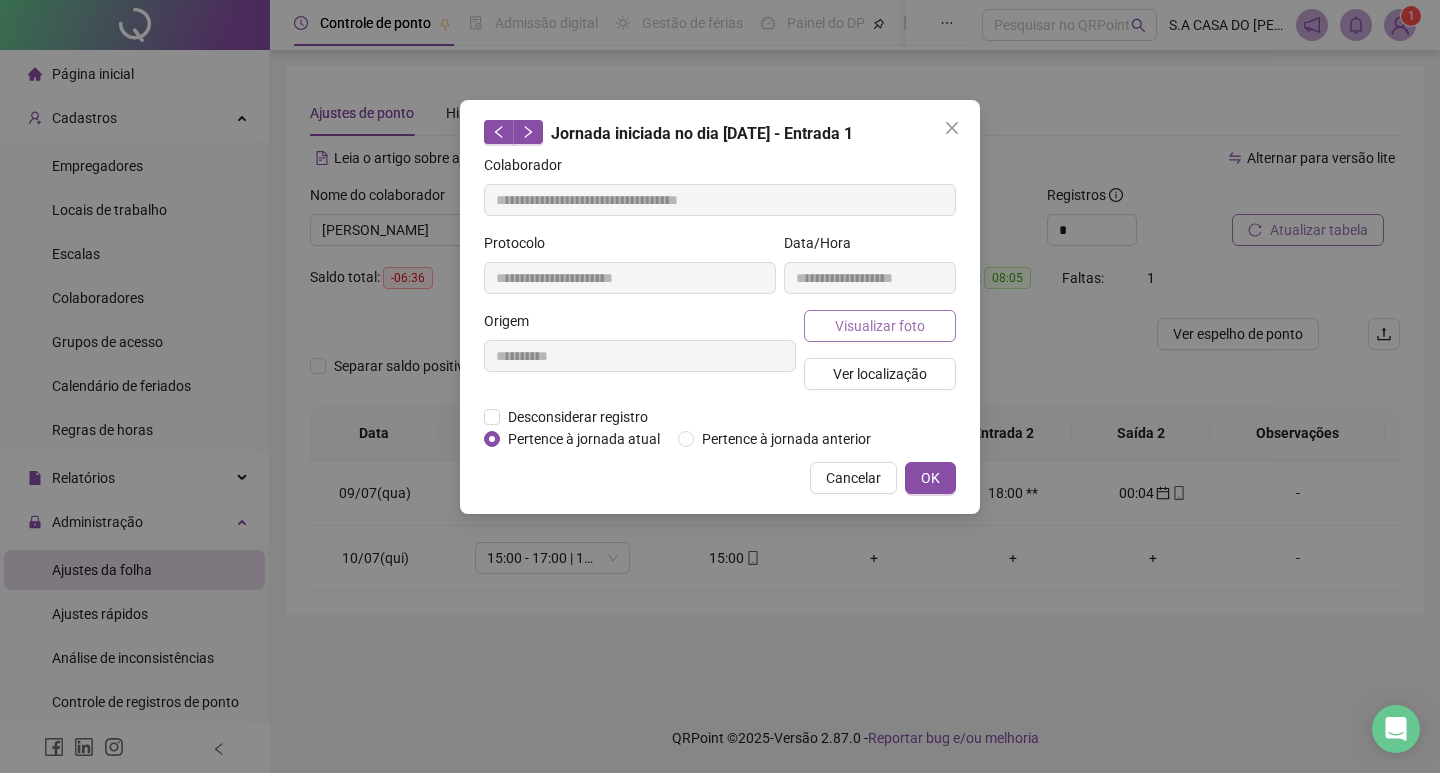click on "Visualizar foto" at bounding box center (880, 326) 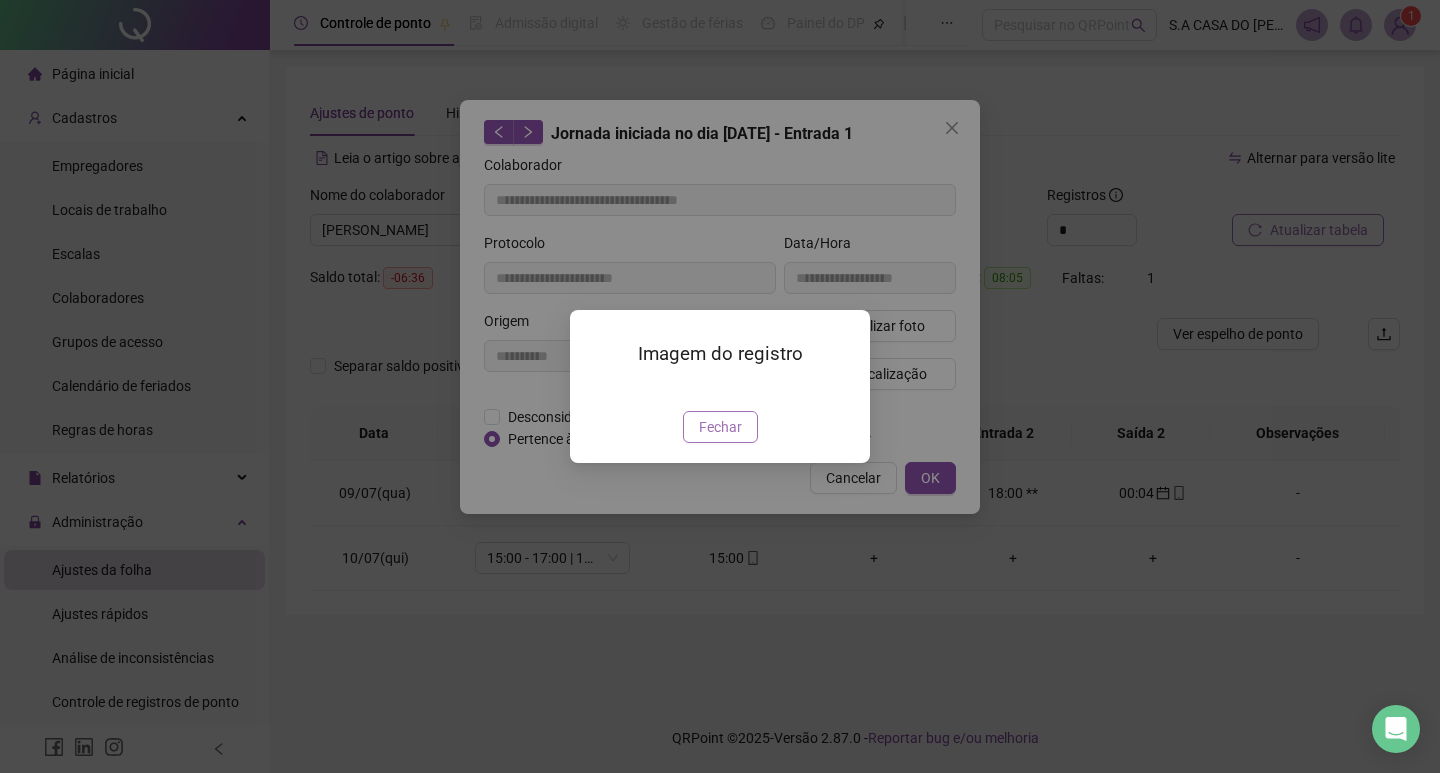 click on "Fechar" at bounding box center [720, 427] 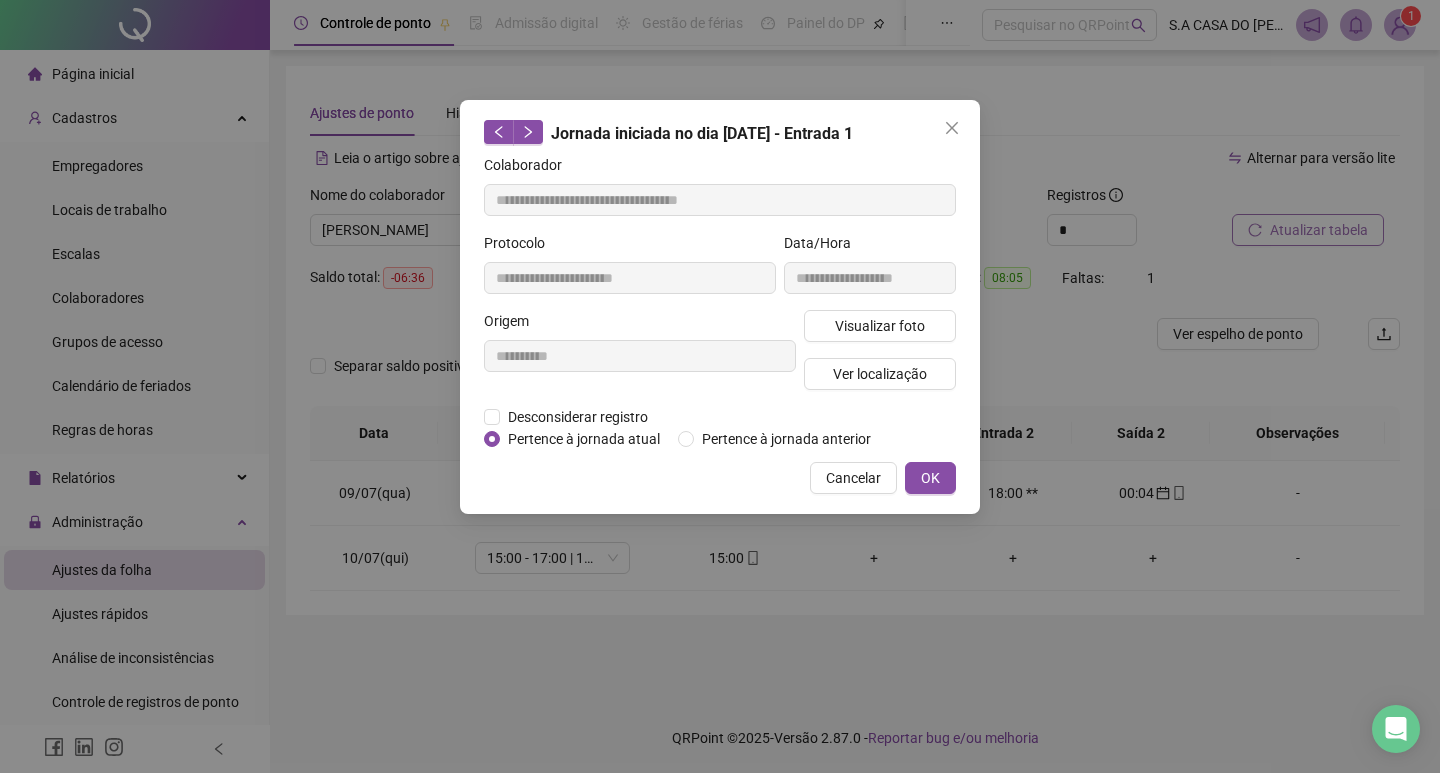 click on "Cancelar" at bounding box center [853, 478] 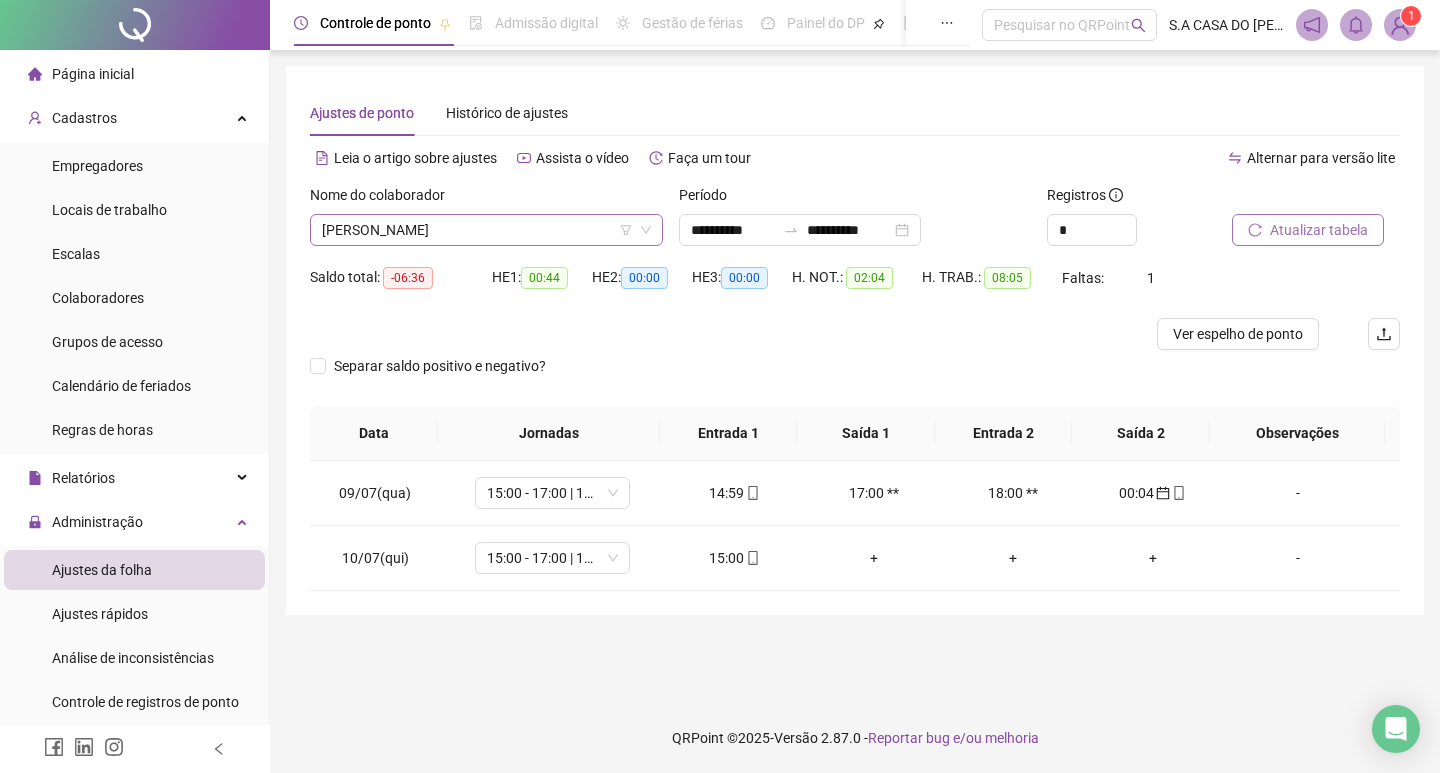 click on "[PERSON_NAME]" at bounding box center [486, 230] 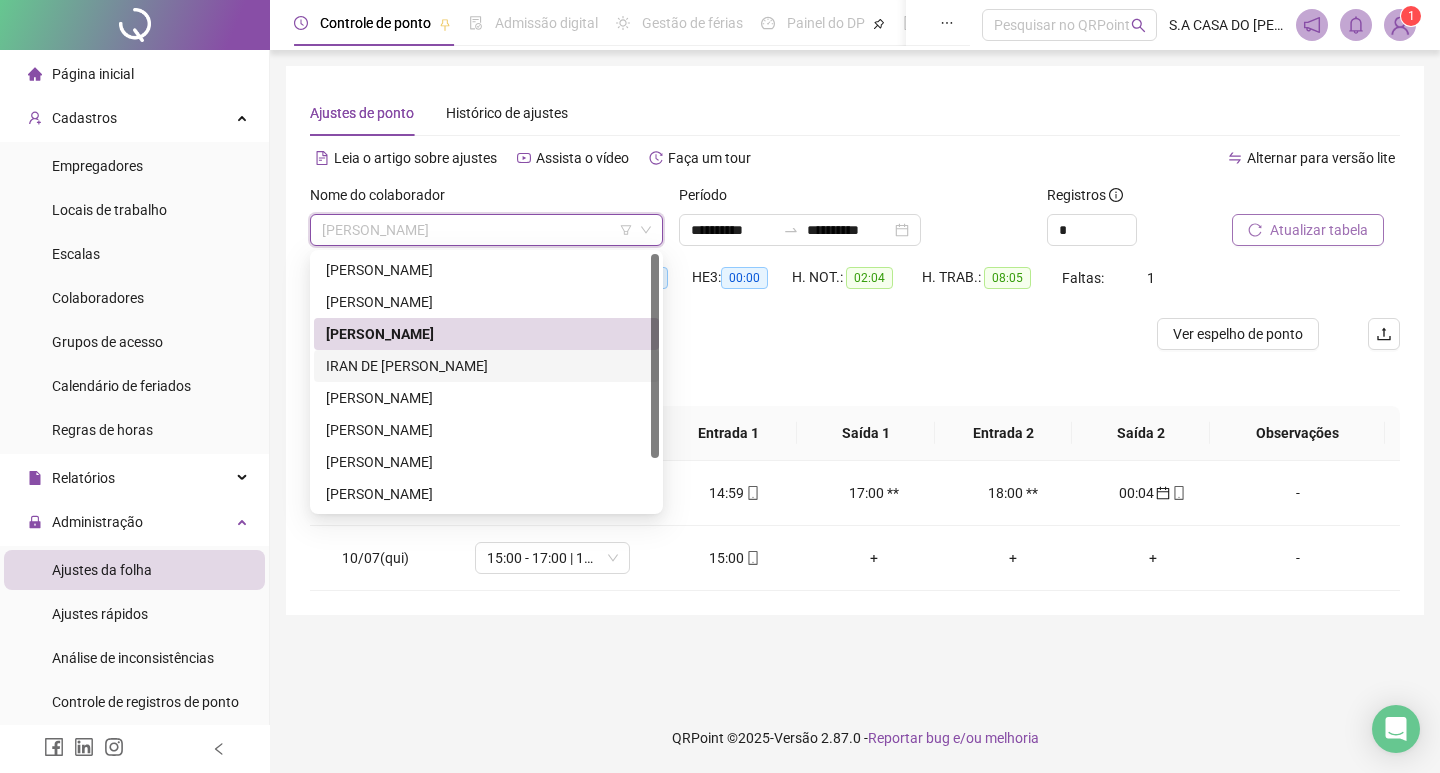 click on "IRAN DE [PERSON_NAME]" at bounding box center [486, 366] 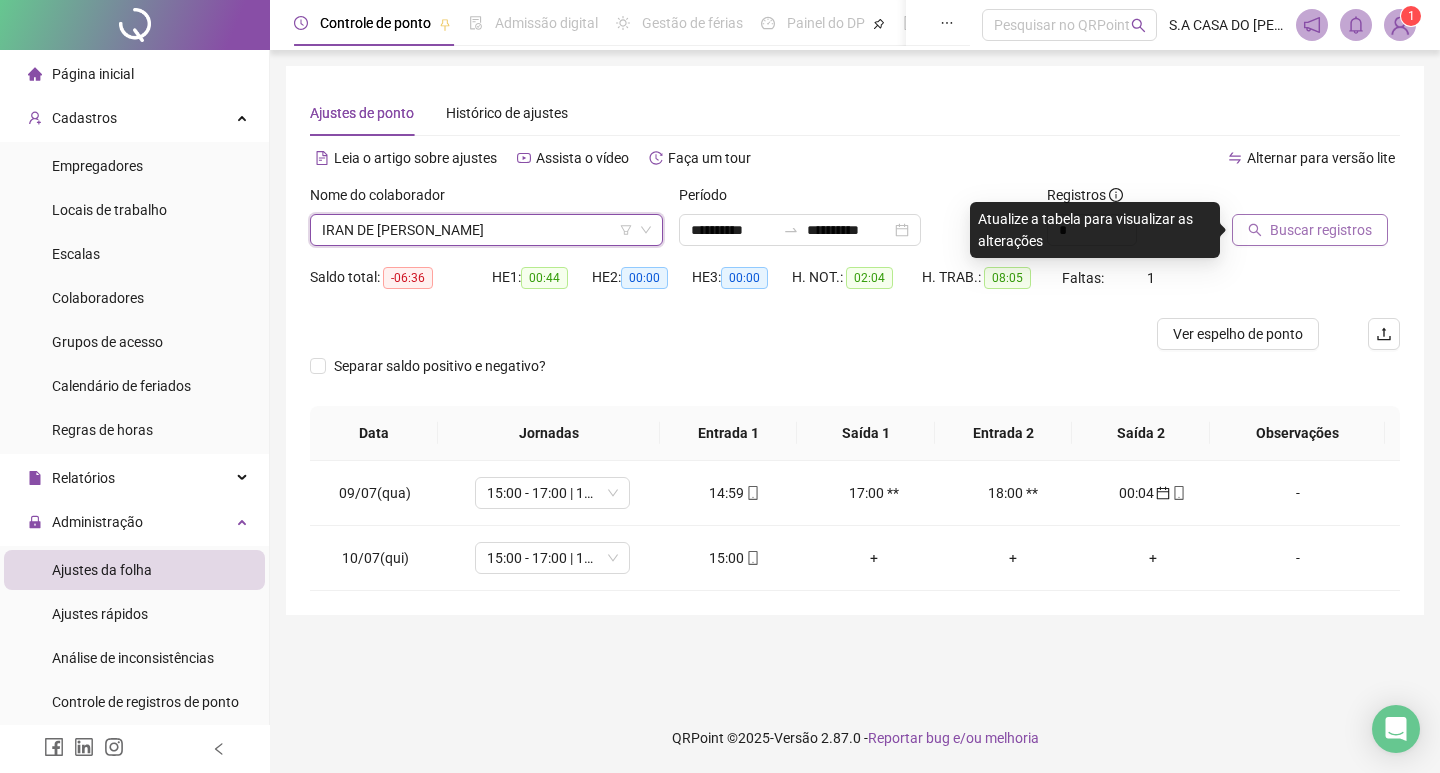 click on "Buscar registros" at bounding box center (1310, 230) 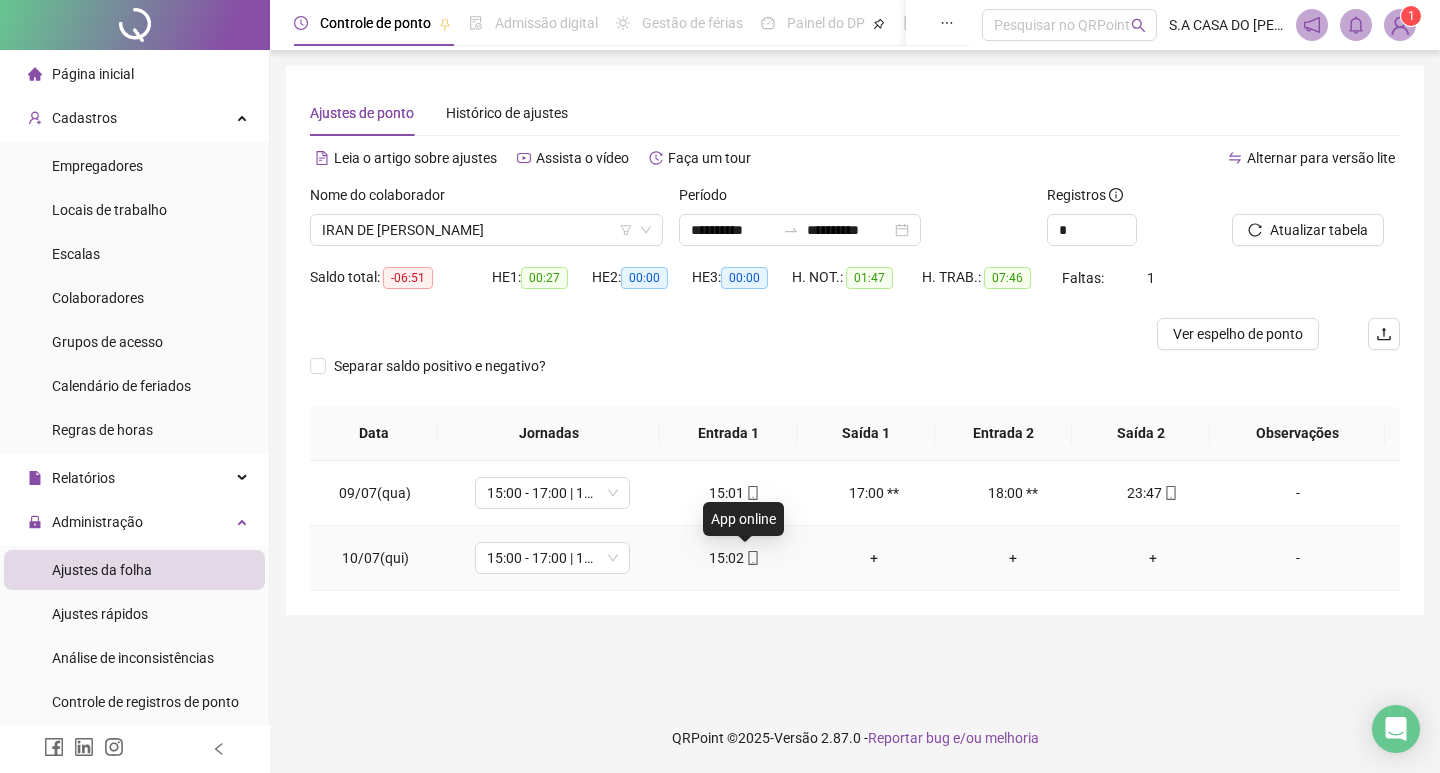 click at bounding box center [752, 558] 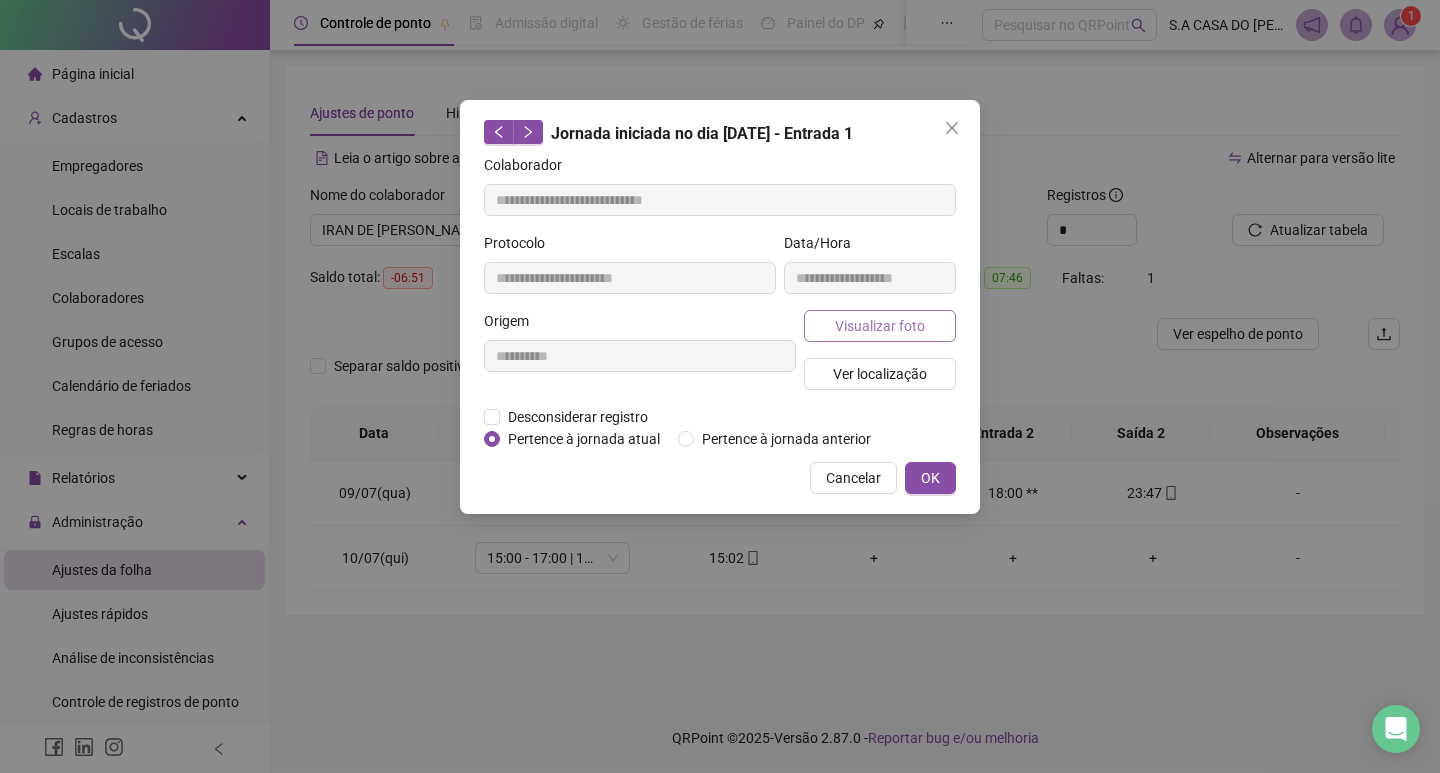 click on "Visualizar foto" at bounding box center (880, 326) 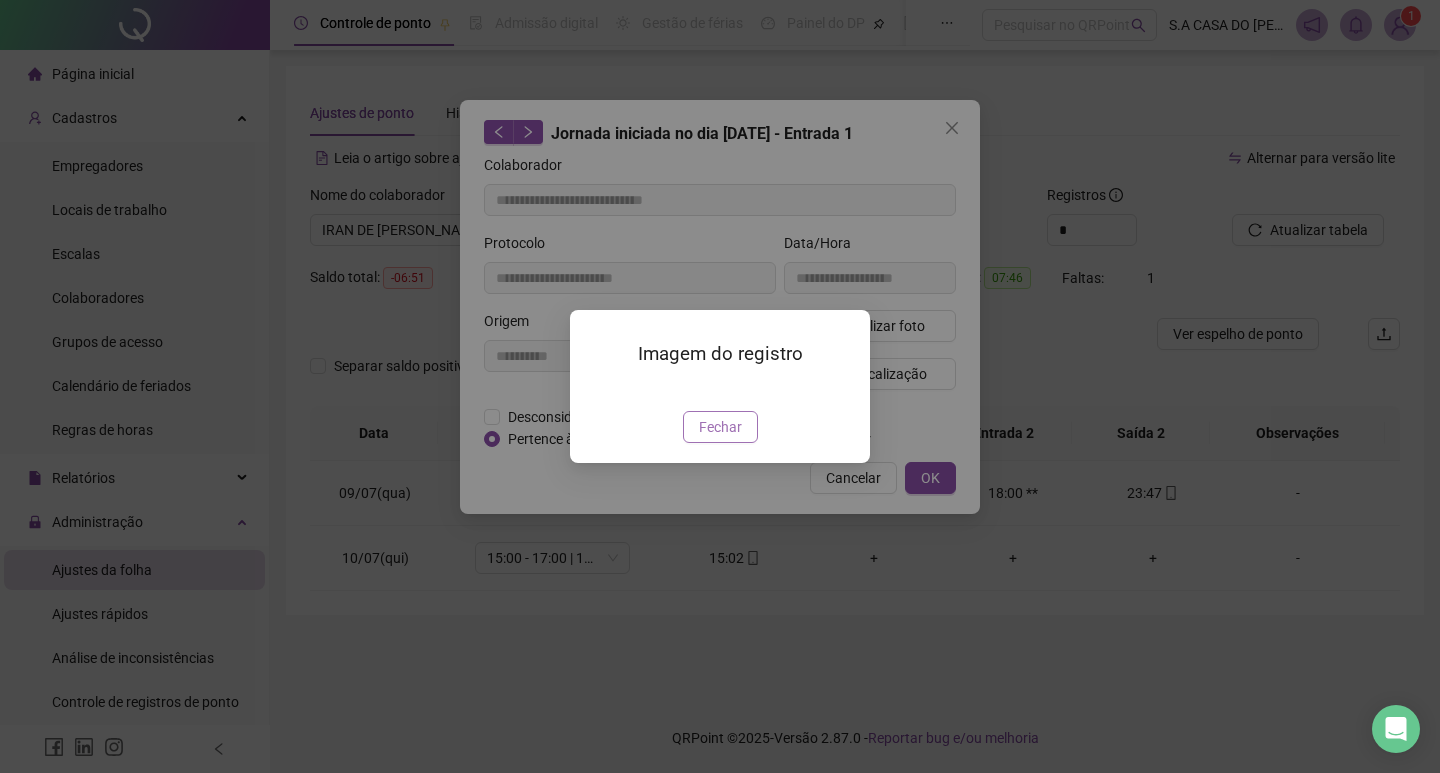 click on "Fechar" at bounding box center [720, 427] 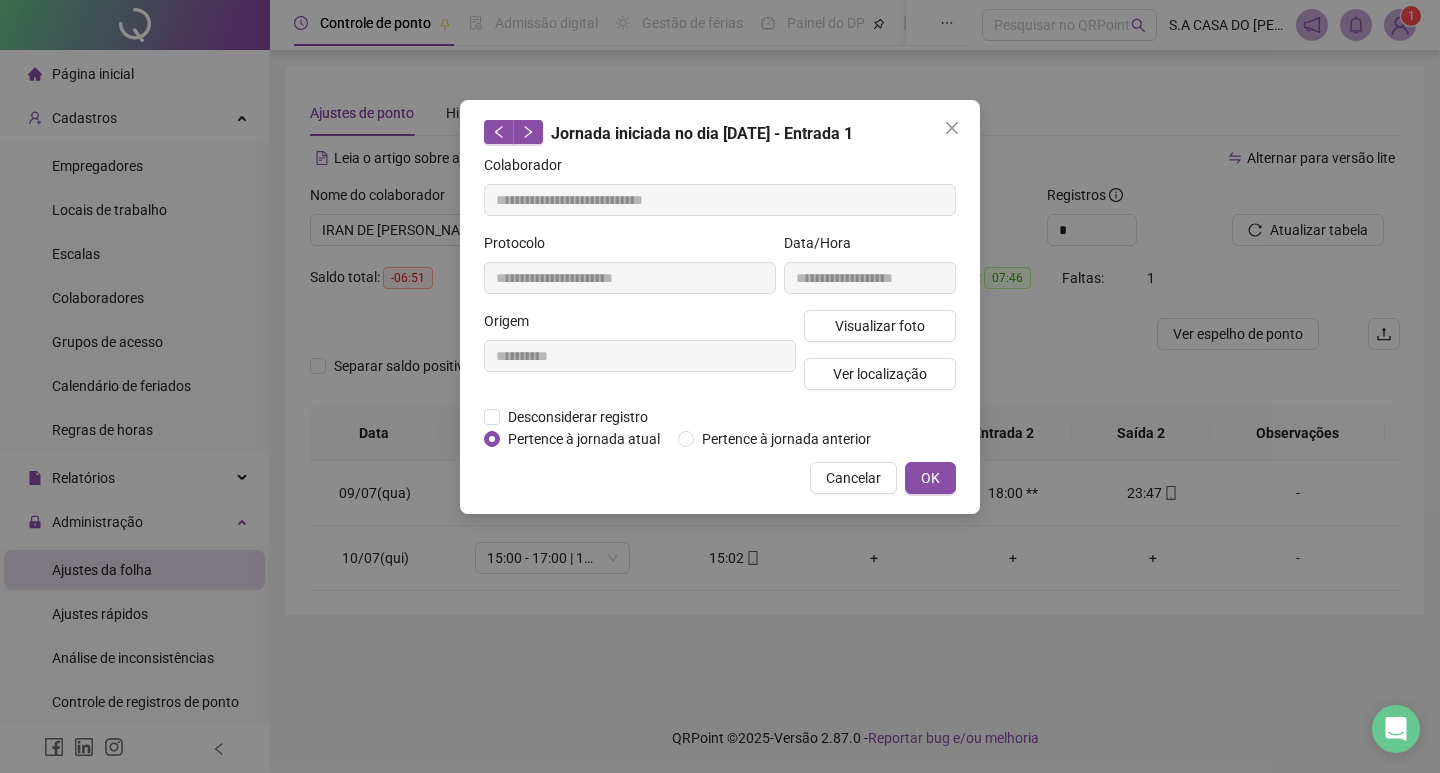 click on "**********" at bounding box center (720, 307) 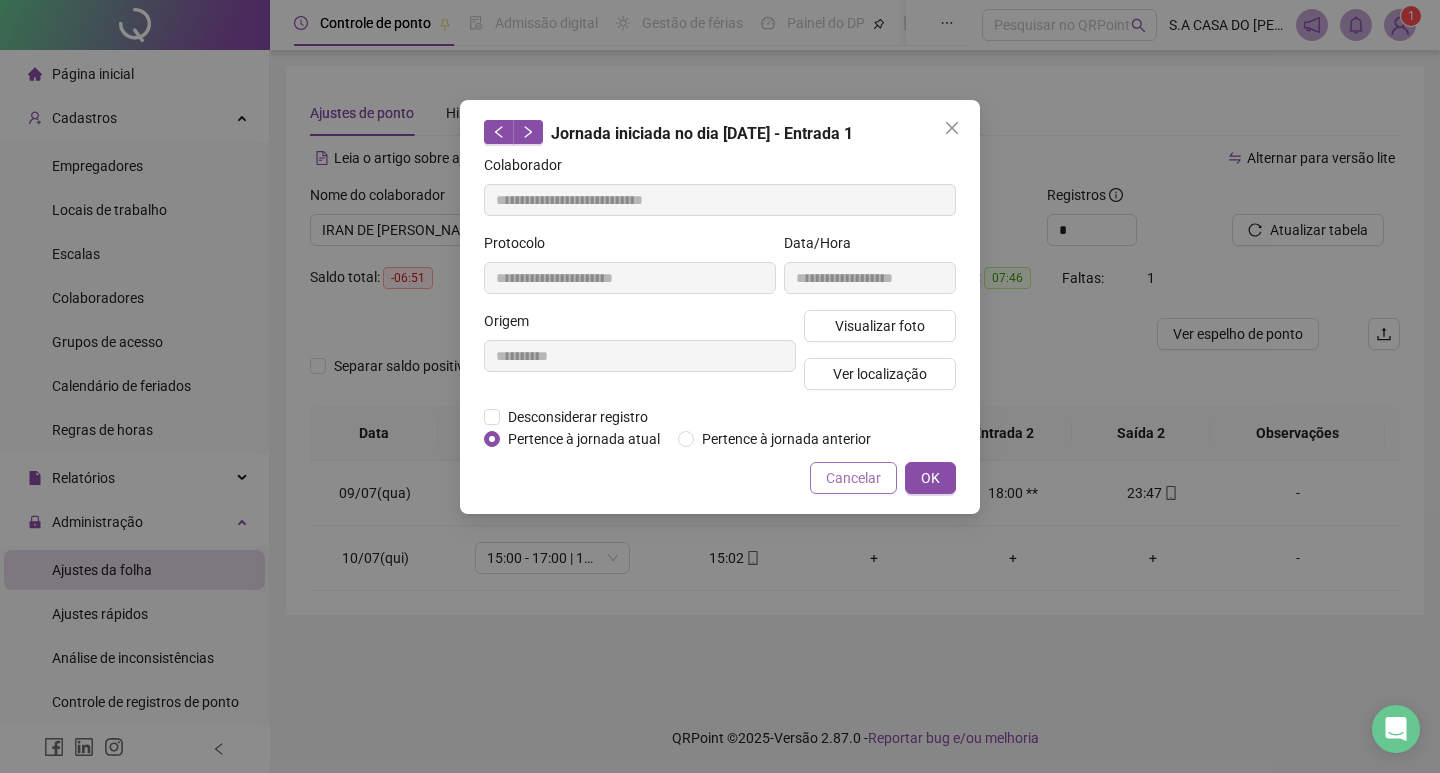 click on "Cancelar" at bounding box center (853, 478) 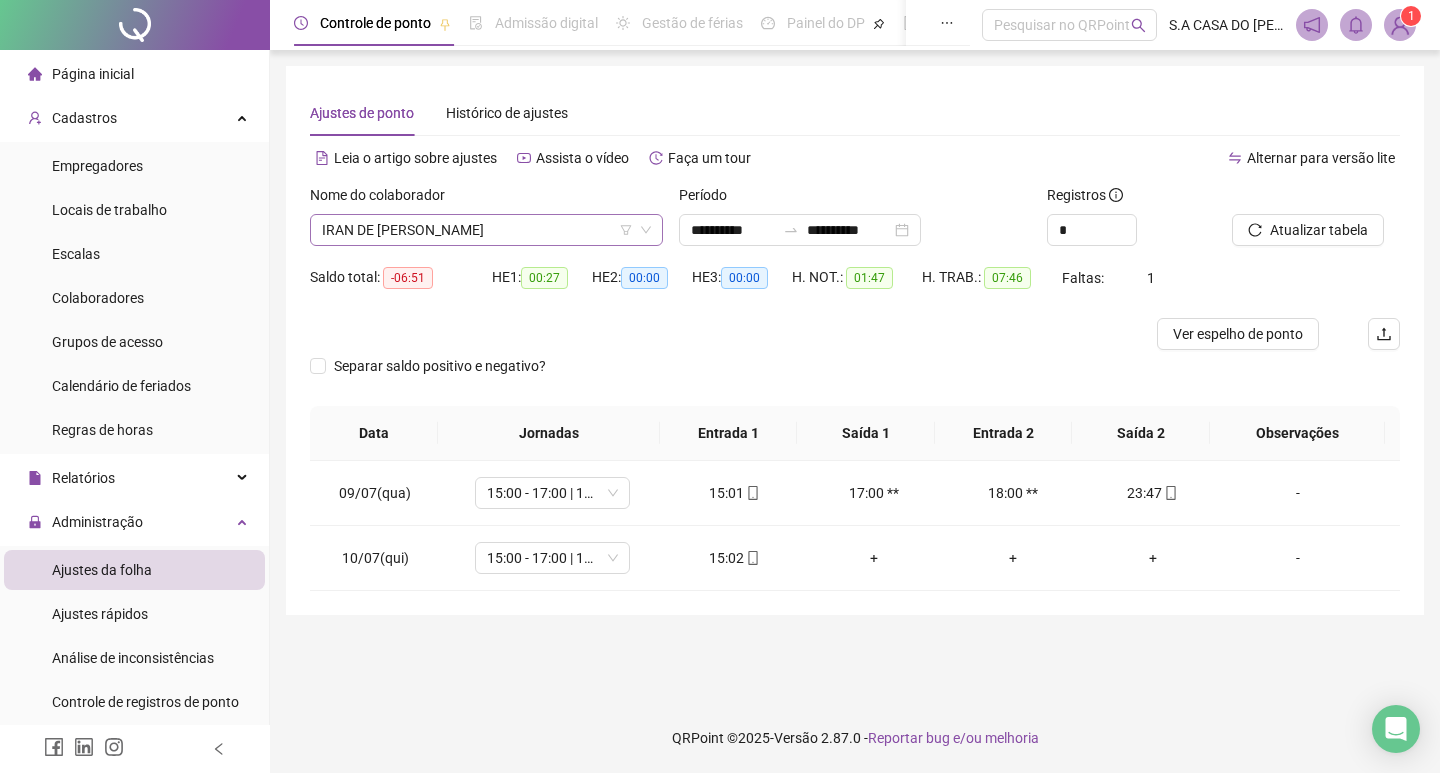 click on "IRAN DE [PERSON_NAME]" at bounding box center [486, 230] 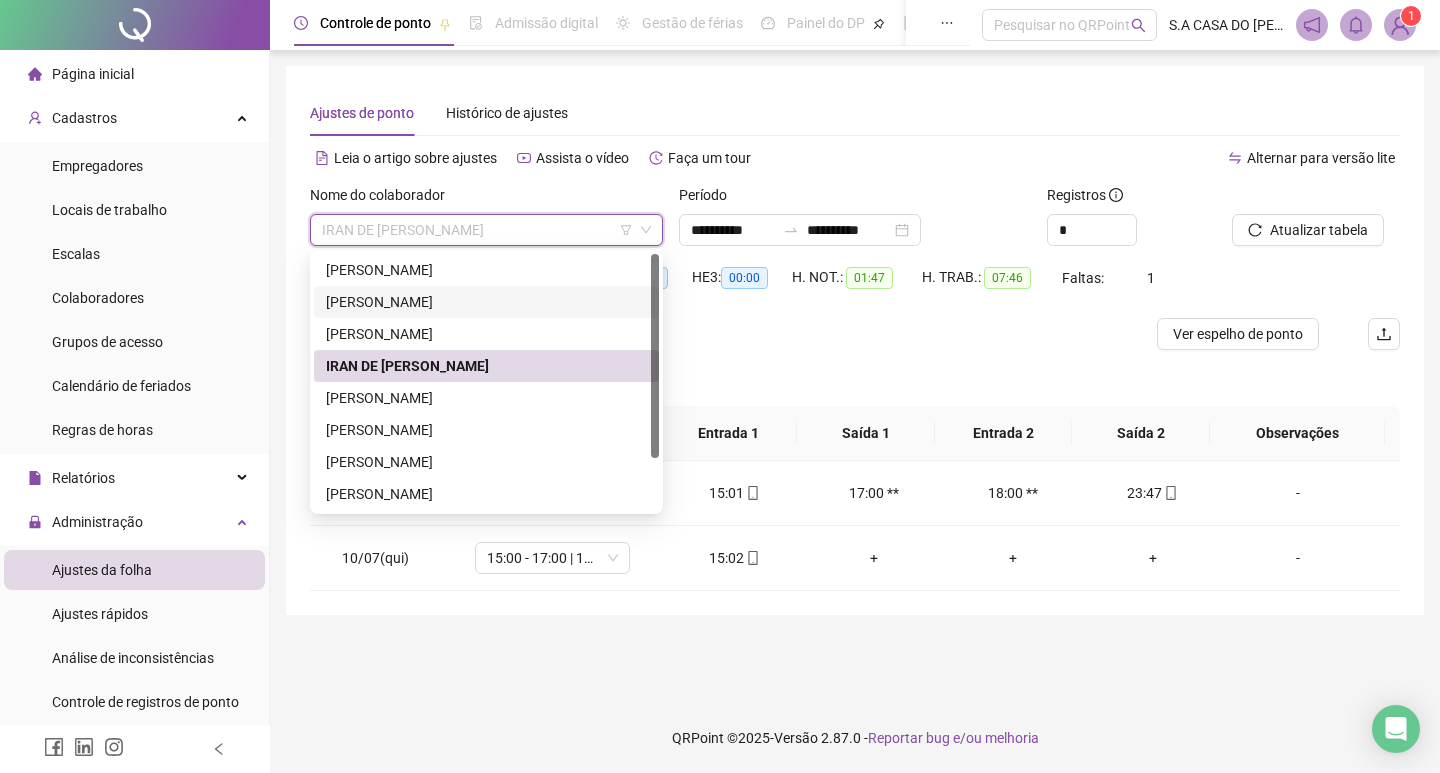 click on "[PERSON_NAME]" at bounding box center (486, 302) 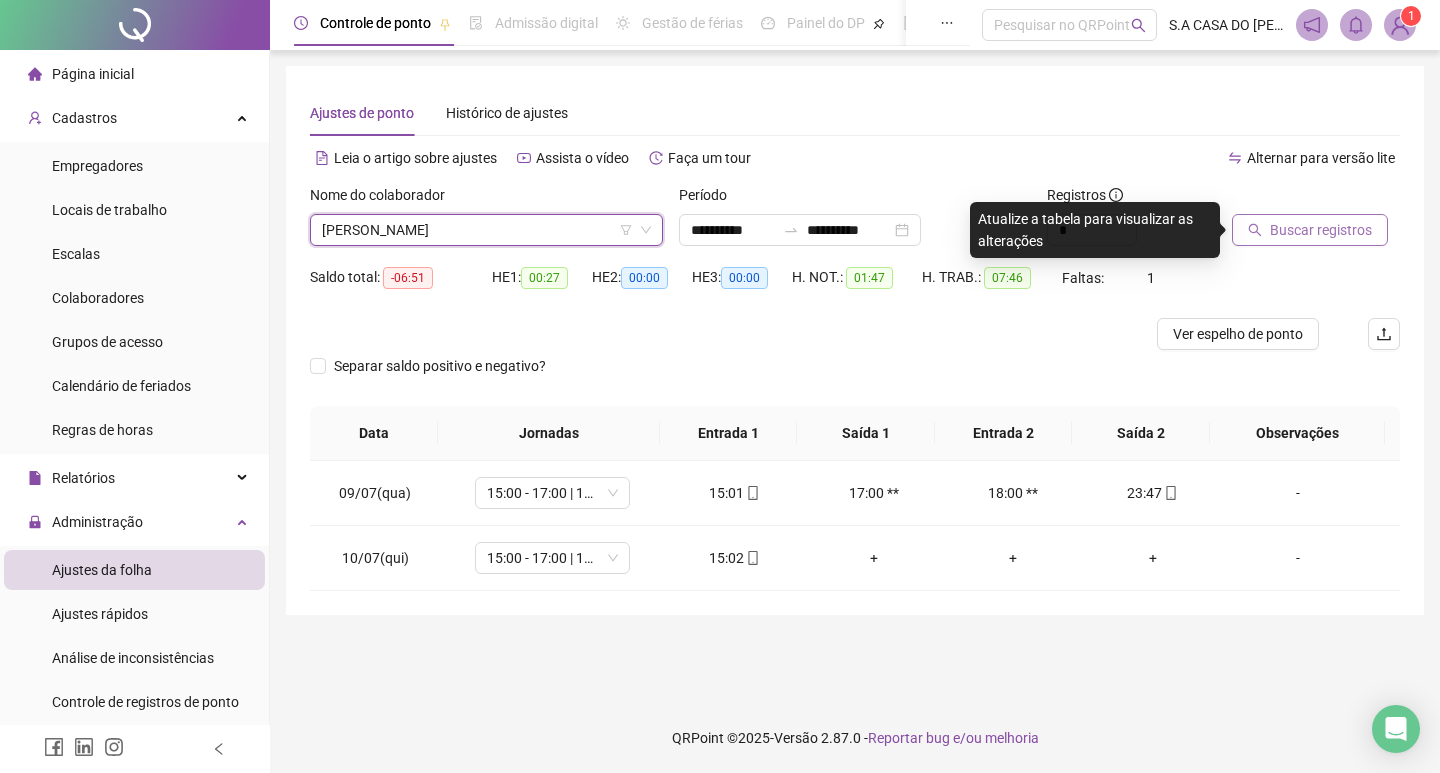 click on "Buscar registros" at bounding box center [1321, 230] 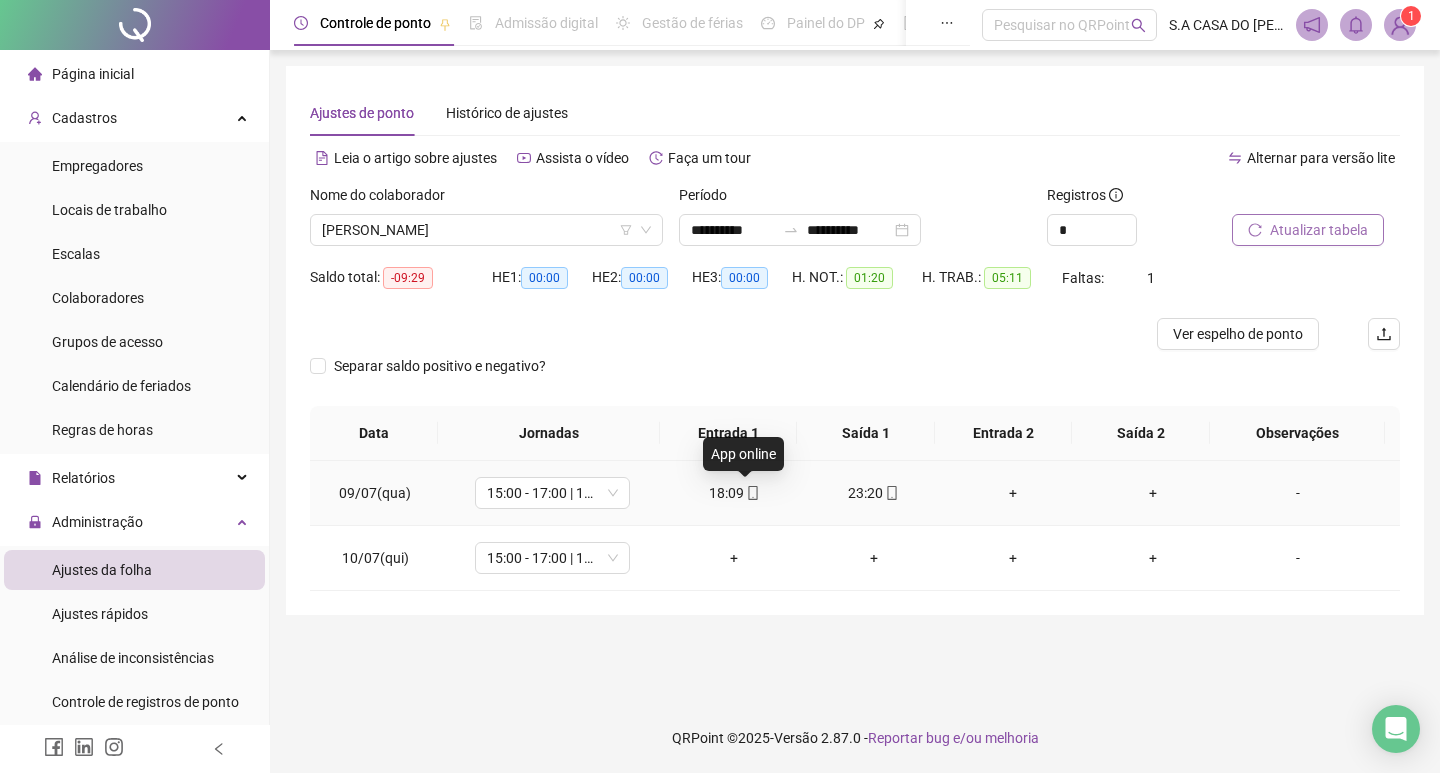 click 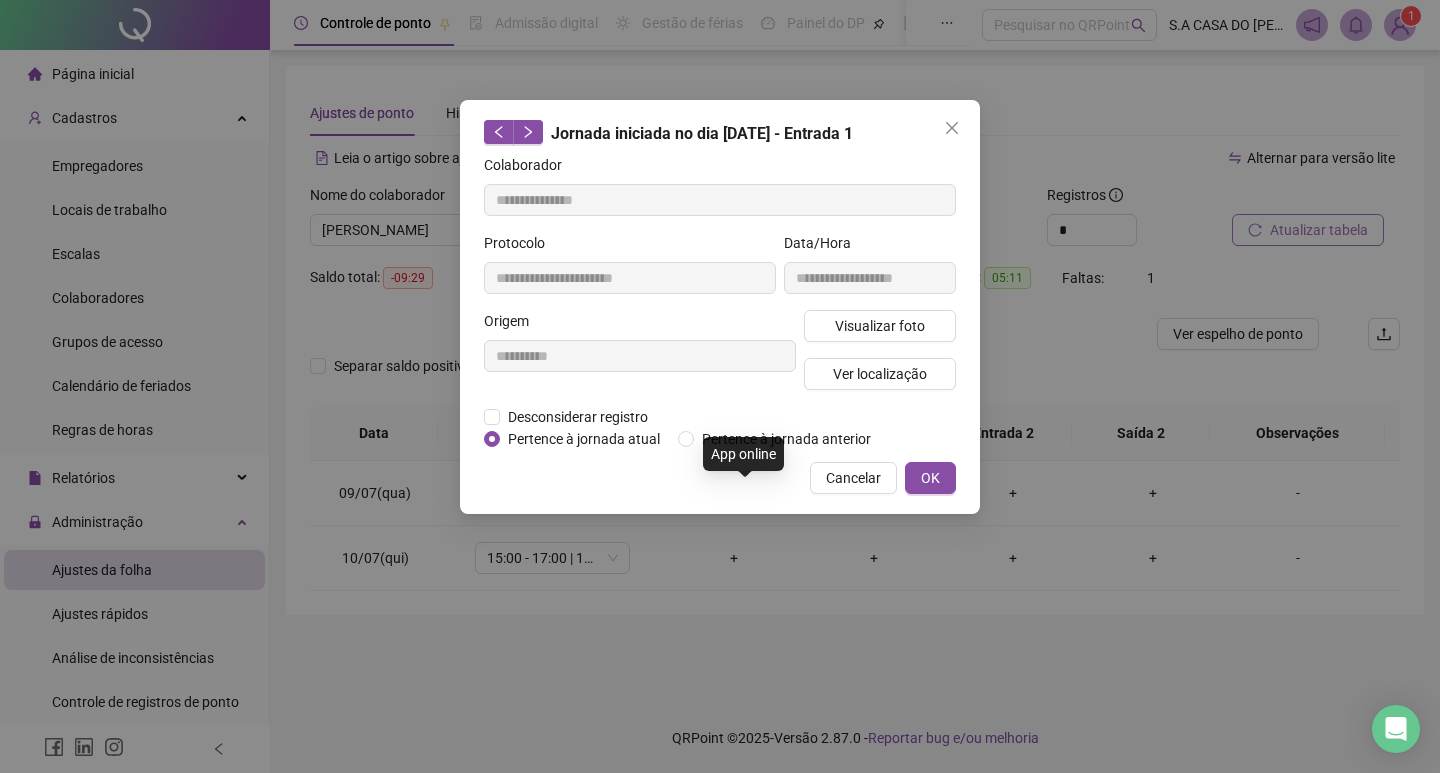 type on "**********" 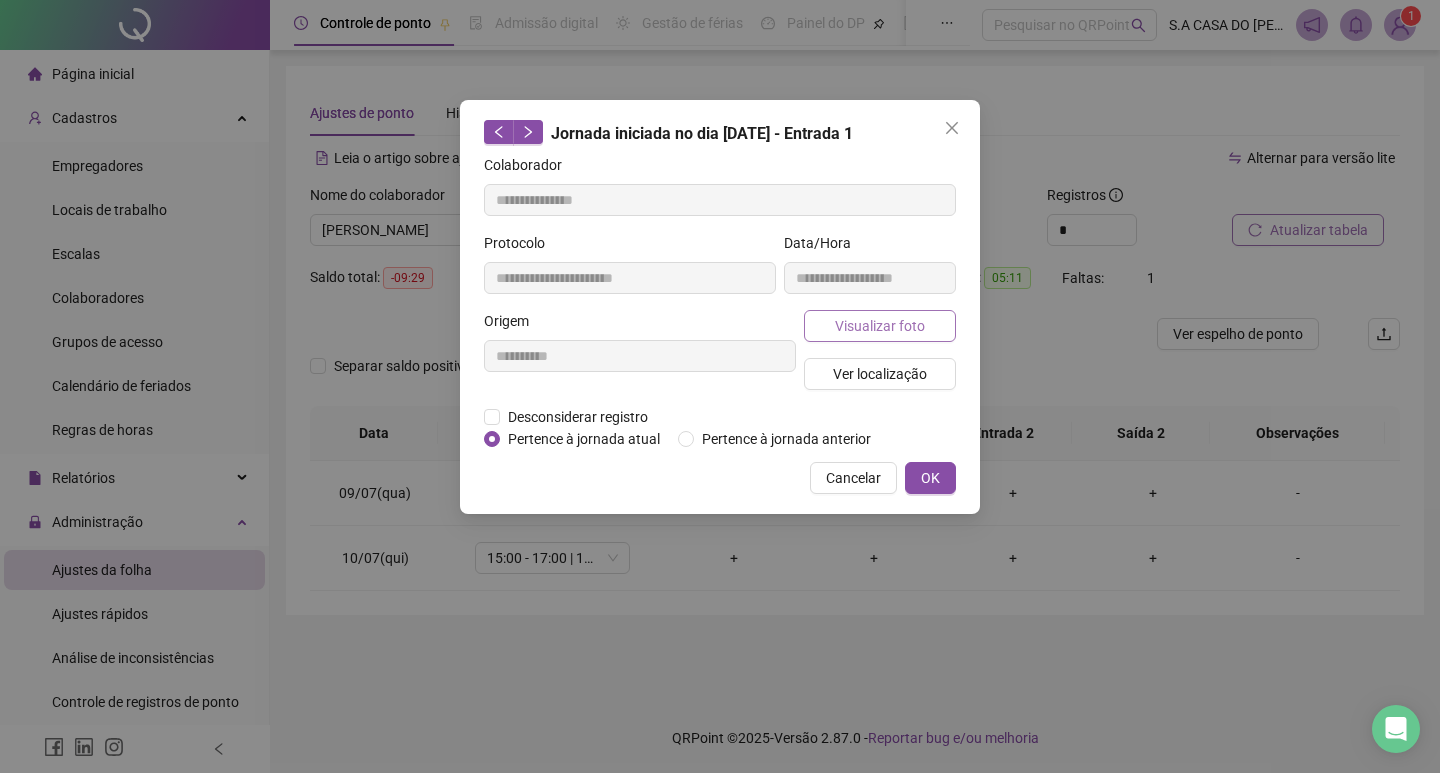 click on "Visualizar foto" at bounding box center [880, 326] 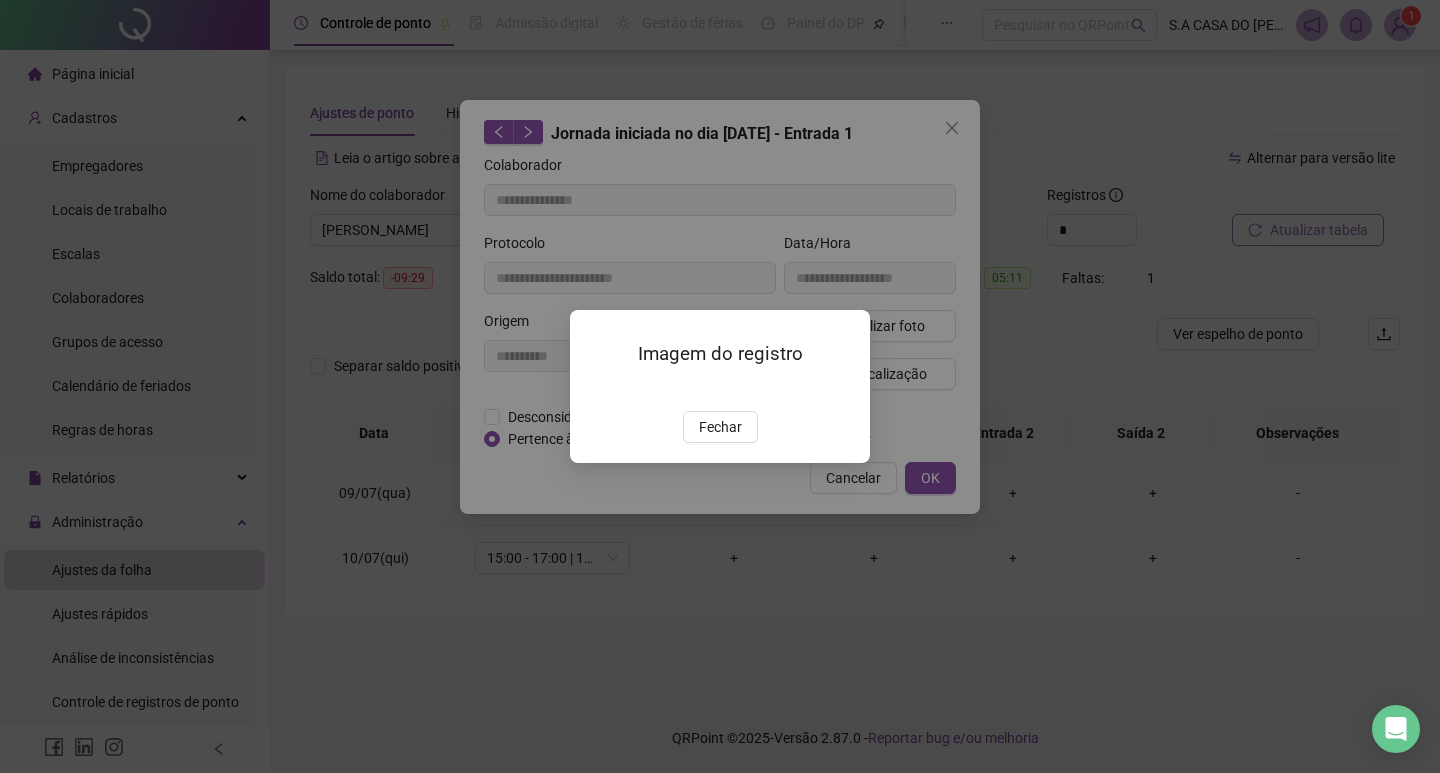 click at bounding box center (594, 390) 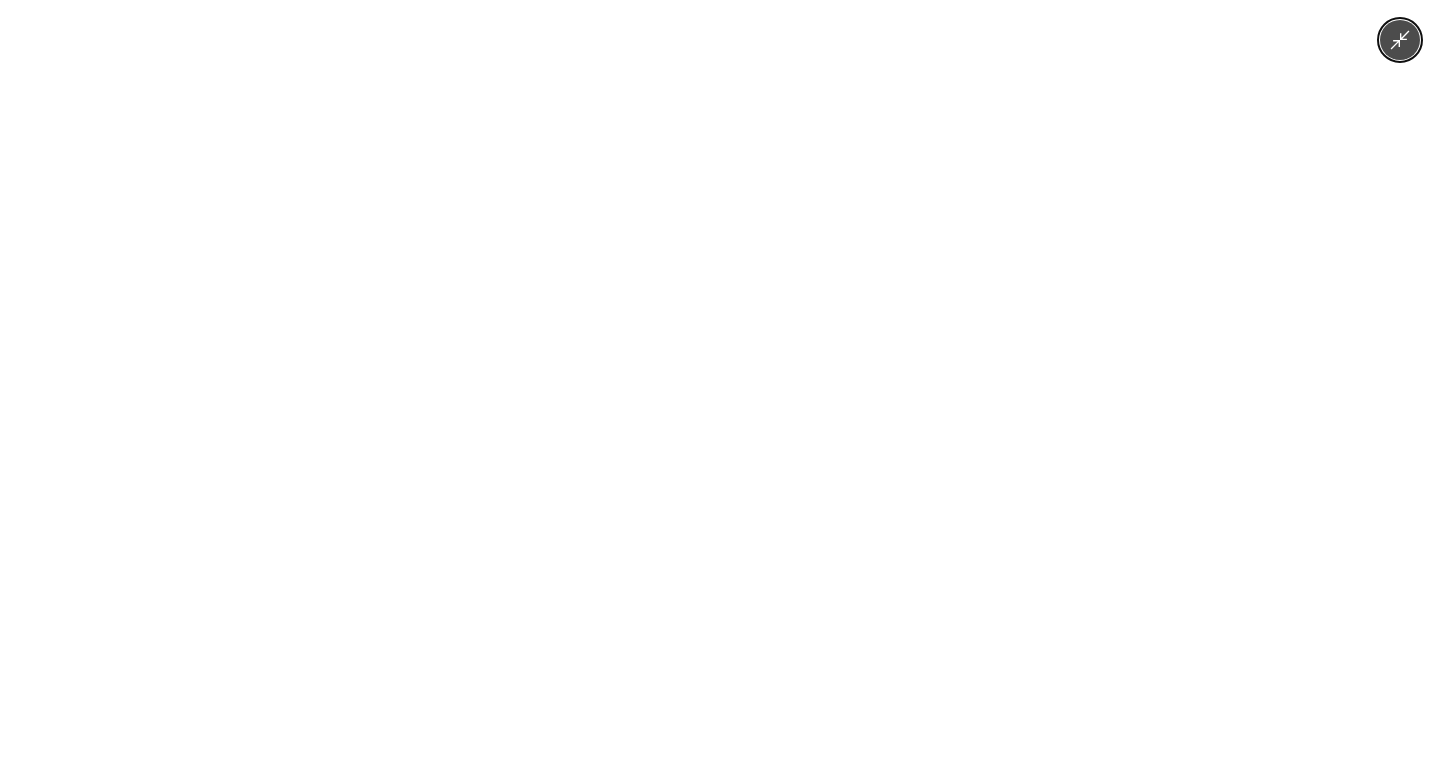 click at bounding box center [719, 386] 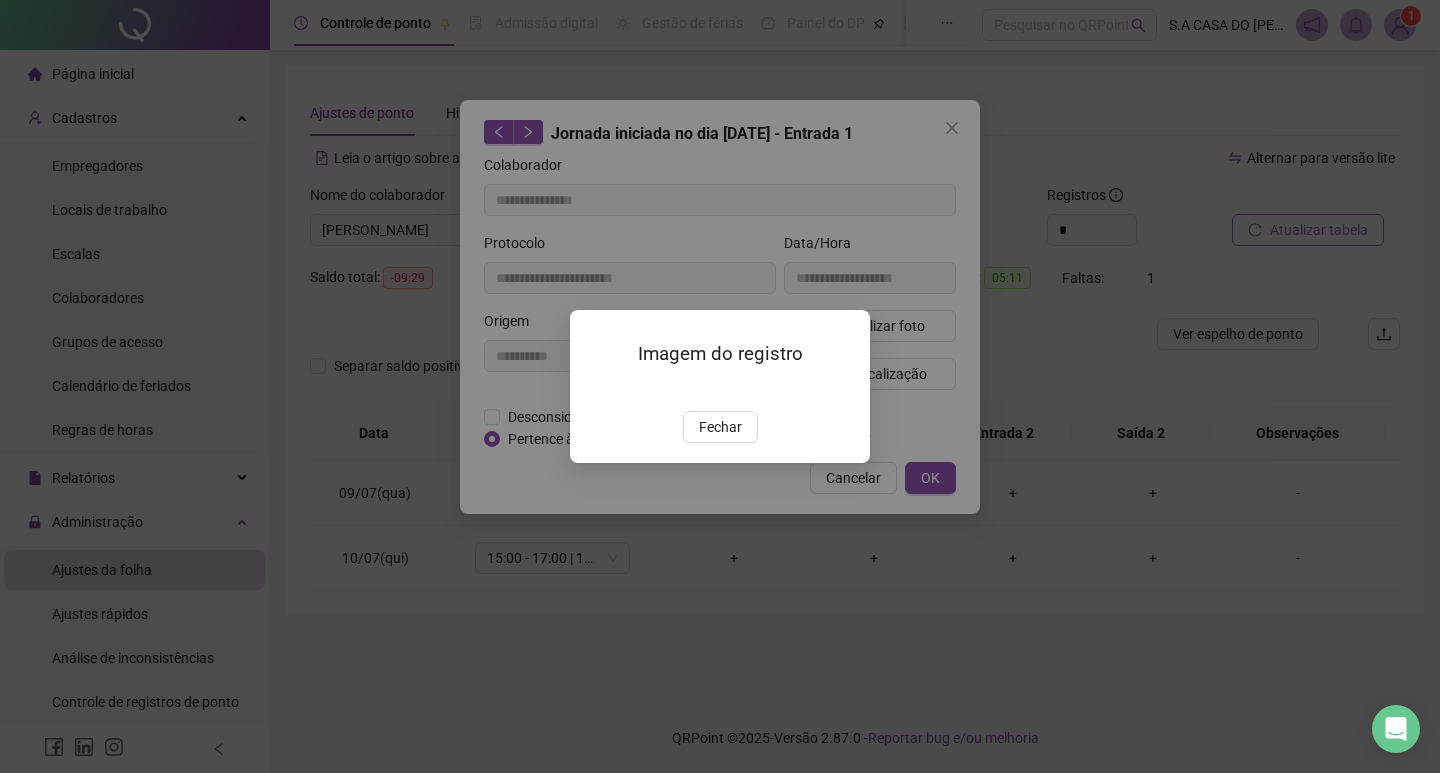 click on "Fechar" at bounding box center [720, 427] 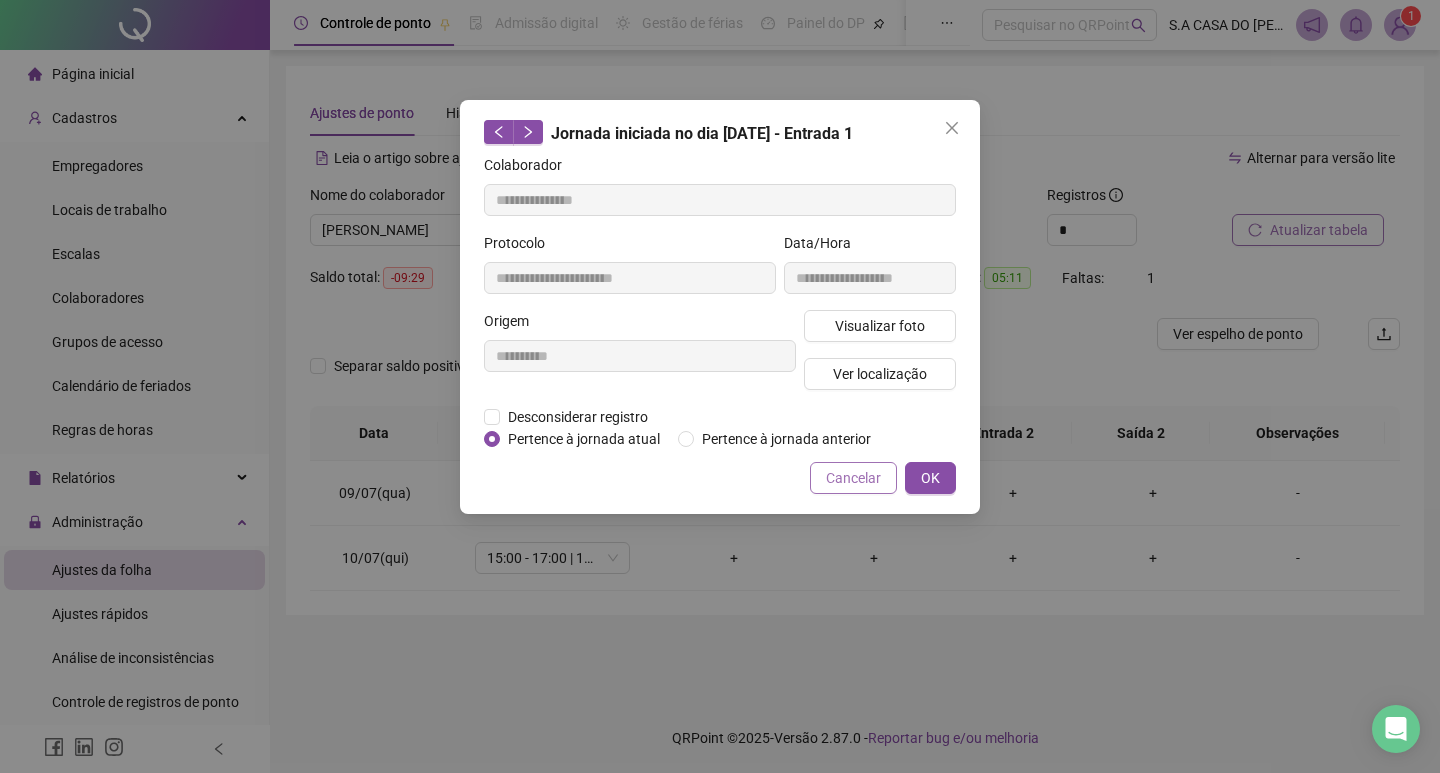 click on "Cancelar" at bounding box center [853, 478] 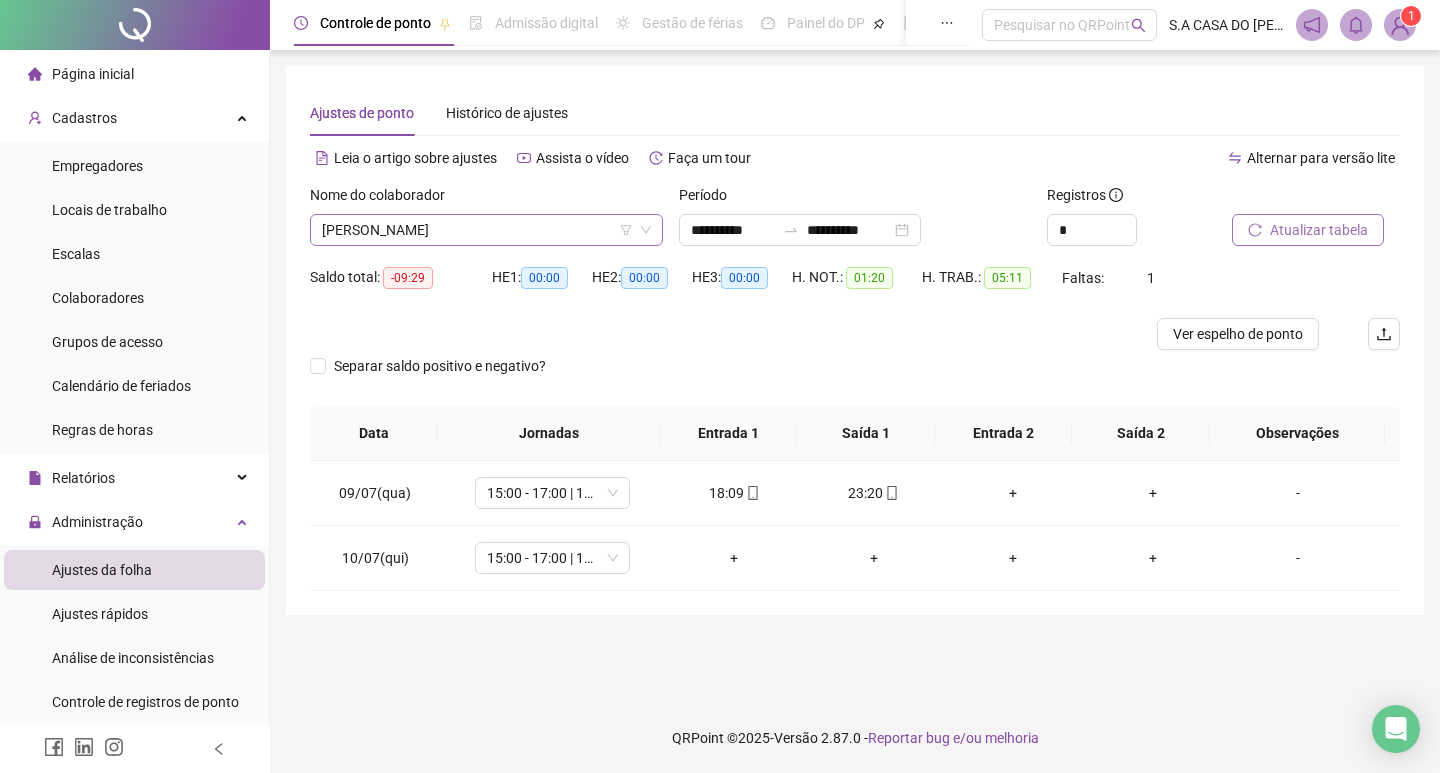 click on "[PERSON_NAME]" at bounding box center [486, 230] 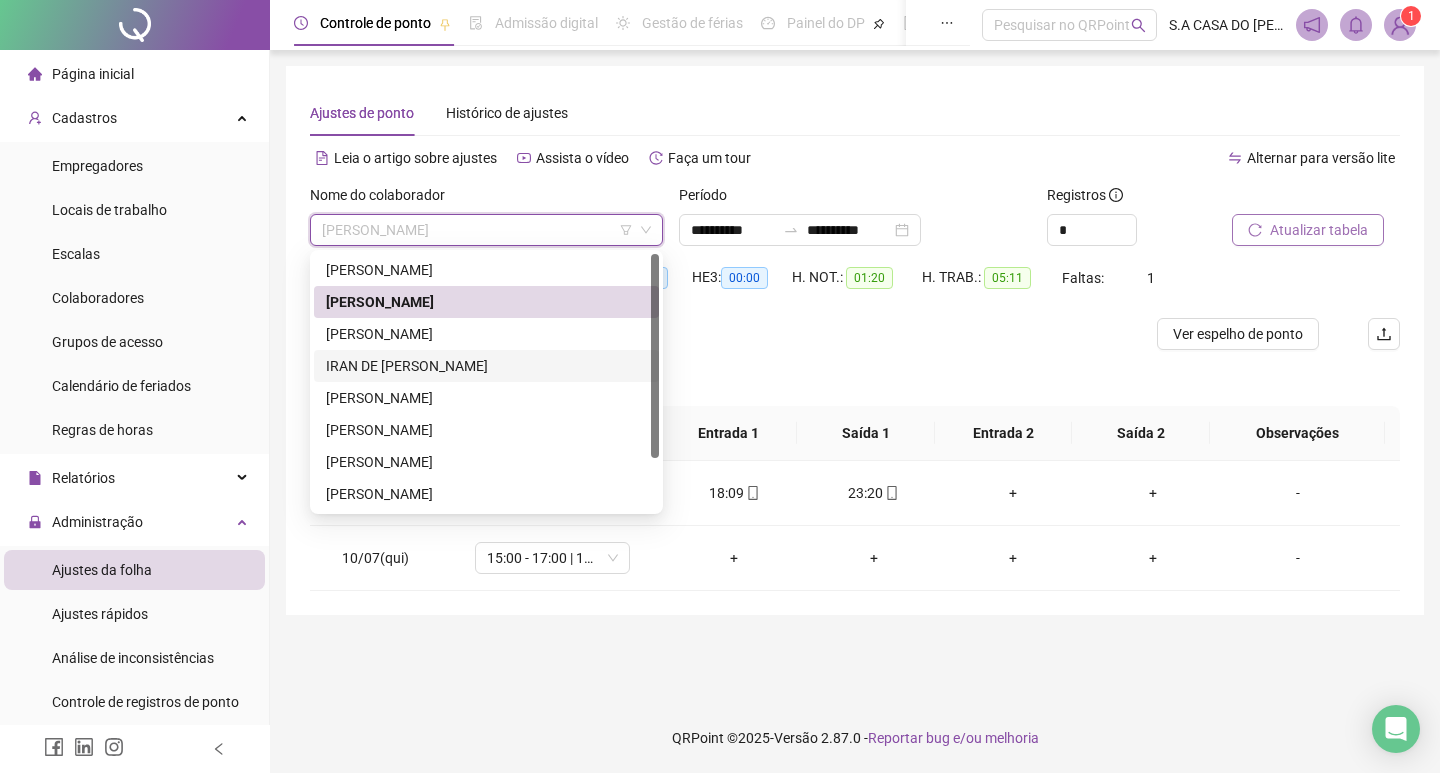 click on "IRAN DE [PERSON_NAME]" at bounding box center (486, 366) 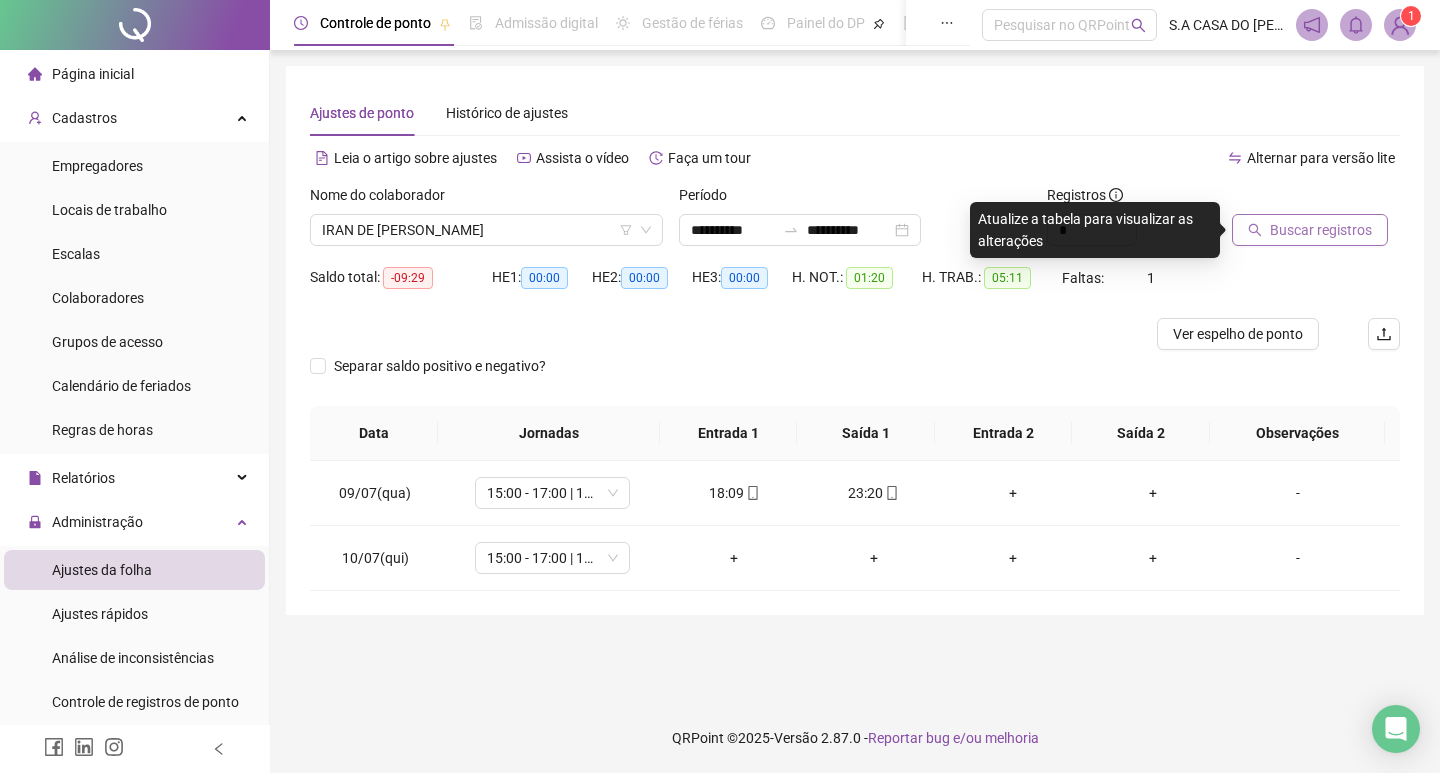 click on "Buscar registros" at bounding box center [1321, 230] 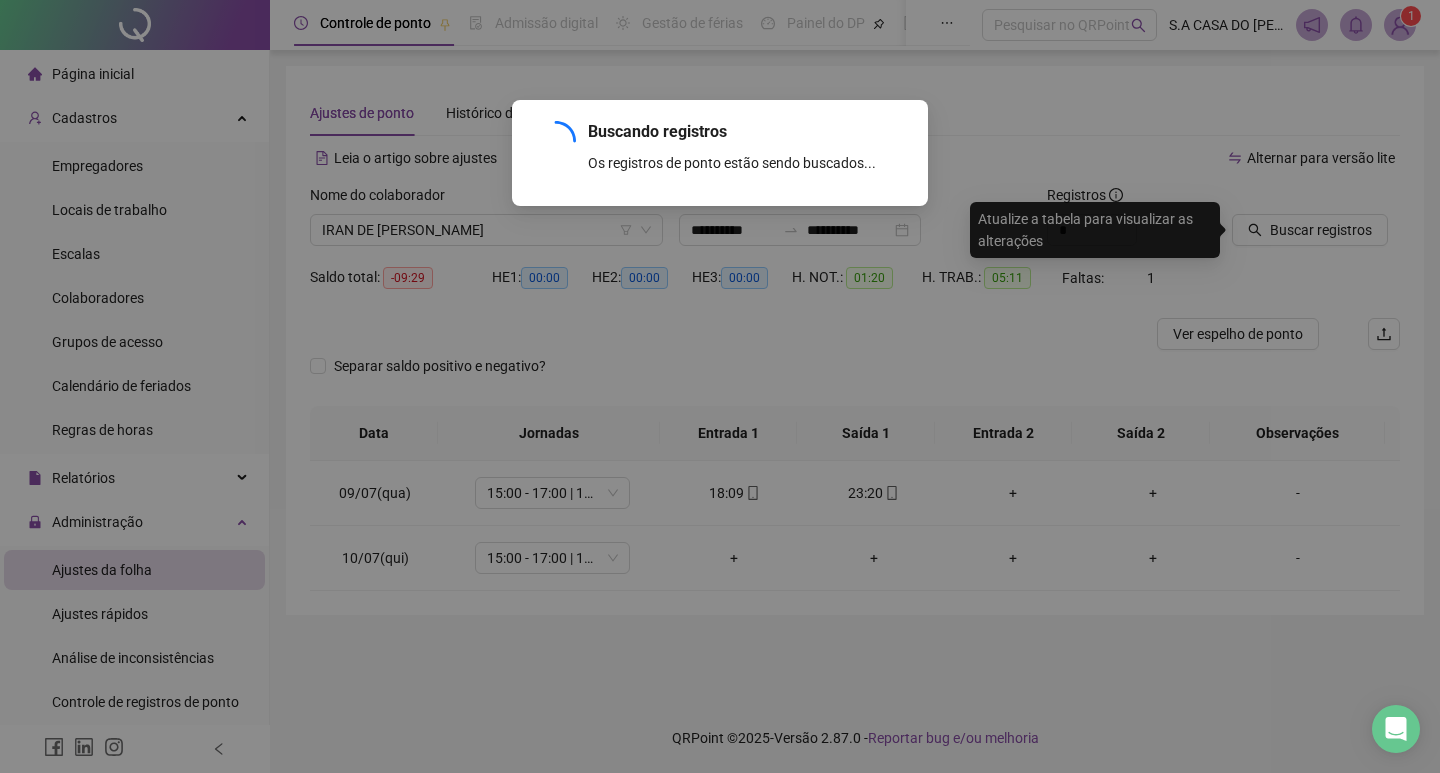 click on "Buscando registros Os registros de ponto estão sendo buscados... OK" at bounding box center (720, 386) 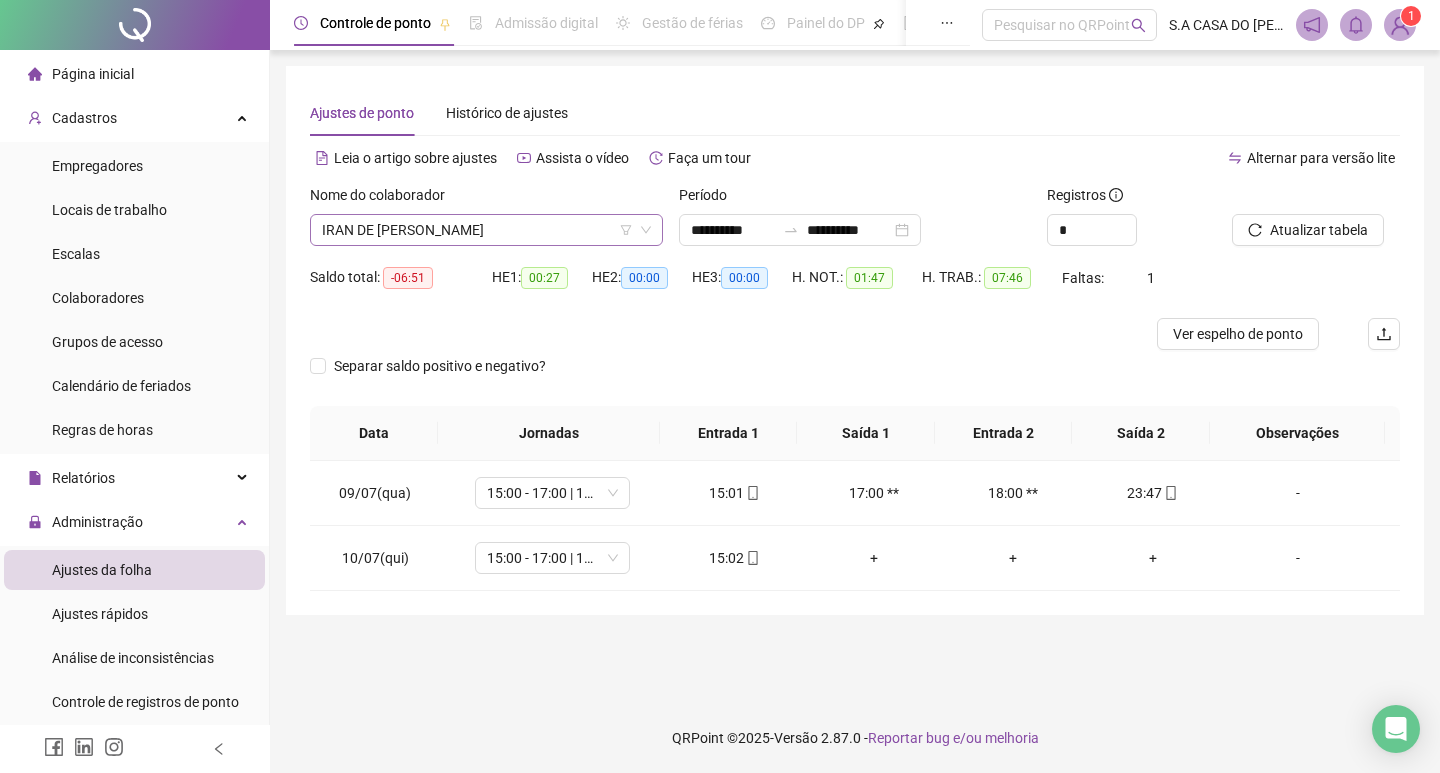 click on "IRAN DE [PERSON_NAME]" at bounding box center [486, 230] 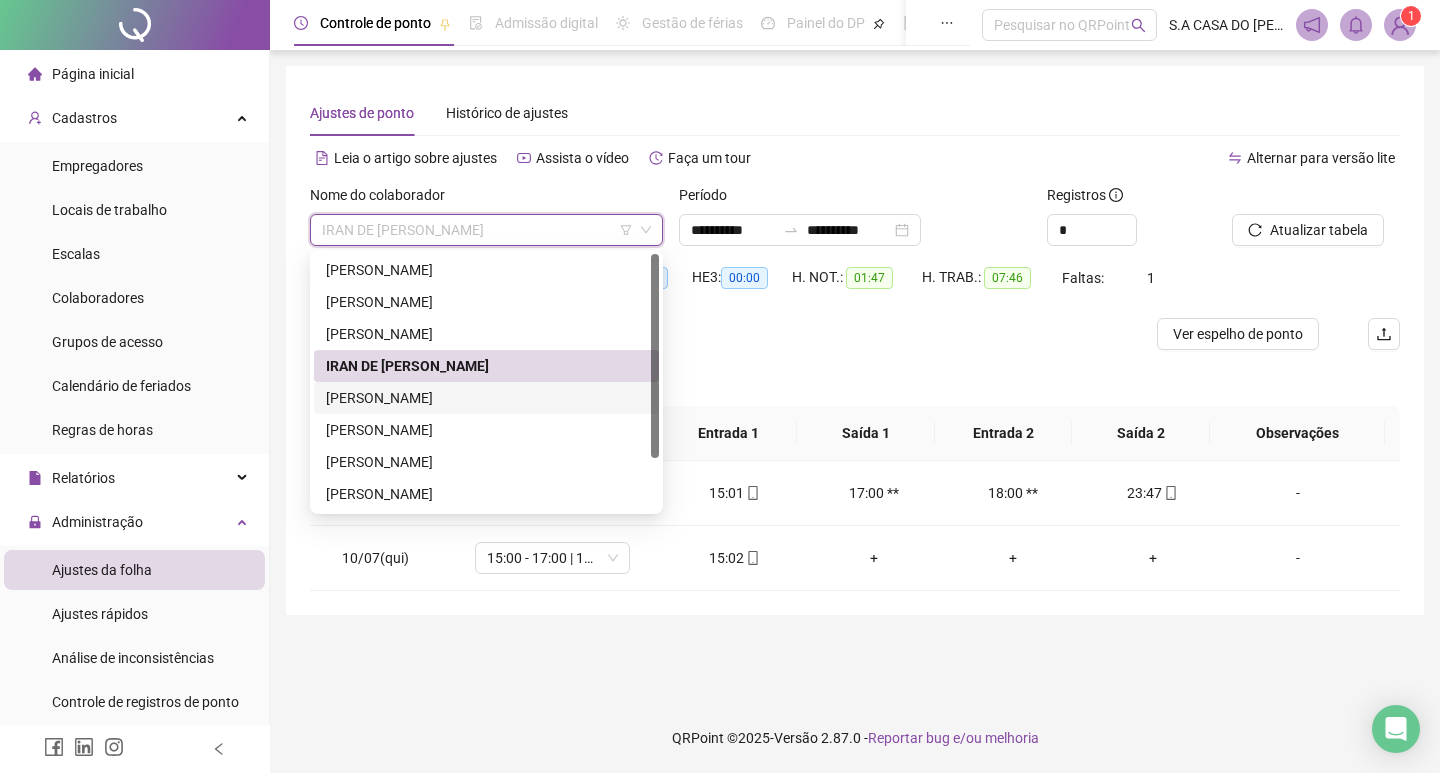 click on "[PERSON_NAME]" at bounding box center (486, 398) 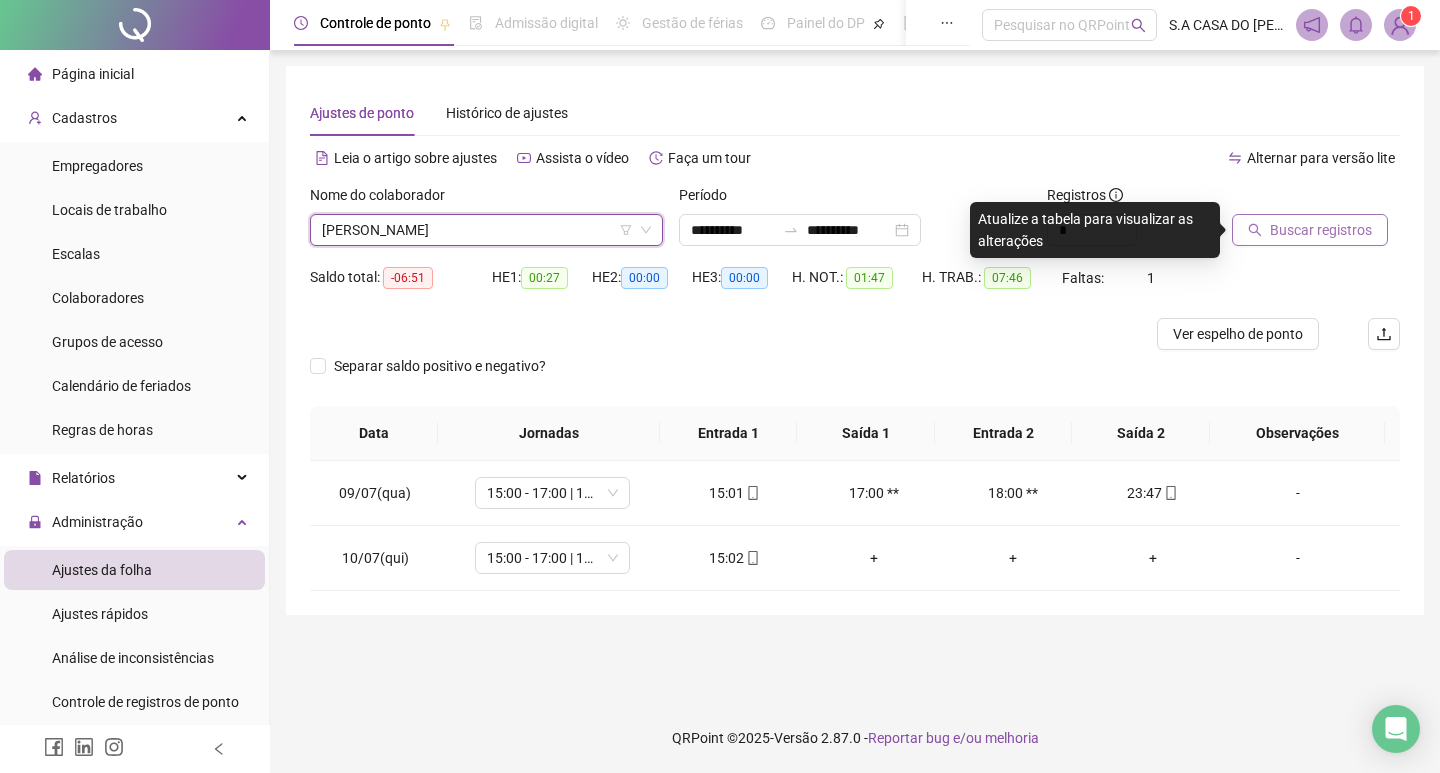 click on "Buscar registros" at bounding box center [1310, 230] 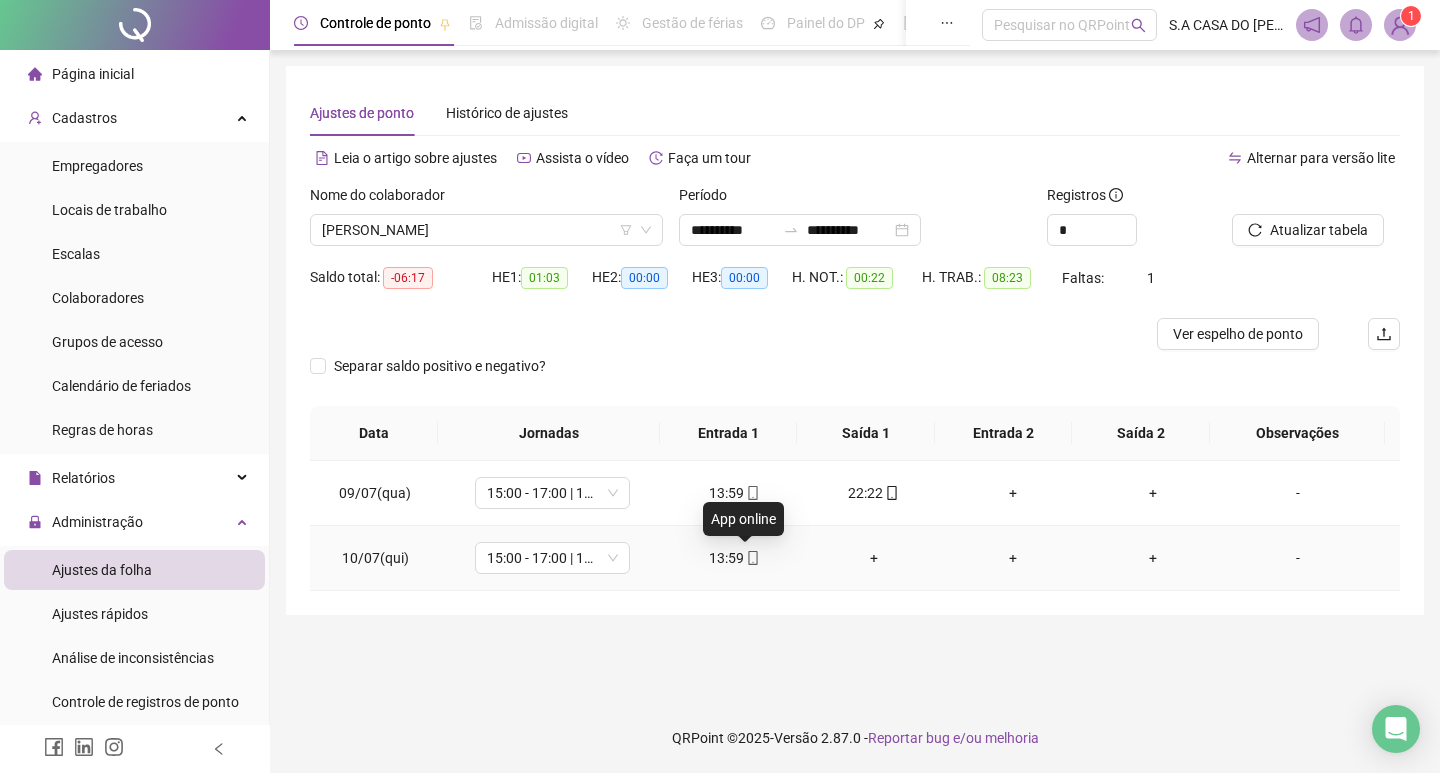 click 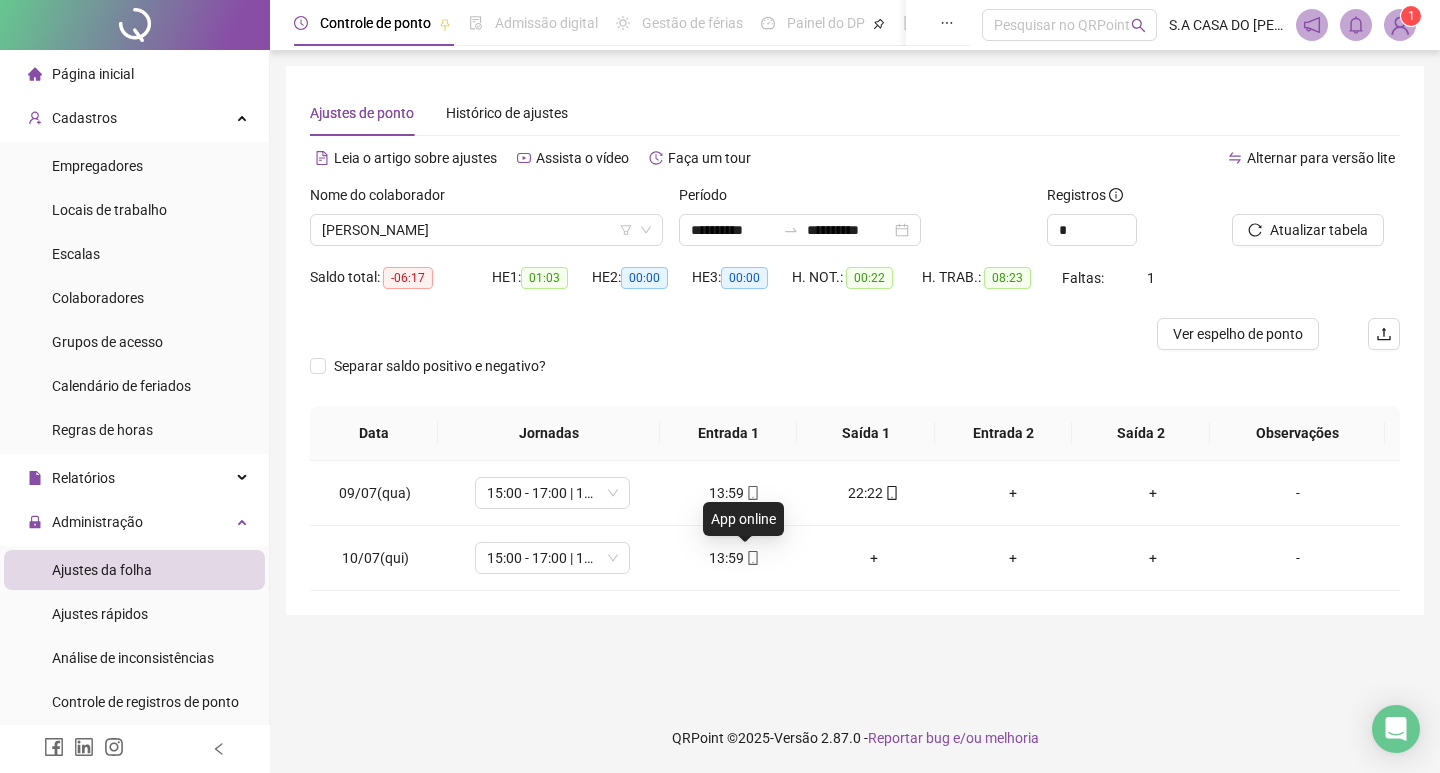 type on "**********" 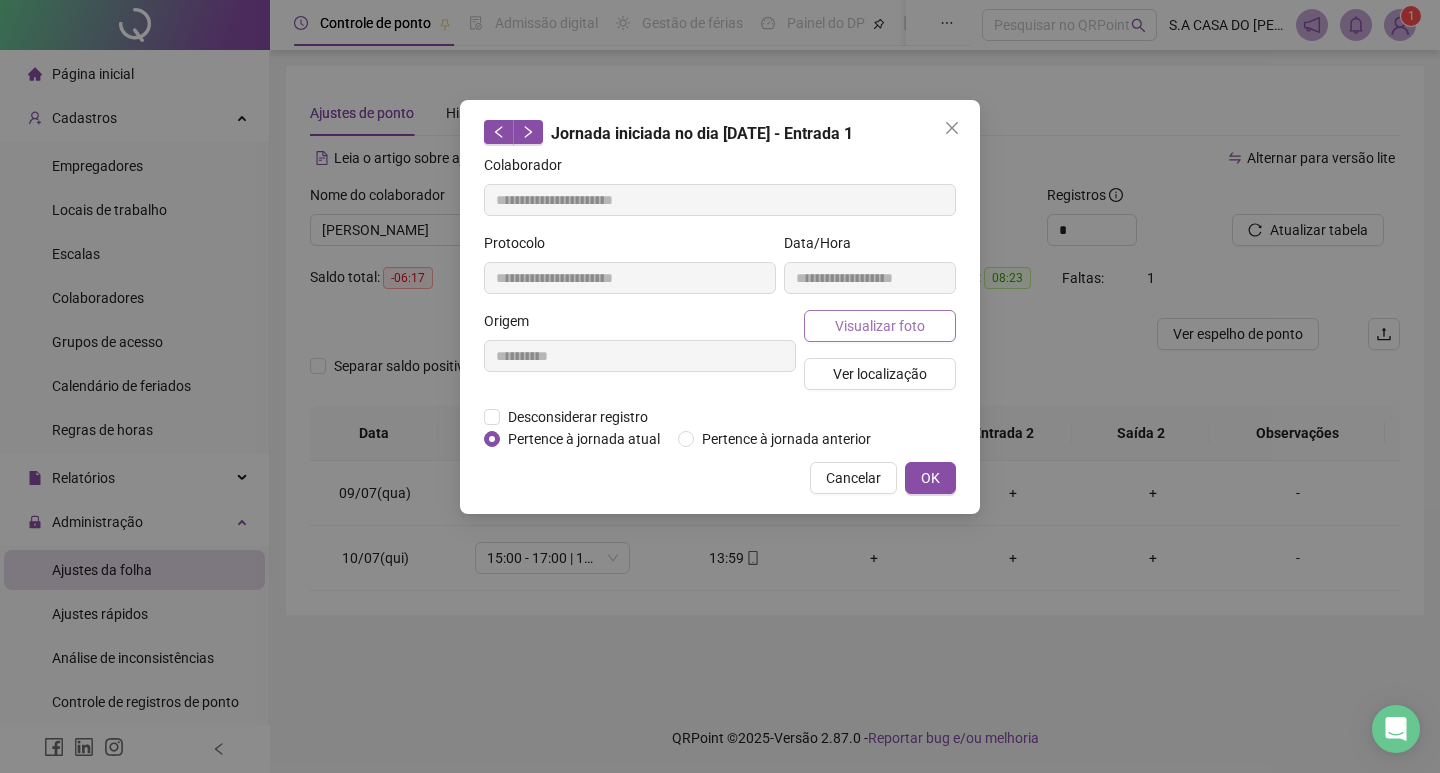 click on "Visualizar foto" at bounding box center (880, 326) 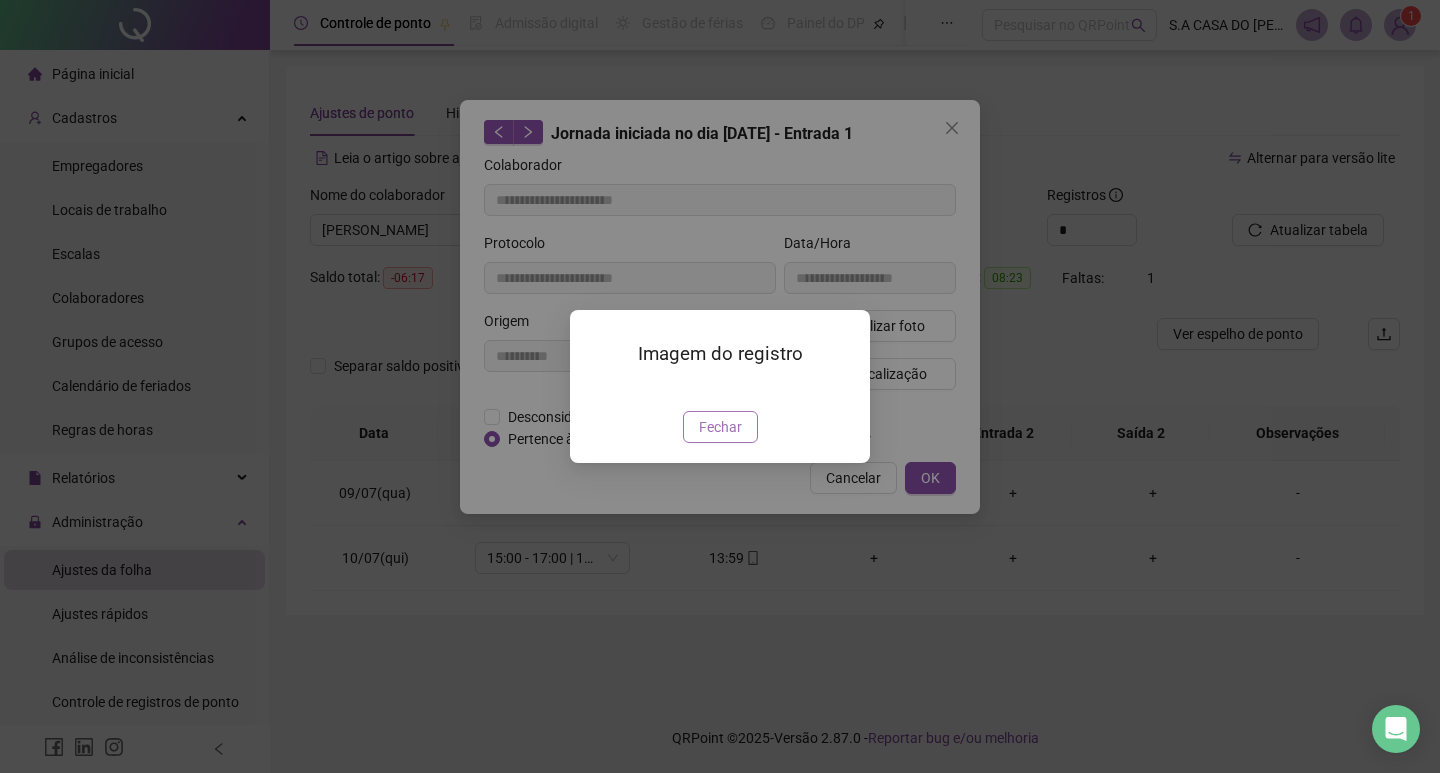 click on "Fechar" at bounding box center (720, 427) 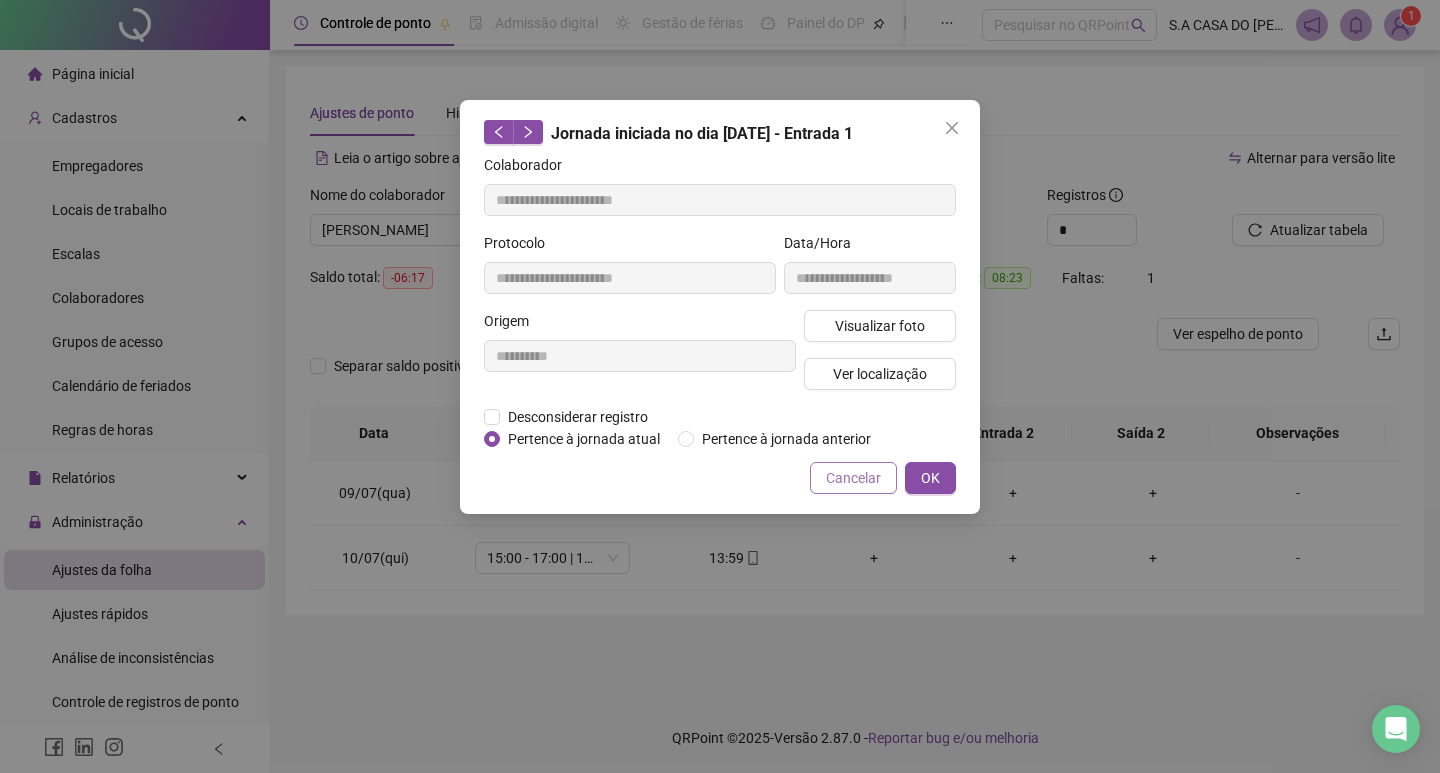 click on "Cancelar" at bounding box center (853, 478) 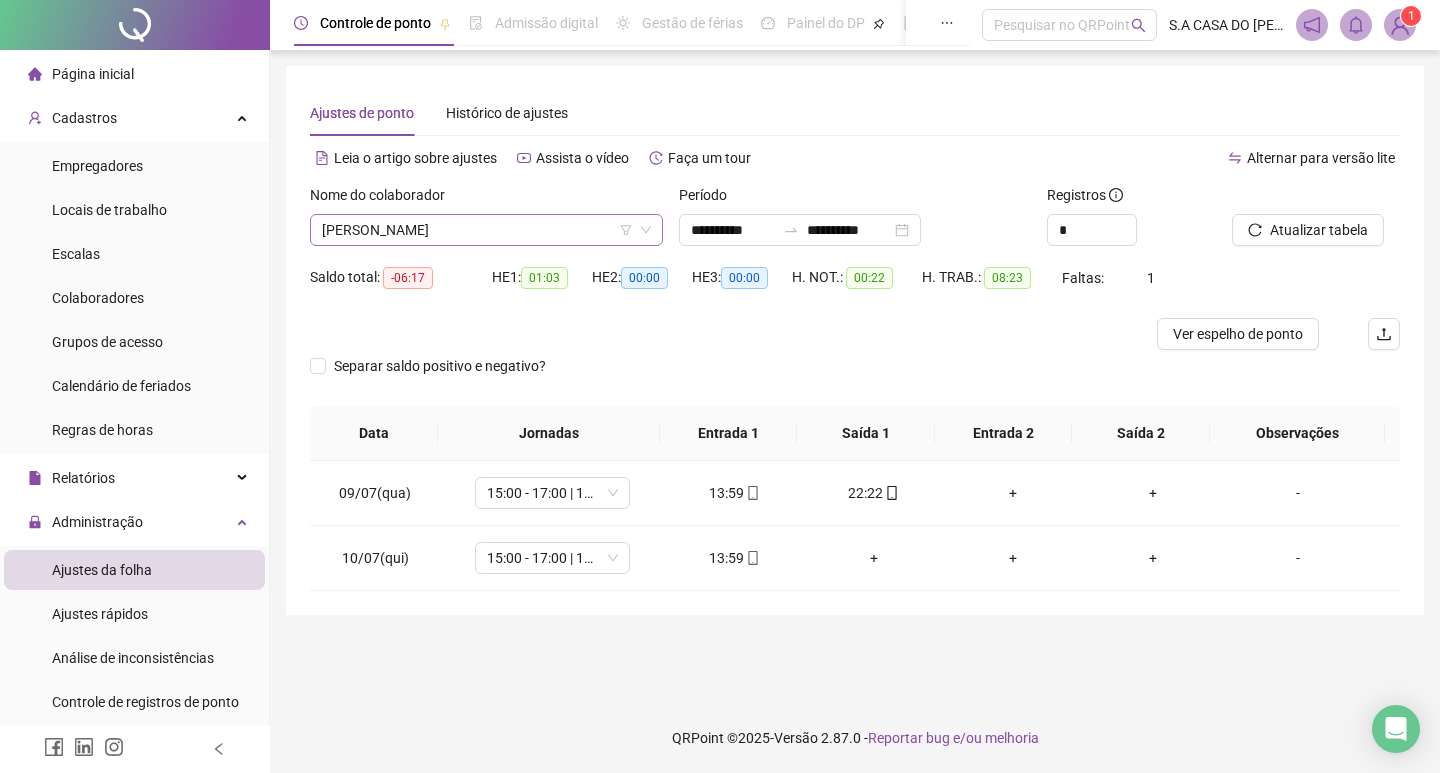 click on "[PERSON_NAME]" at bounding box center (486, 230) 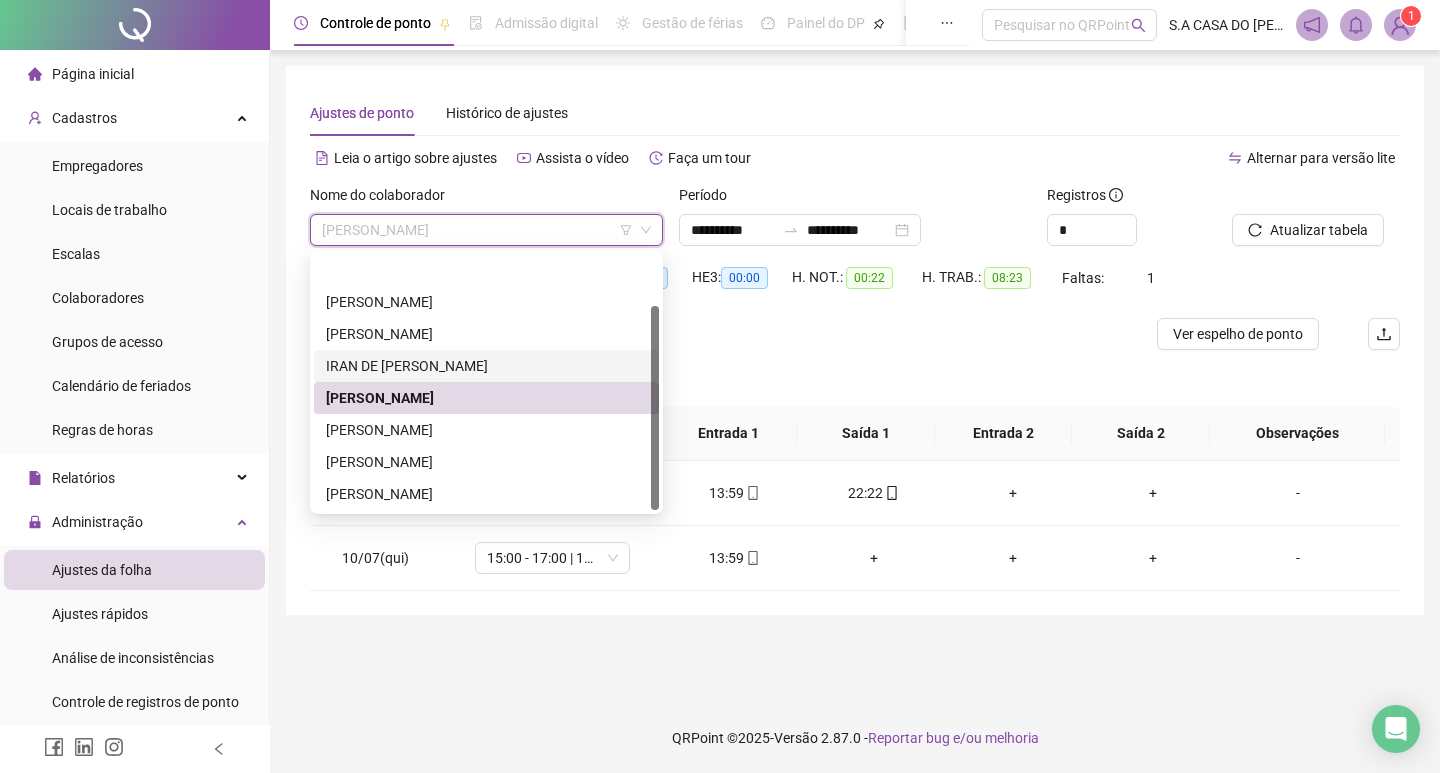 scroll, scrollTop: 64, scrollLeft: 0, axis: vertical 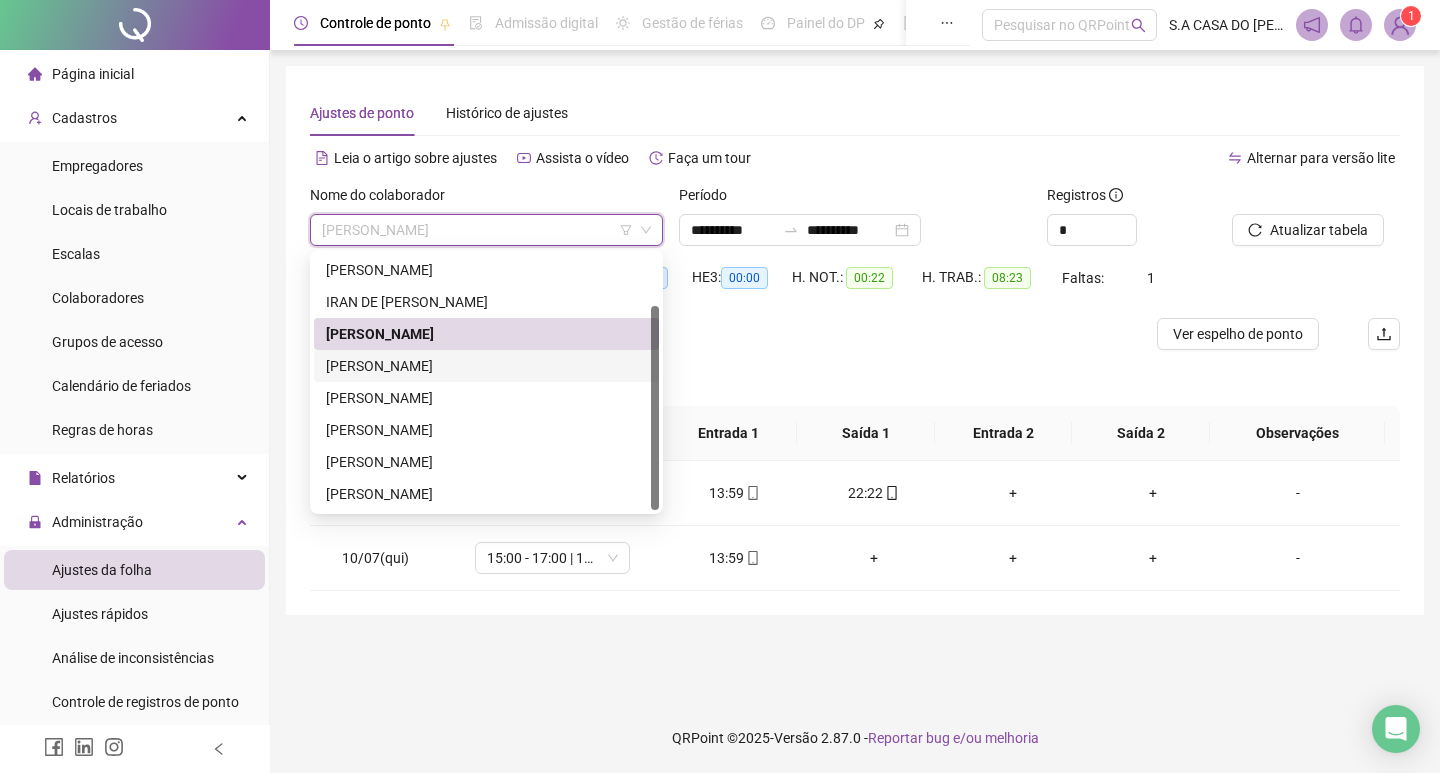 click on "[PERSON_NAME]" at bounding box center (486, 366) 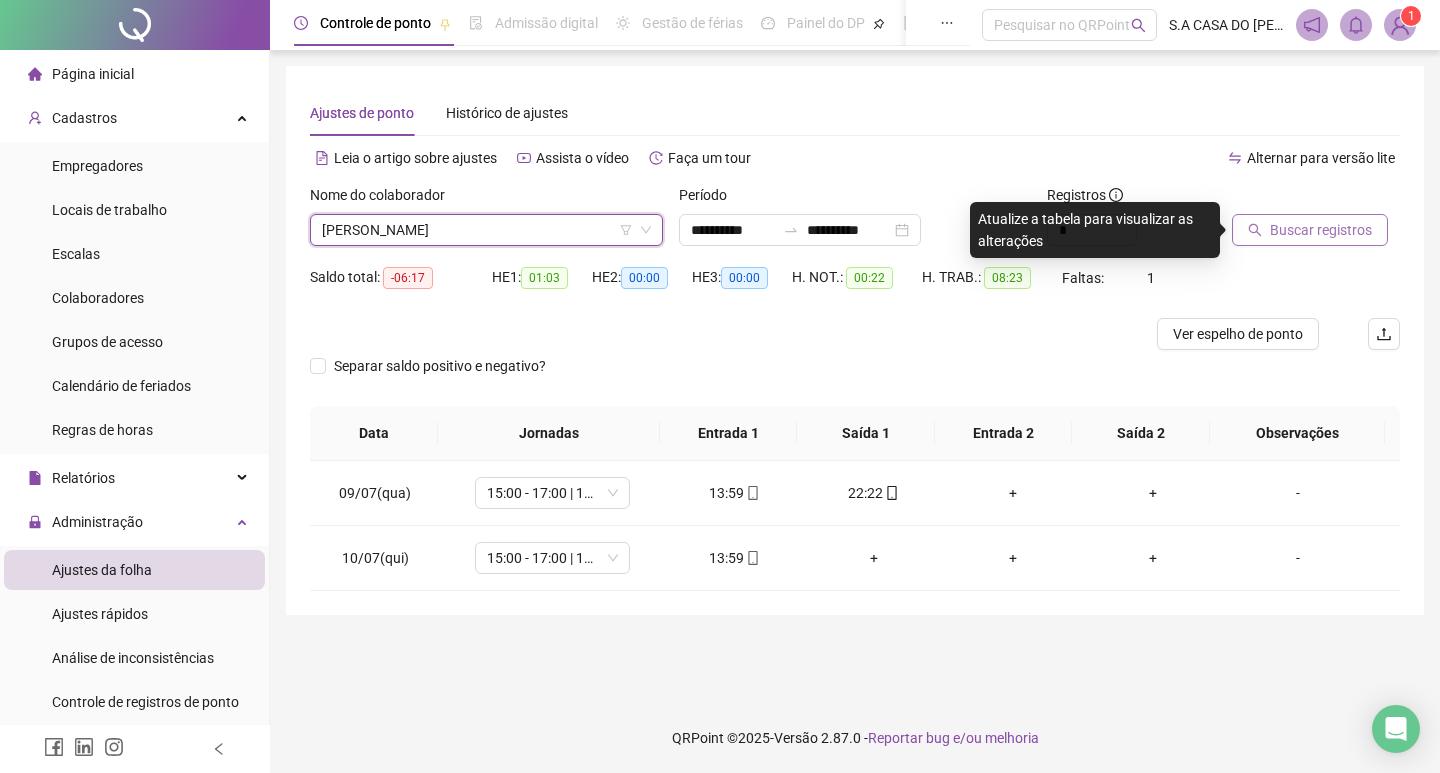 click on "Buscar registros" at bounding box center [1321, 230] 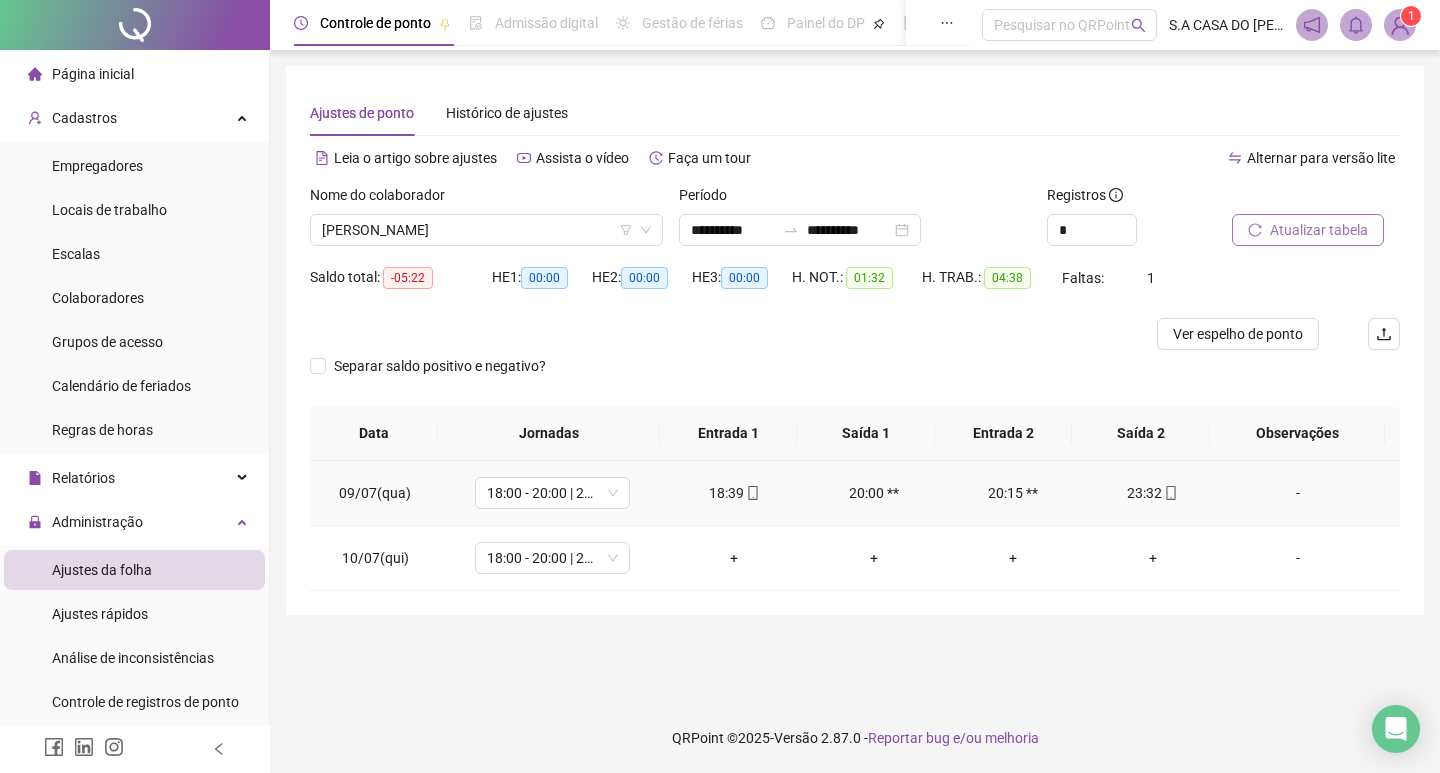 click on "18:39" at bounding box center [735, 493] 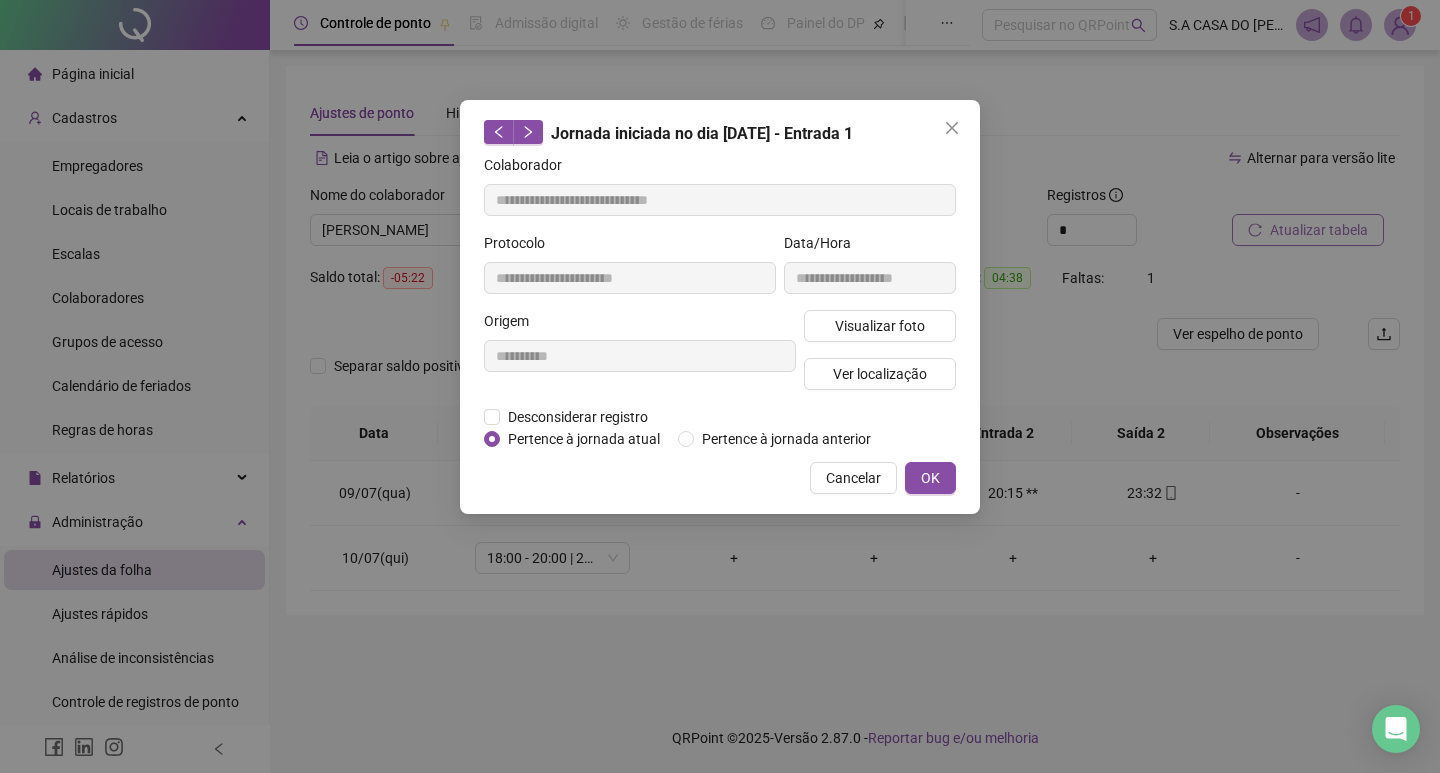 type on "**********" 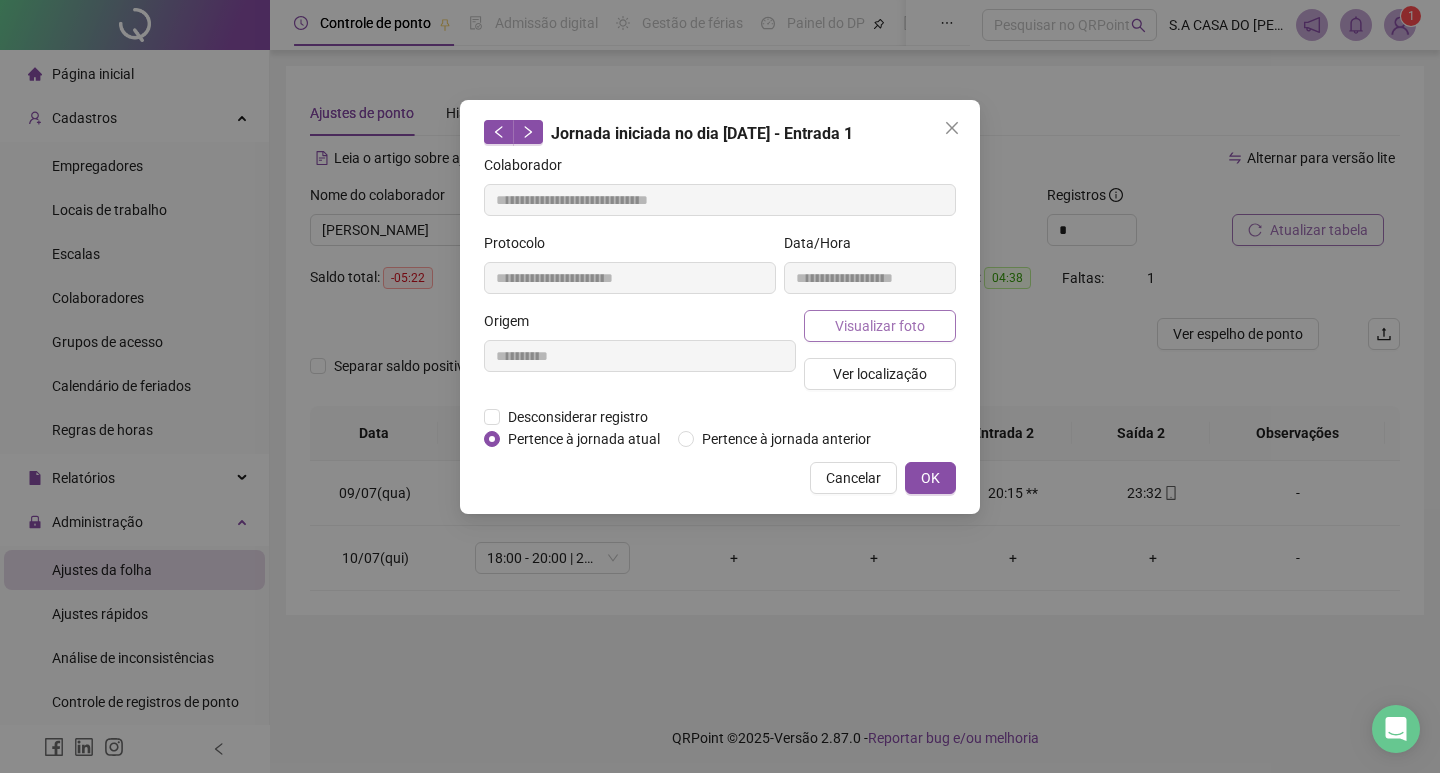 click on "Visualizar foto" at bounding box center (880, 326) 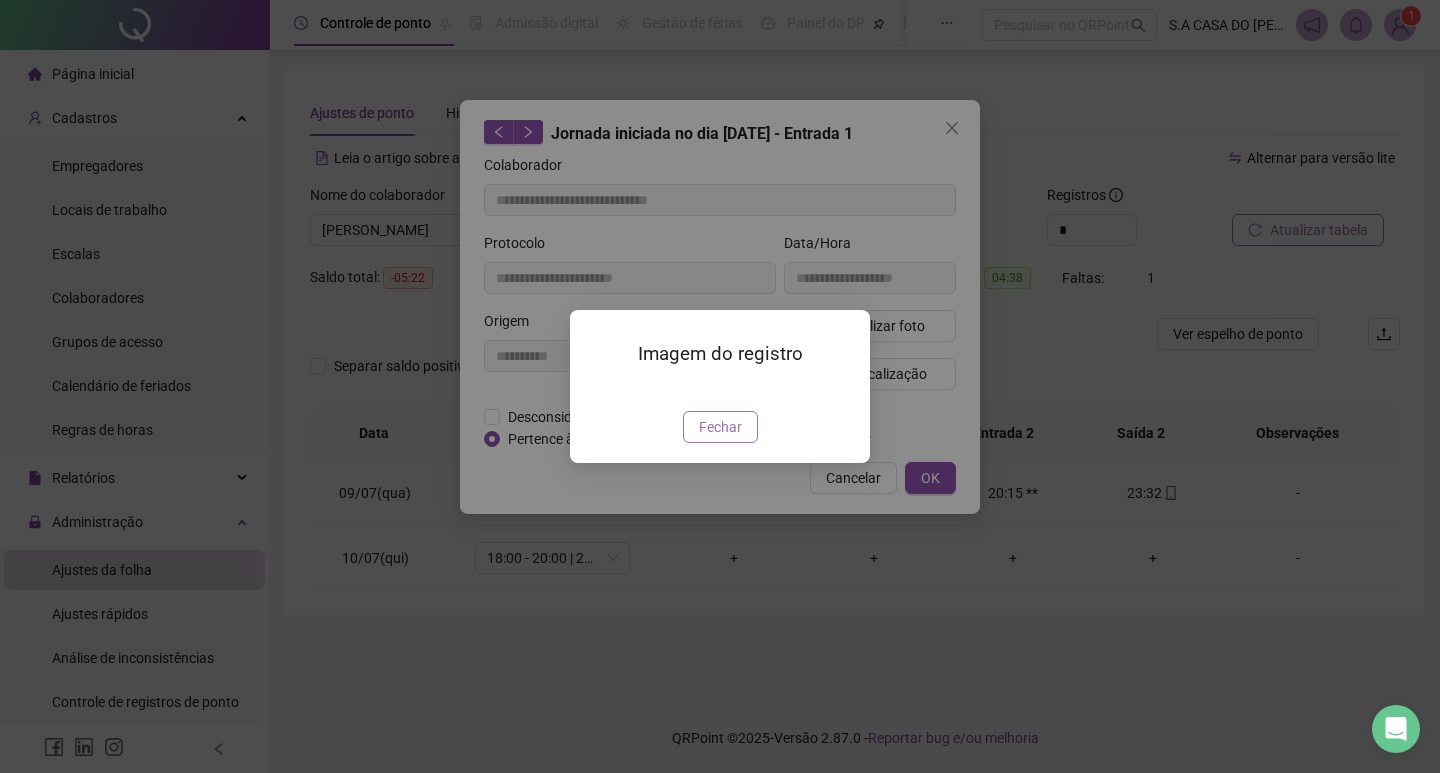 click on "Fechar" at bounding box center [720, 427] 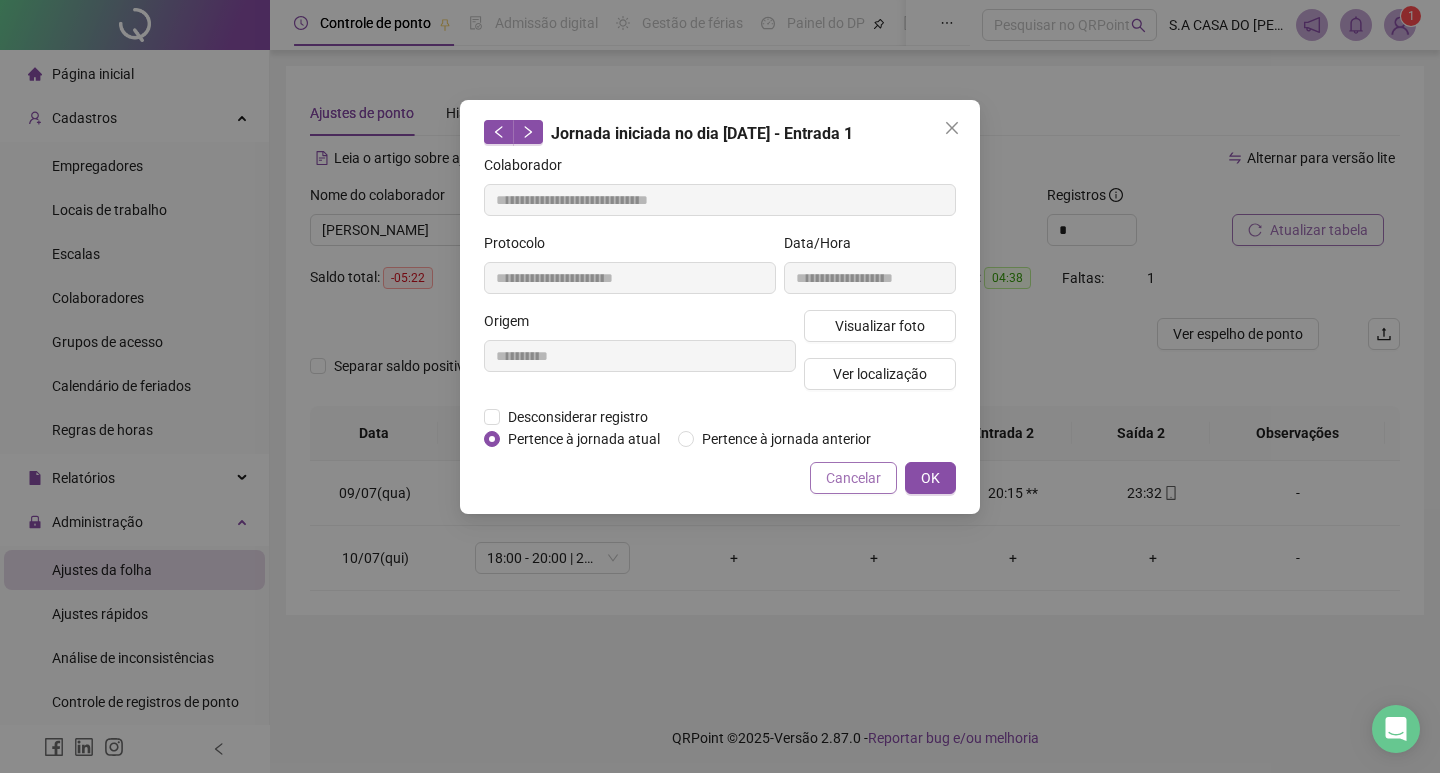 click on "Cancelar" at bounding box center [853, 478] 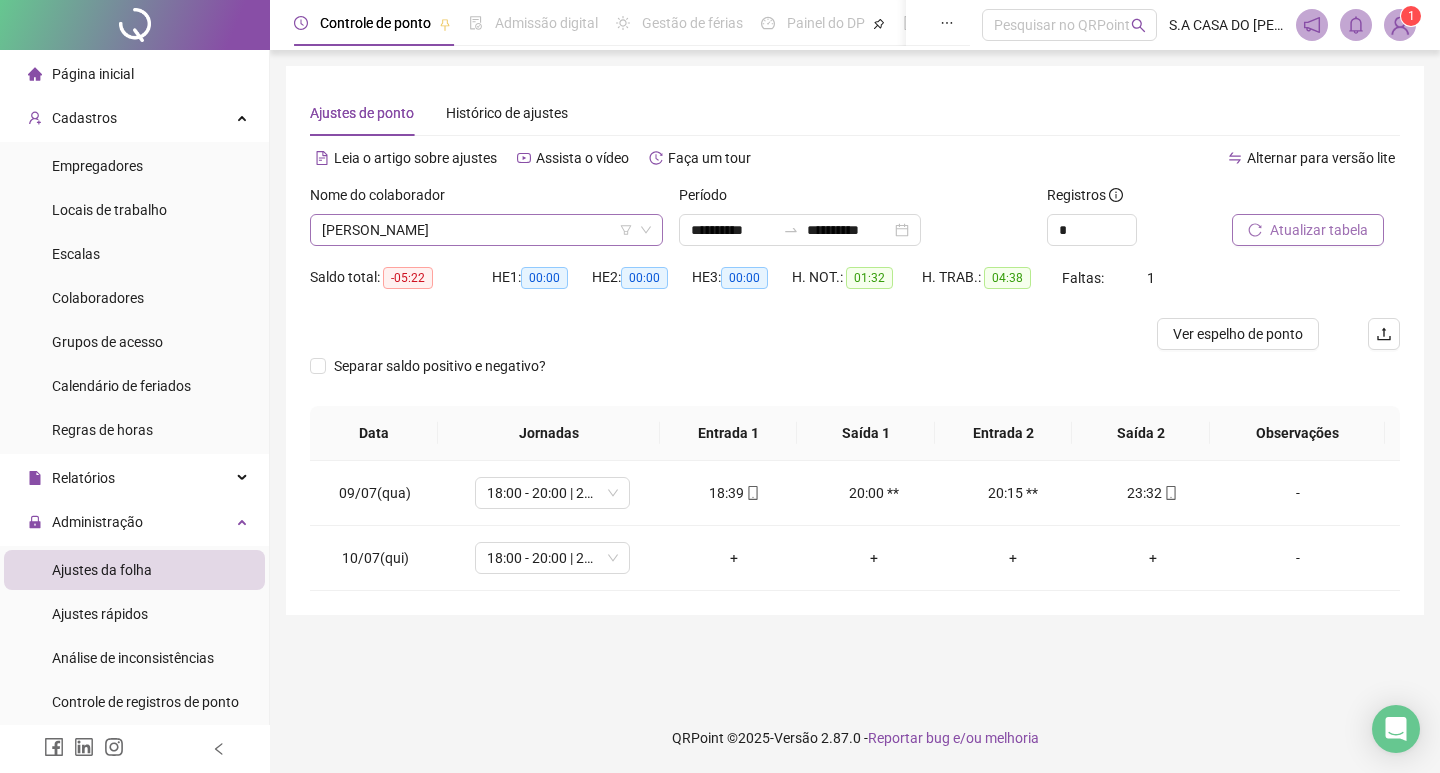 click on "[PERSON_NAME]" at bounding box center [486, 230] 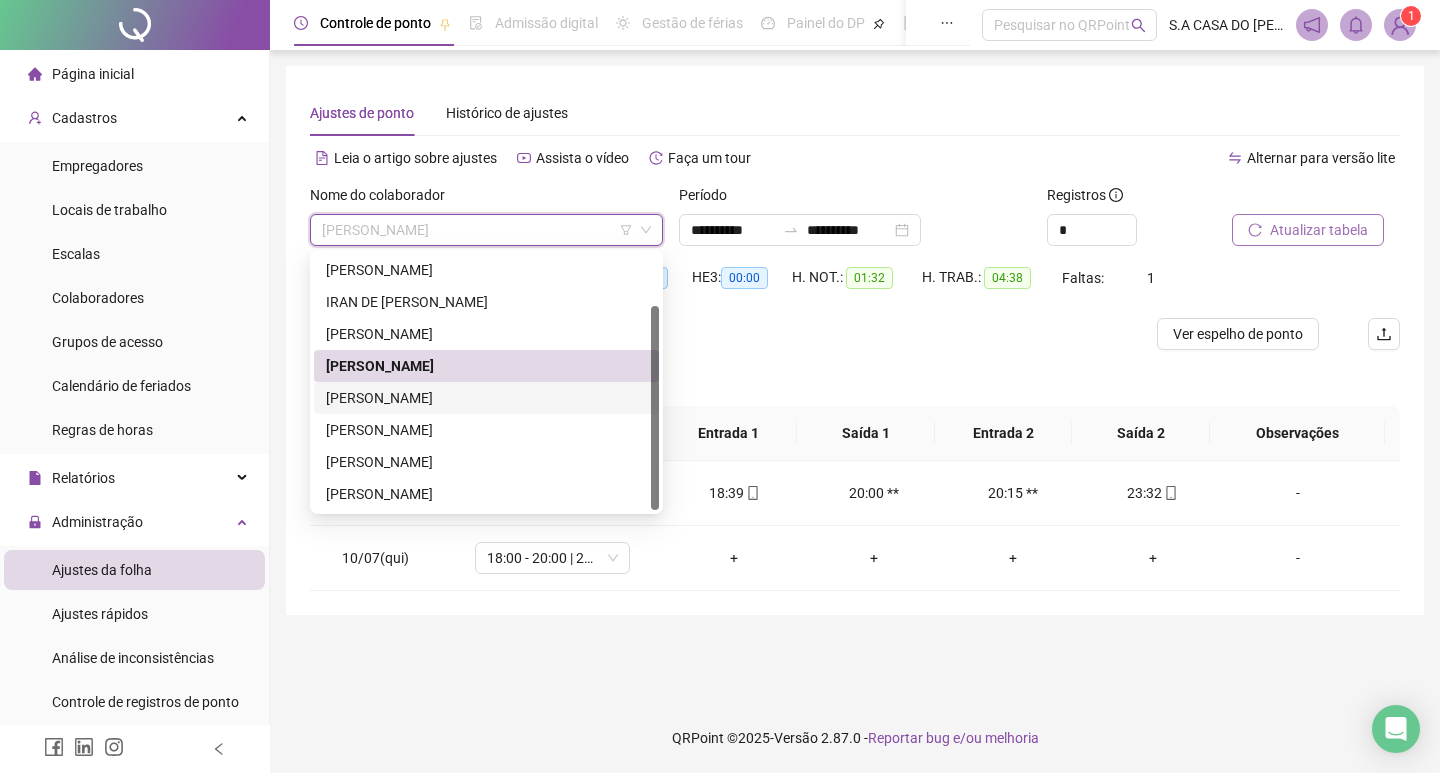 click on "[PERSON_NAME]" at bounding box center (486, 398) 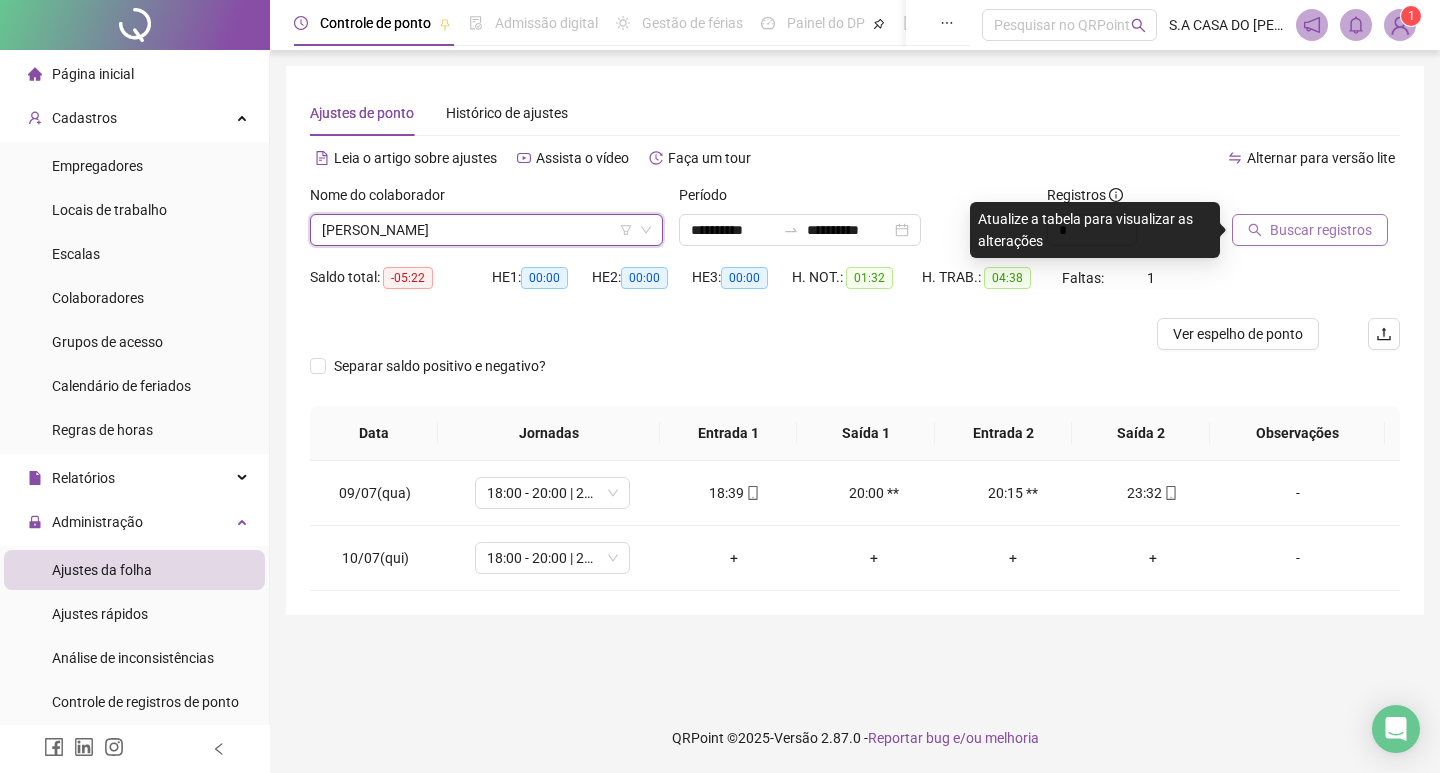 click on "Buscar registros" at bounding box center (1321, 230) 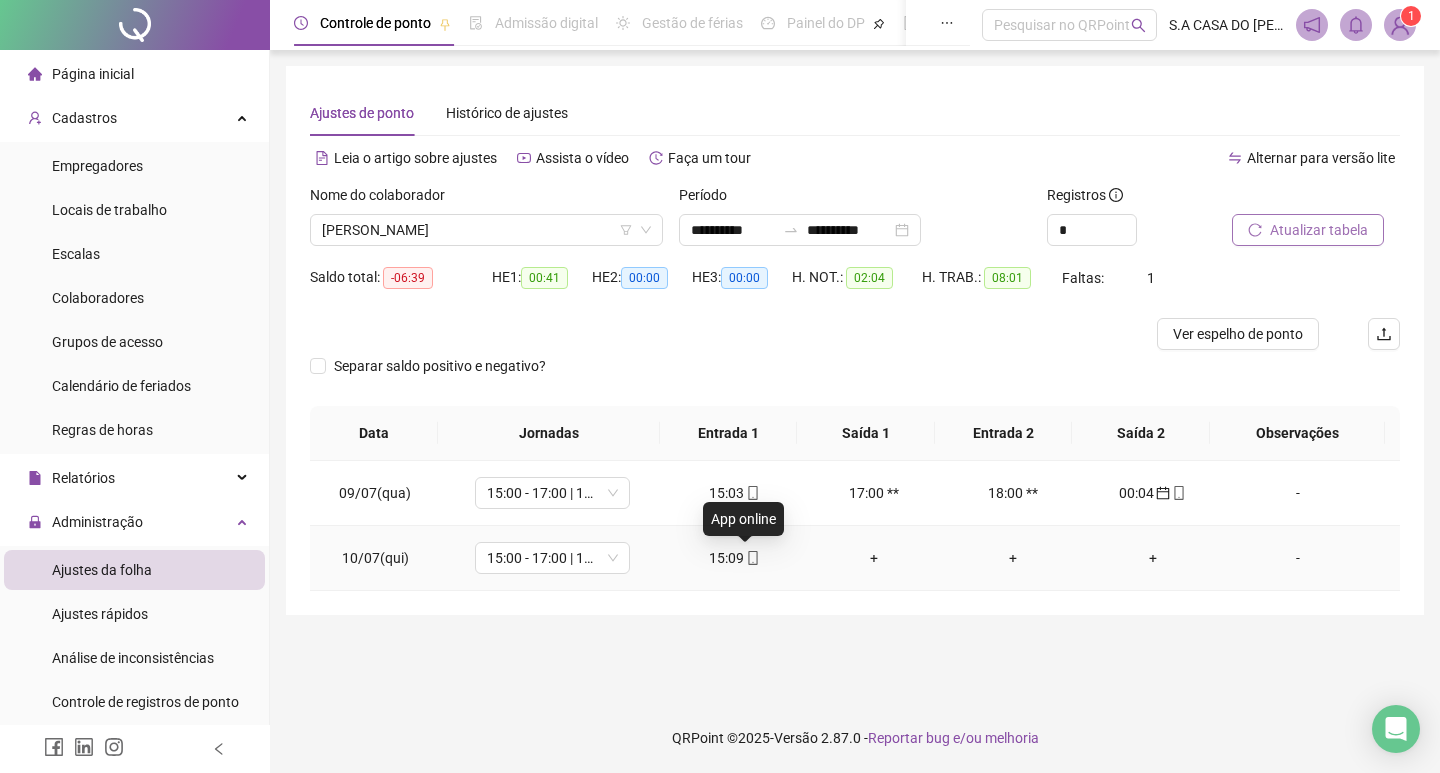 click 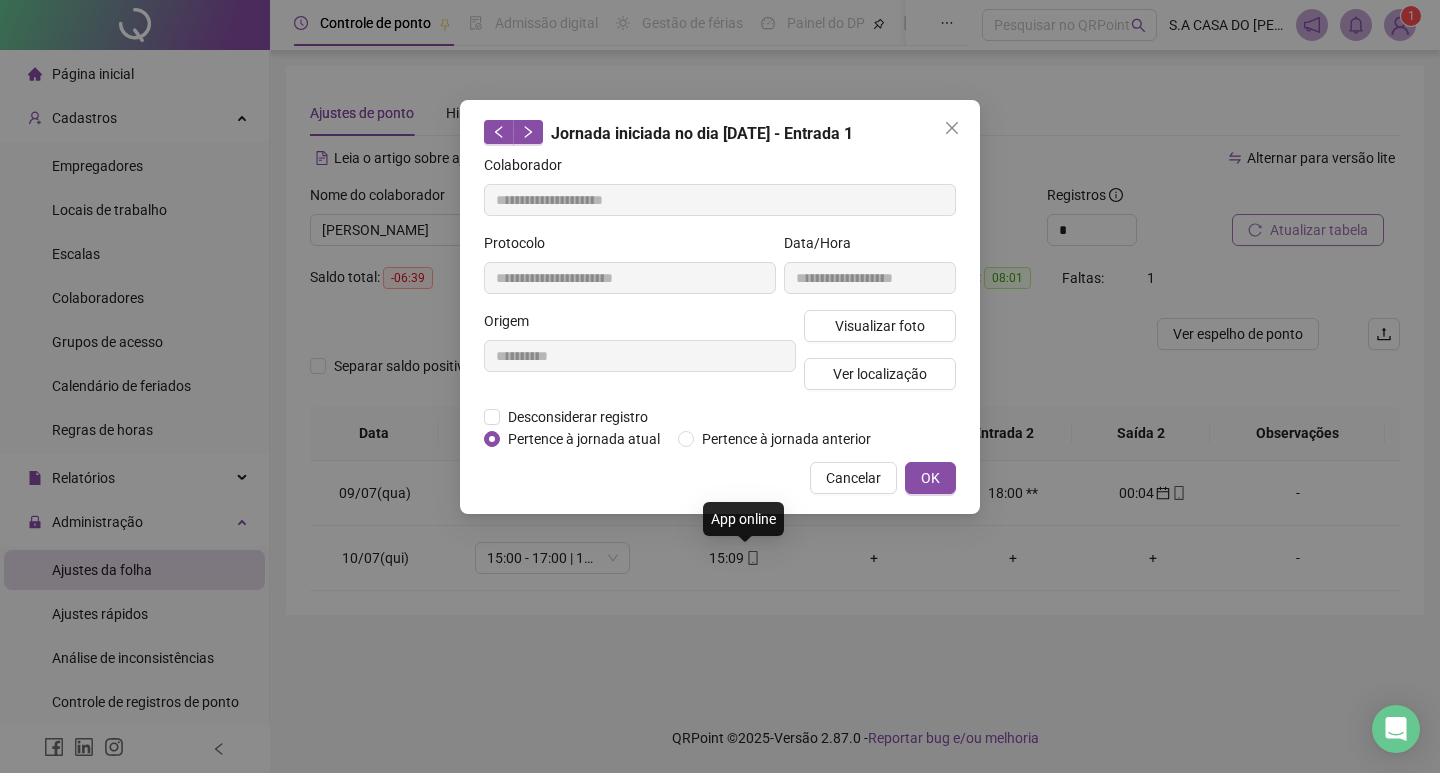 type on "**********" 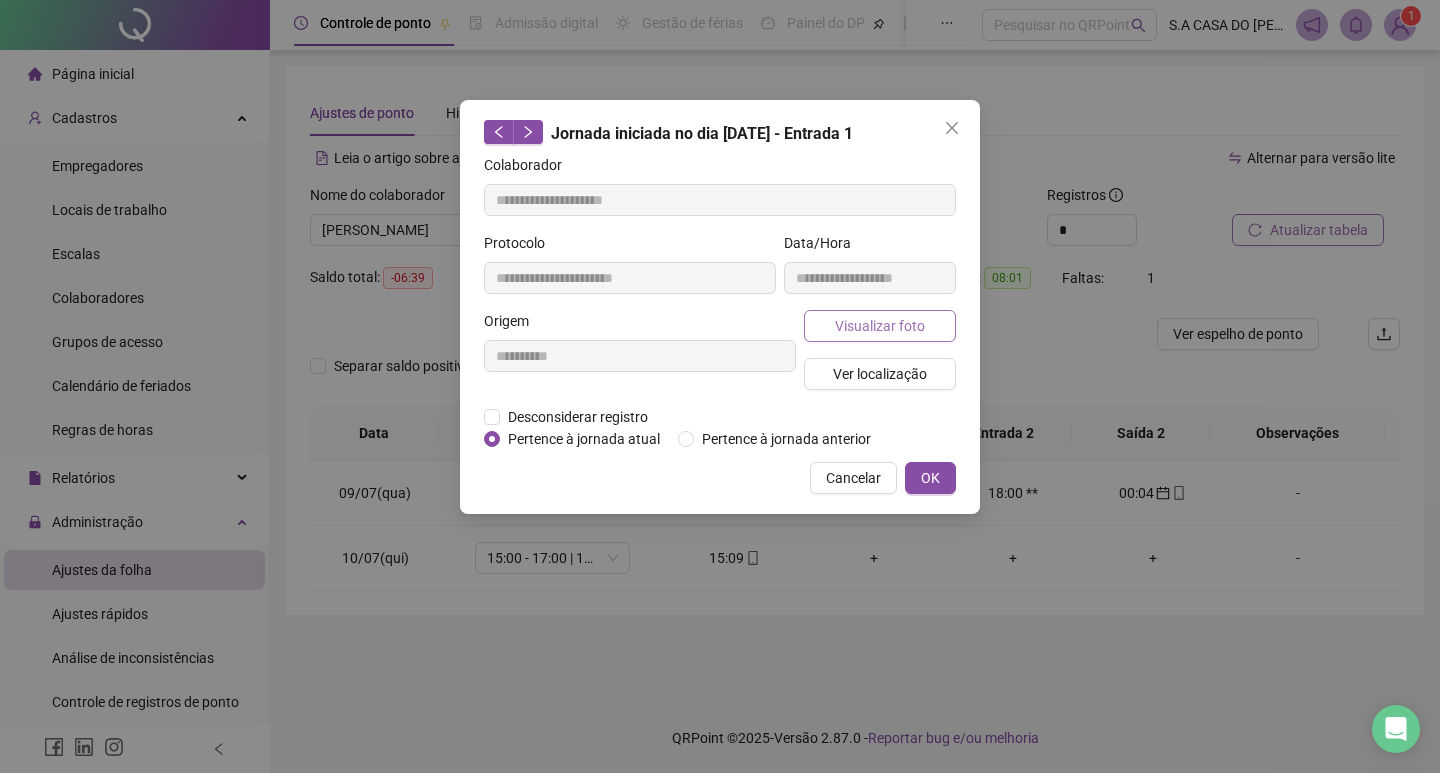 click on "Visualizar foto" at bounding box center (880, 326) 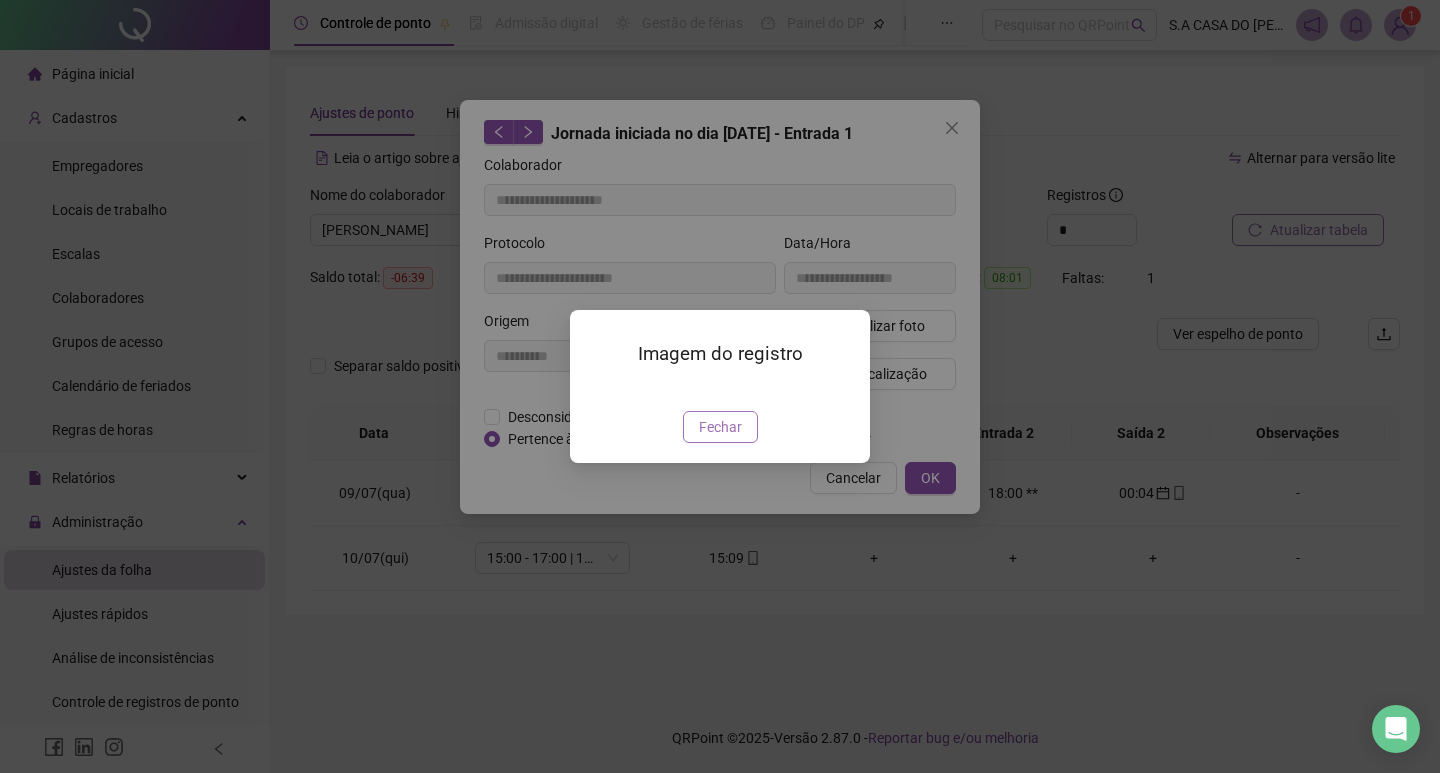click on "Fechar" at bounding box center [720, 427] 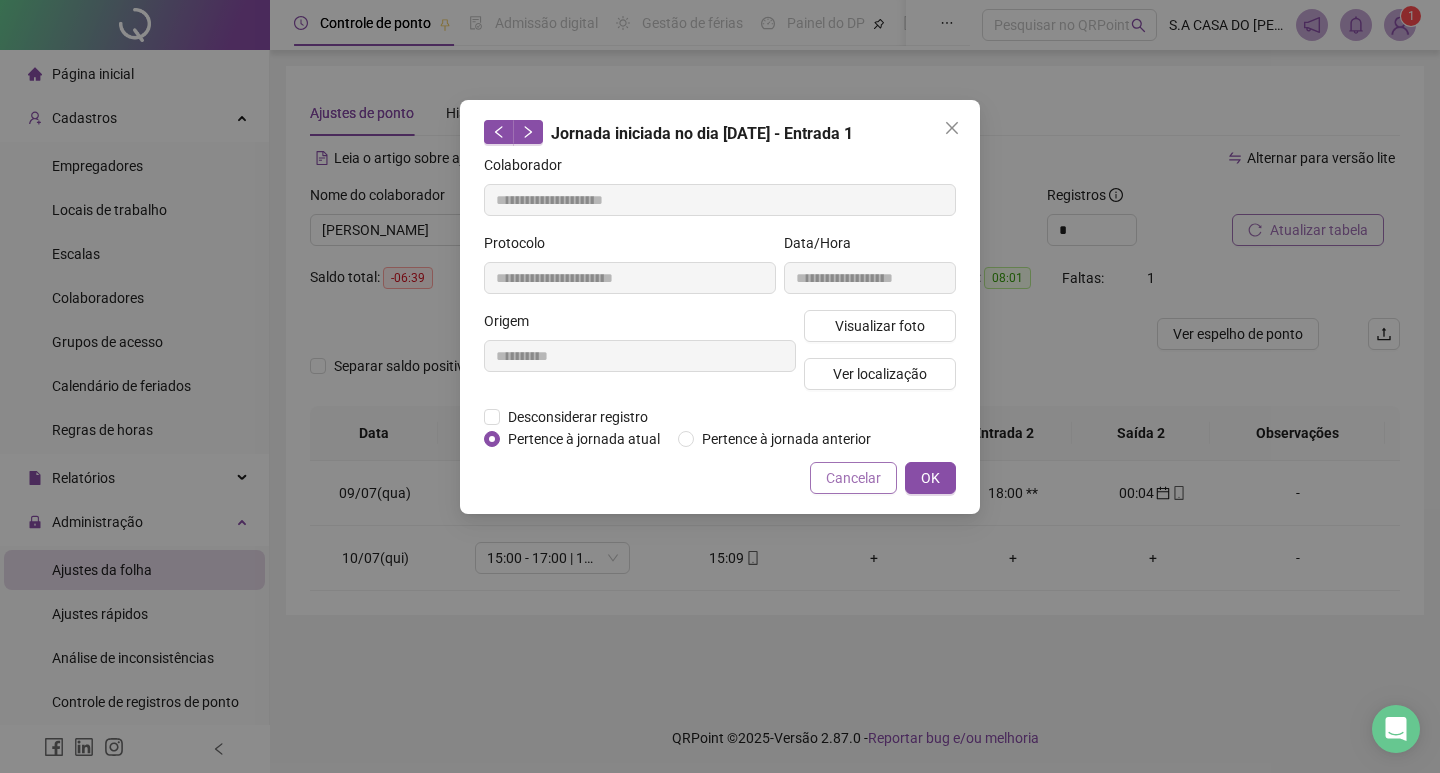 click on "Cancelar" at bounding box center (853, 478) 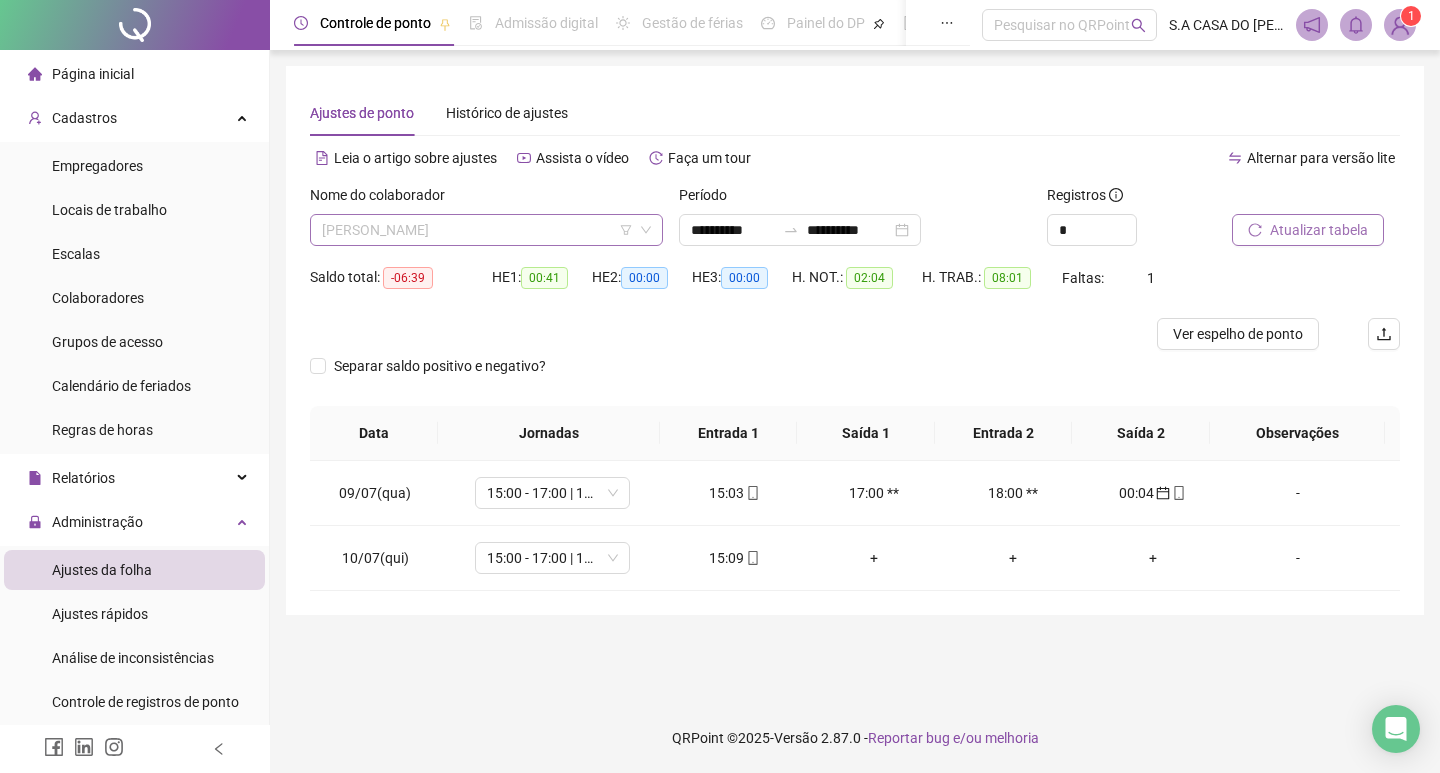 click on "[PERSON_NAME]" at bounding box center (486, 230) 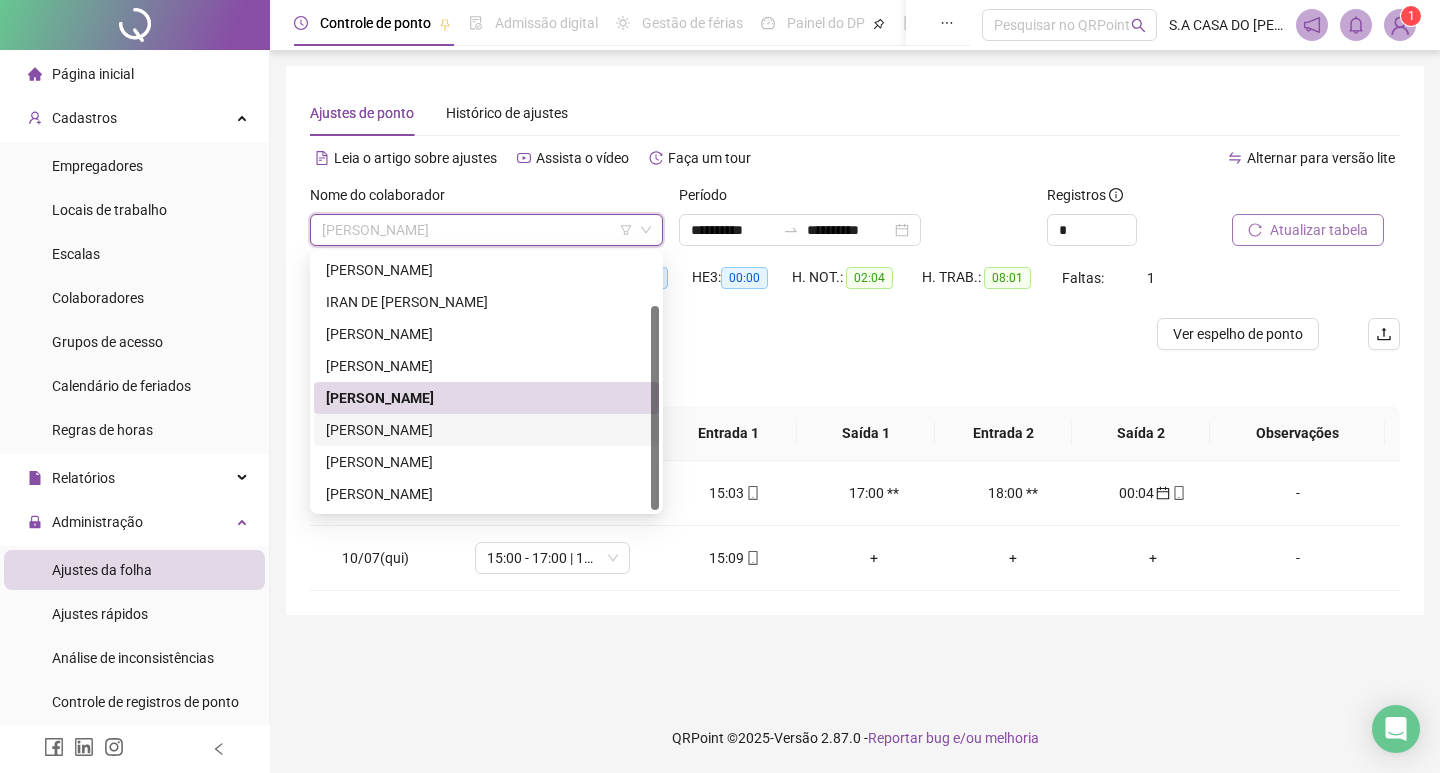 click on "[PERSON_NAME]" at bounding box center (486, 430) 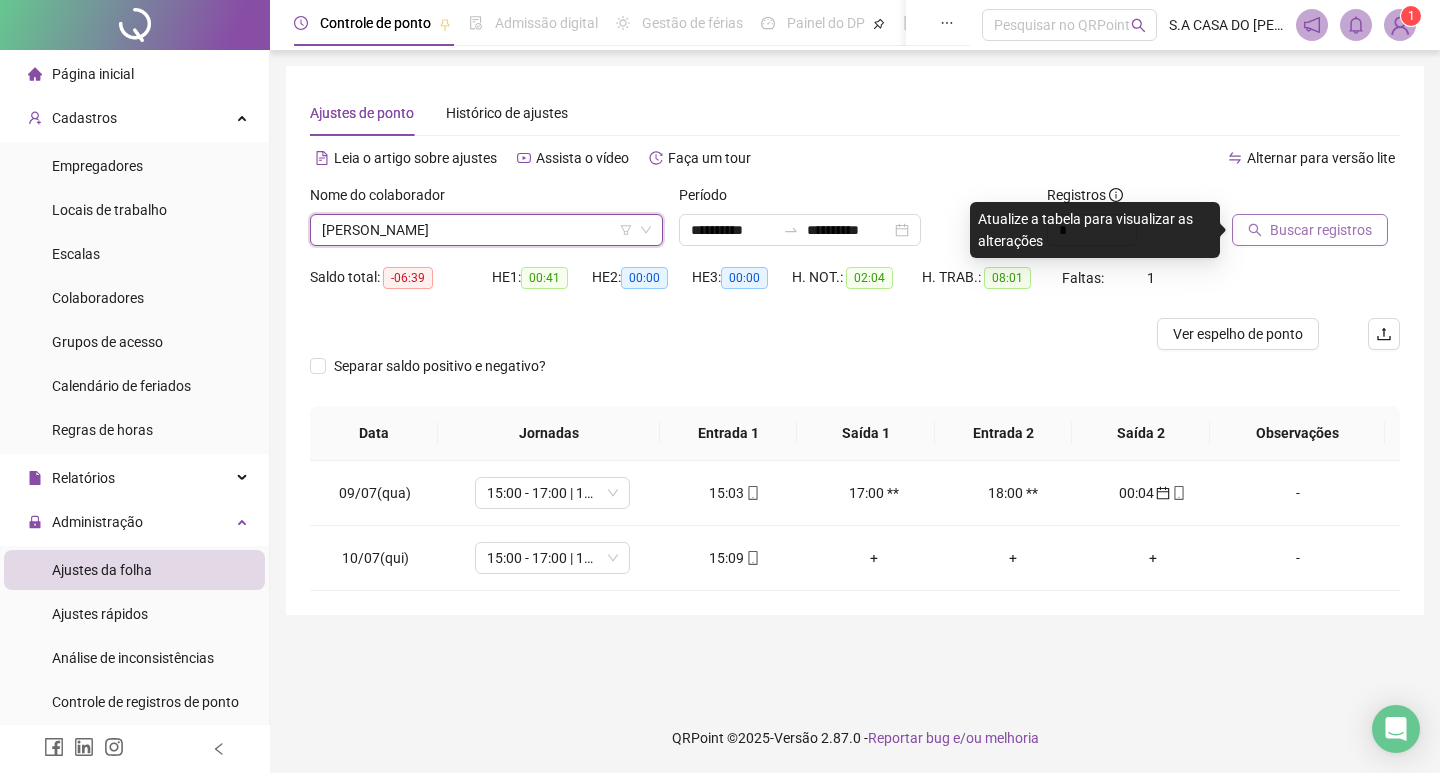 click on "Buscar registros" at bounding box center [1321, 230] 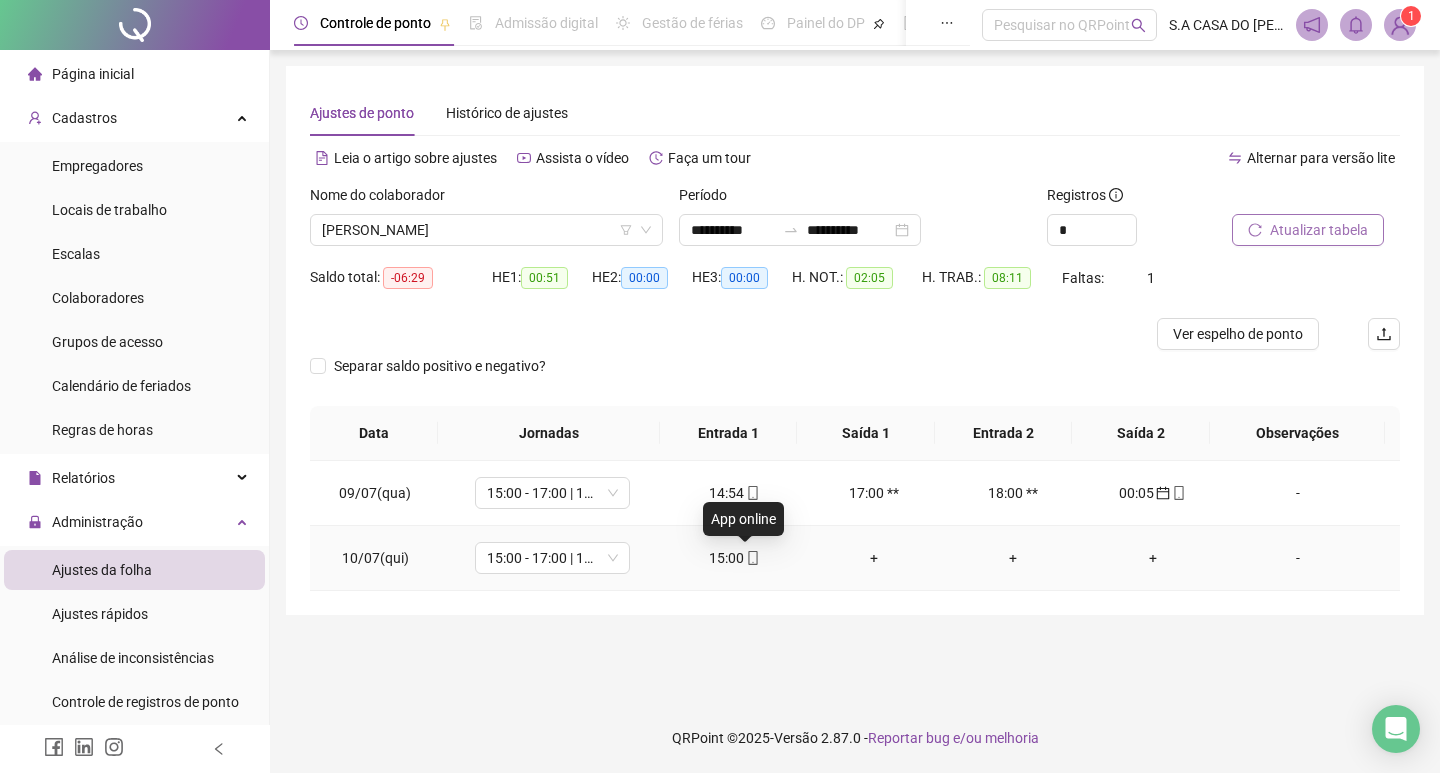 click 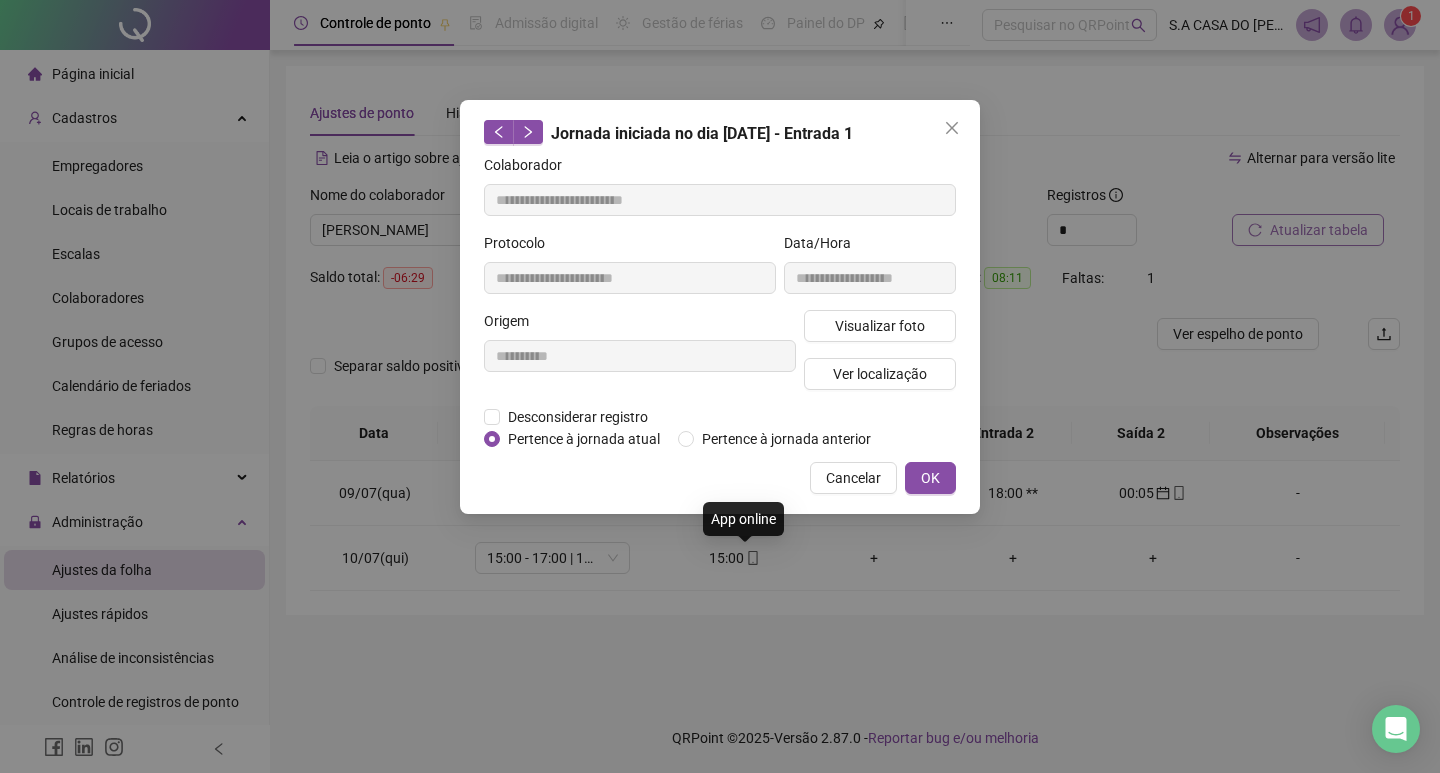 type on "**********" 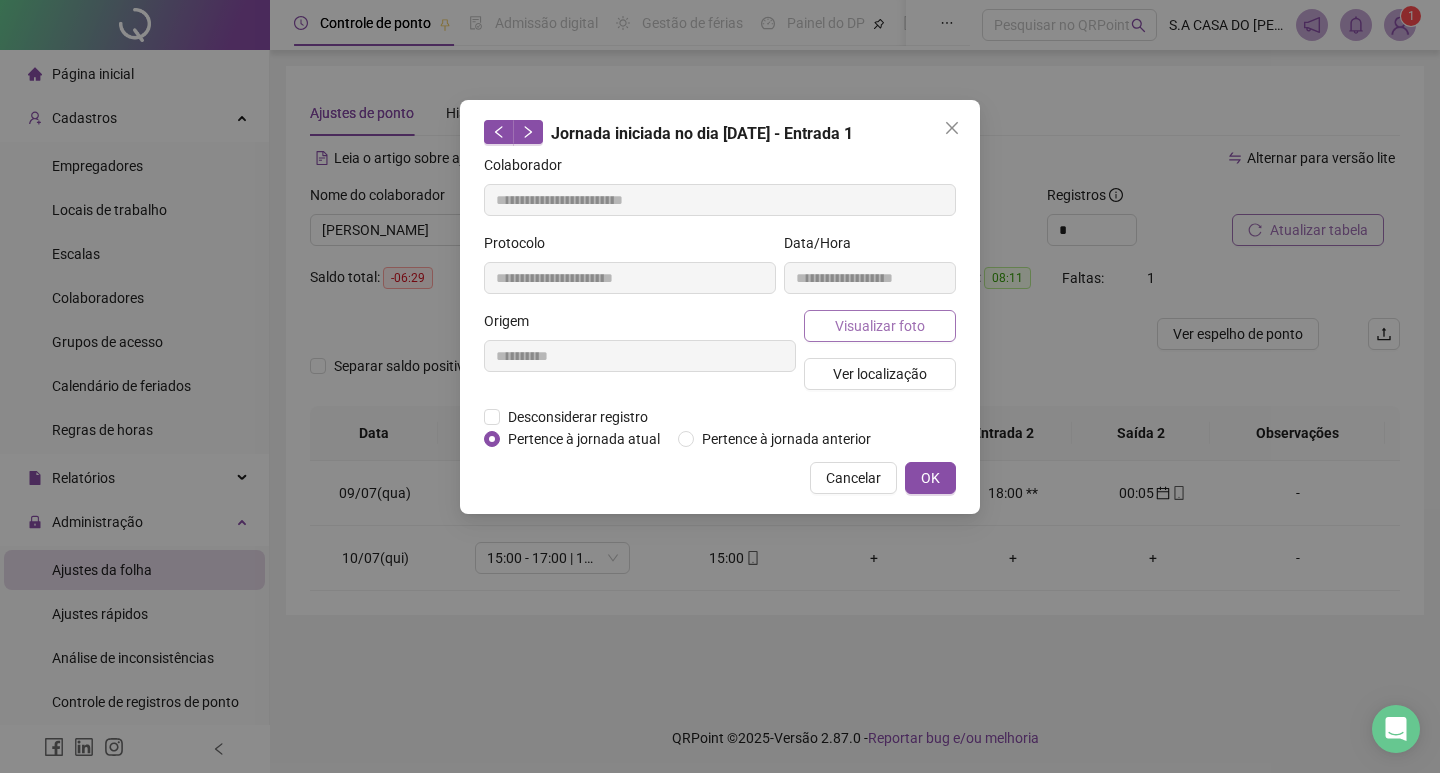 click on "Visualizar foto" at bounding box center [880, 326] 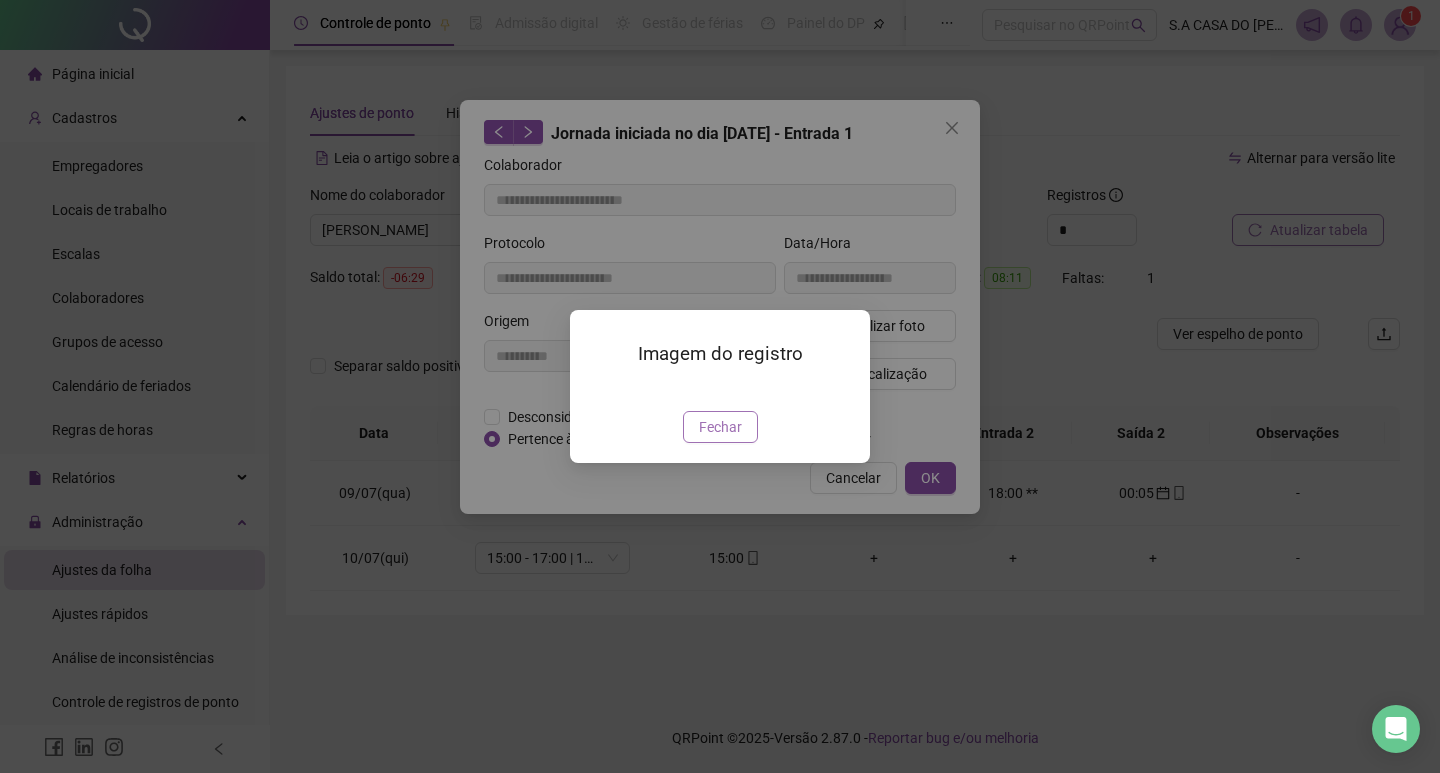 click on "Fechar" at bounding box center (720, 427) 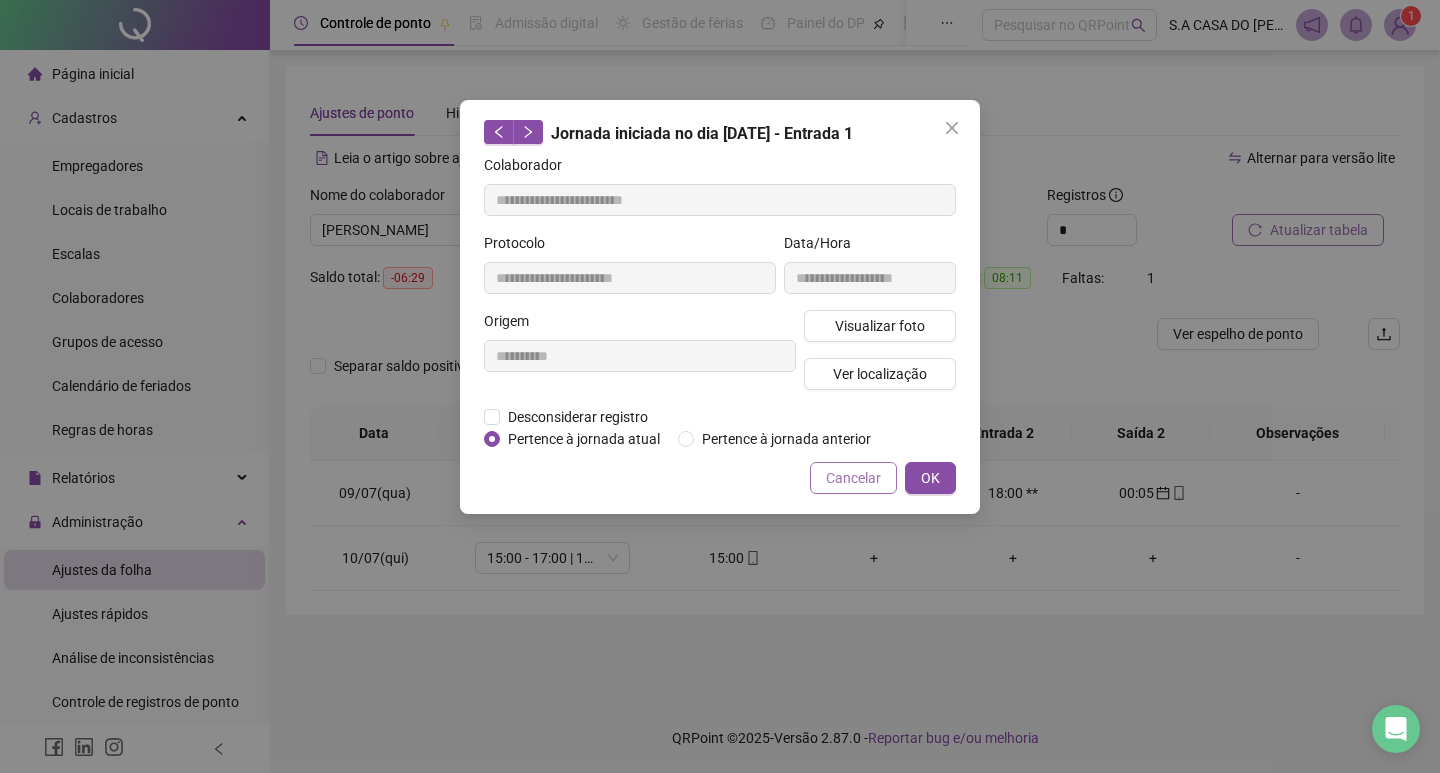 click on "Cancelar" at bounding box center (853, 478) 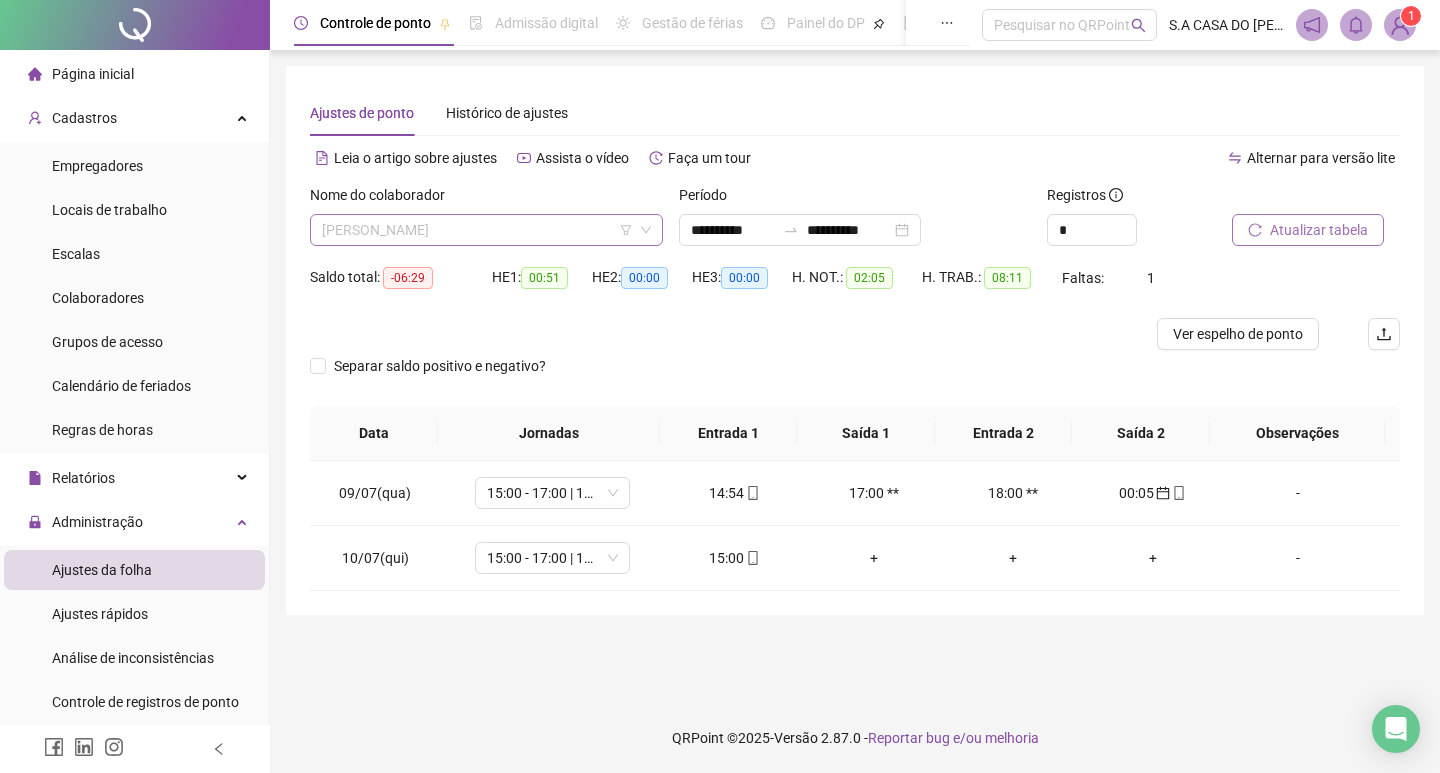 click on "[PERSON_NAME]" at bounding box center (486, 230) 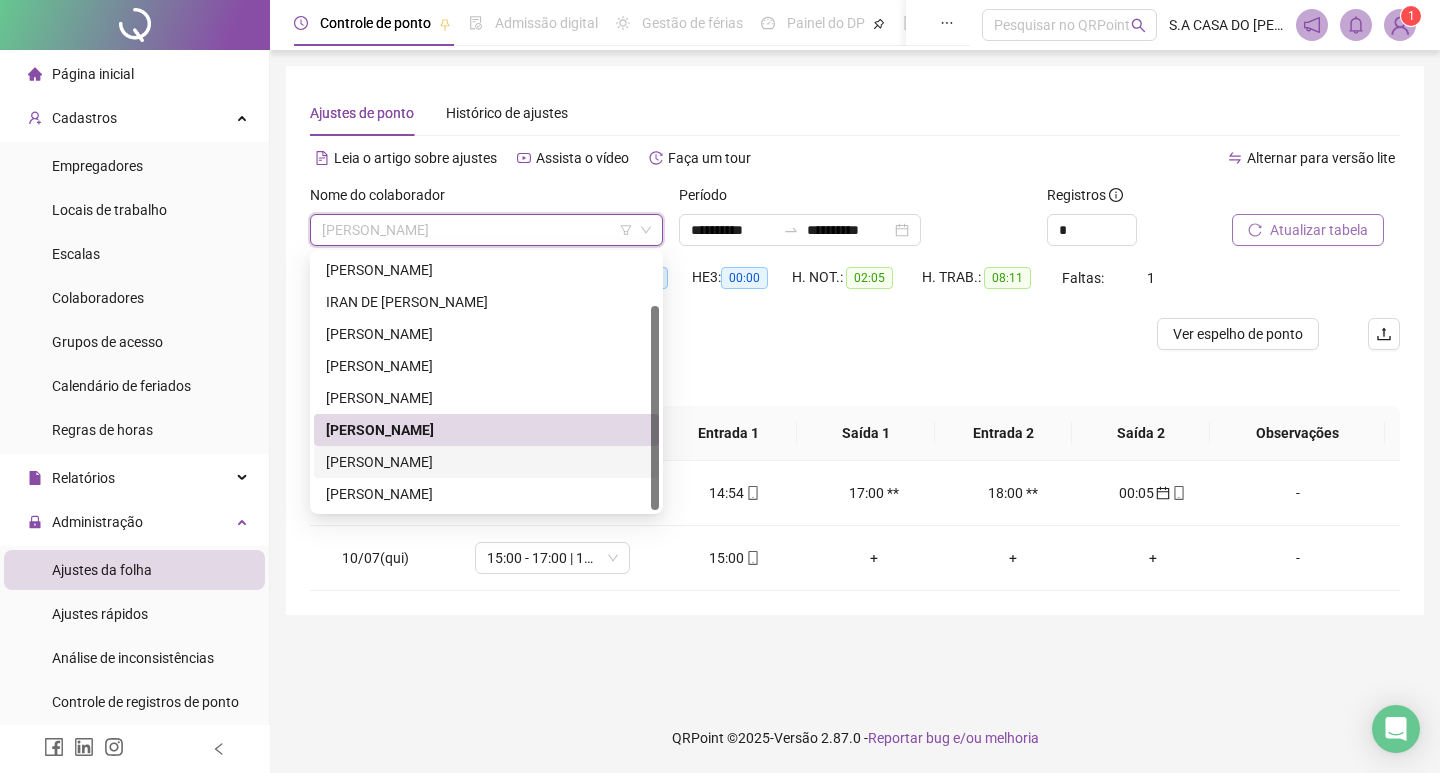 click on "[PERSON_NAME]" at bounding box center (486, 462) 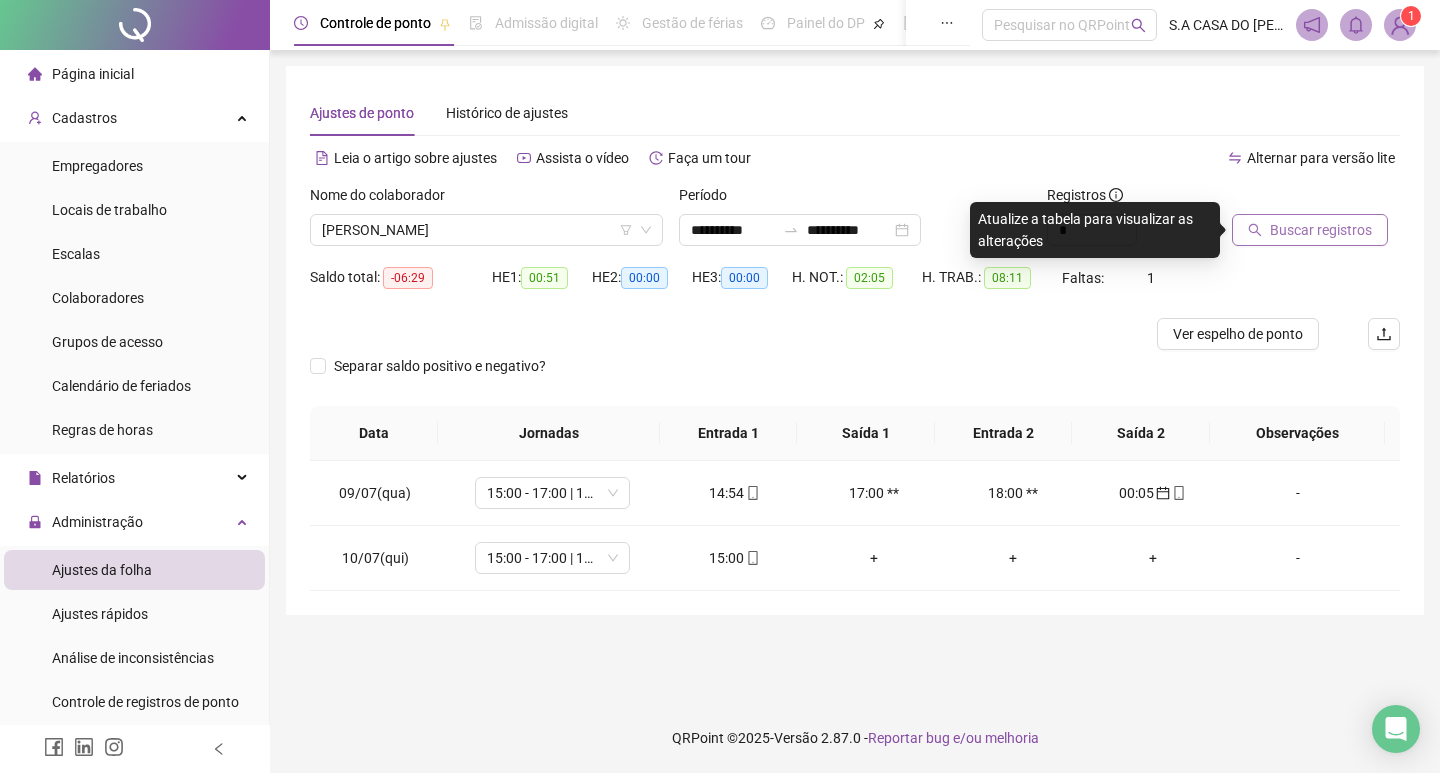 click on "Buscar registros" at bounding box center (1321, 230) 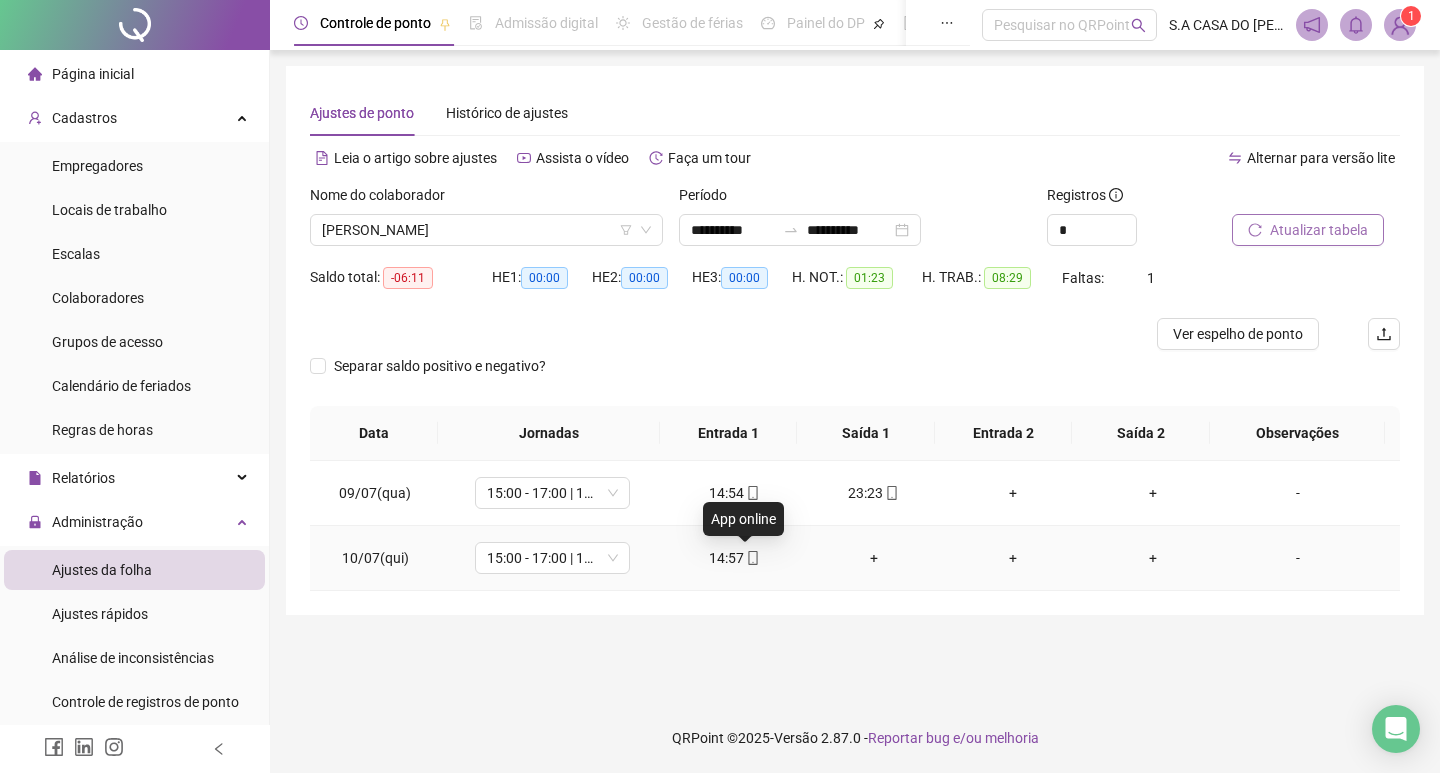 click 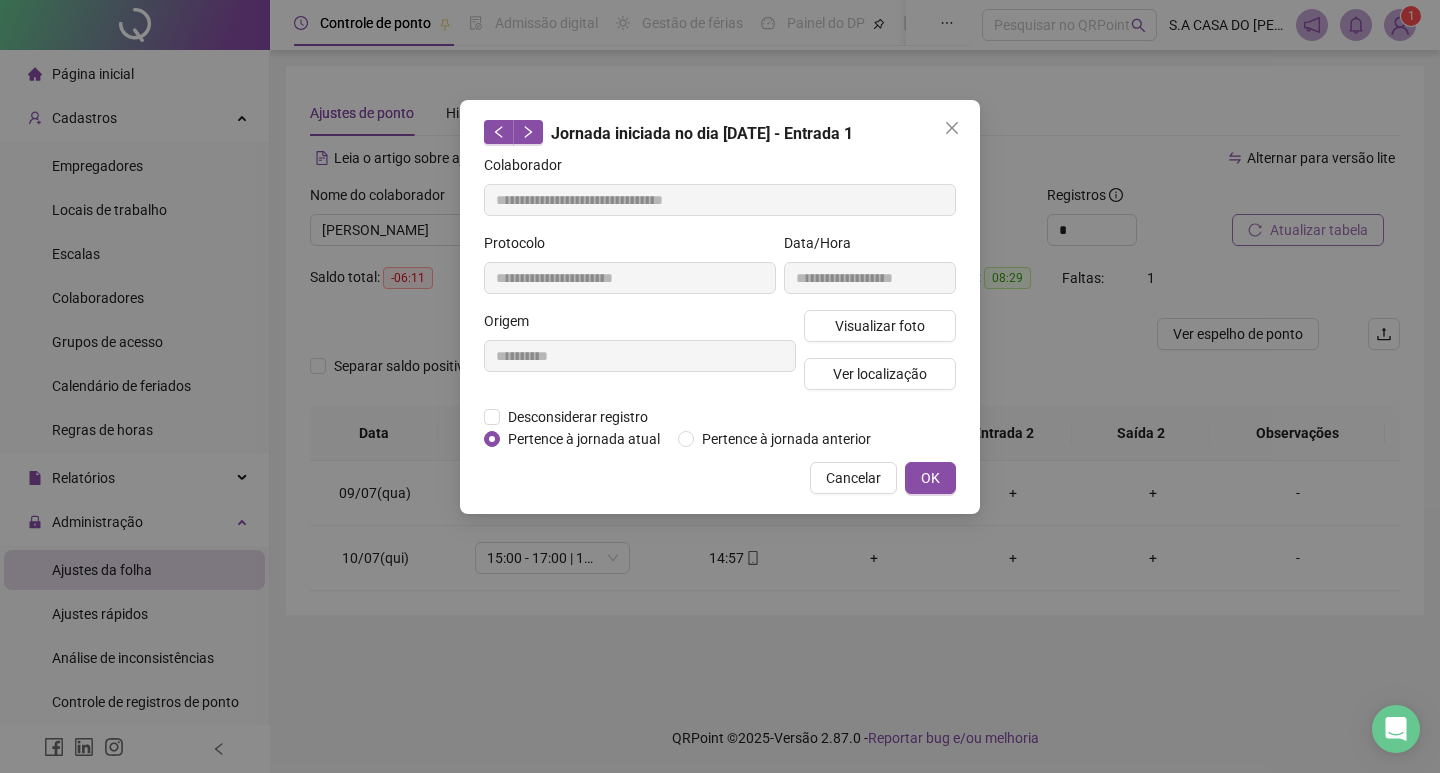 click on "**********" at bounding box center [870, 271] 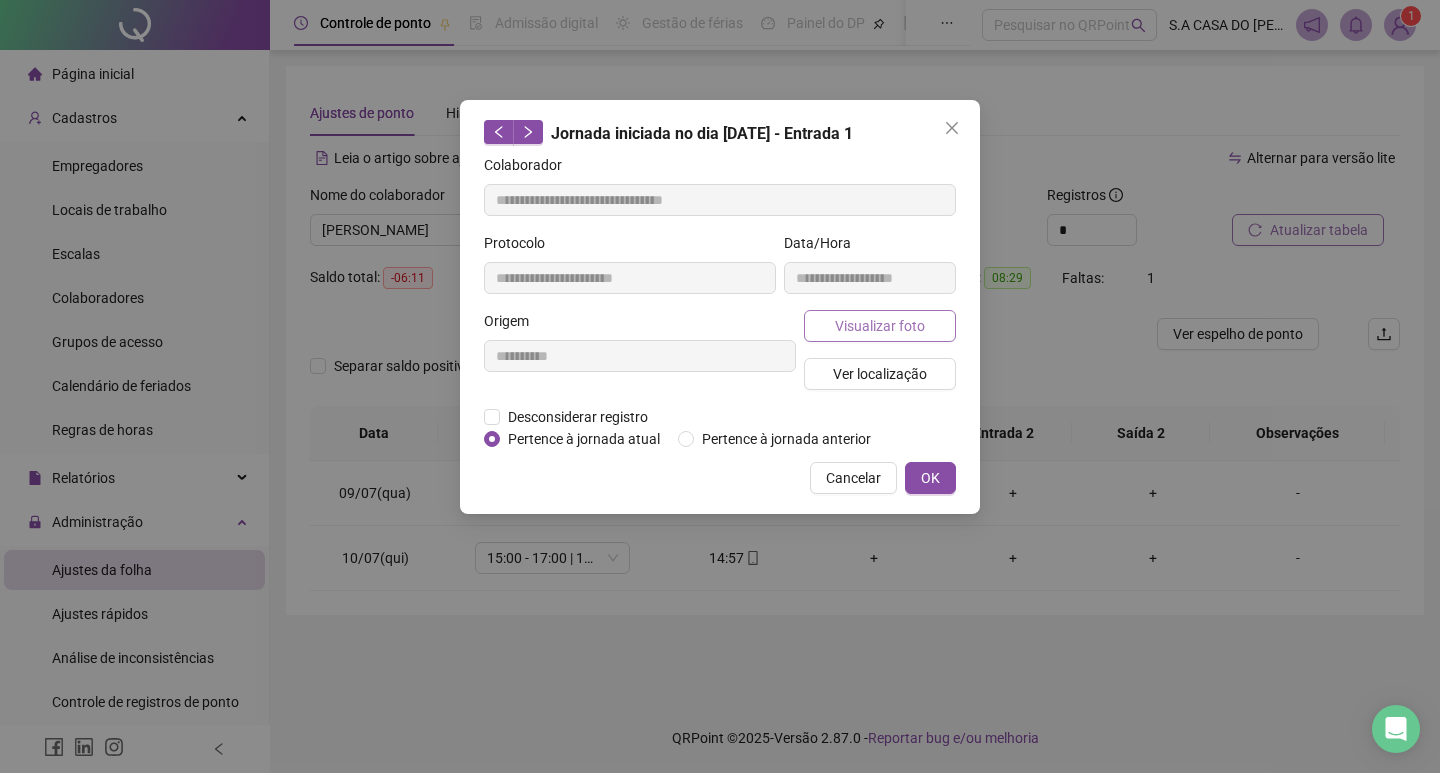 click on "Visualizar foto" at bounding box center [880, 326] 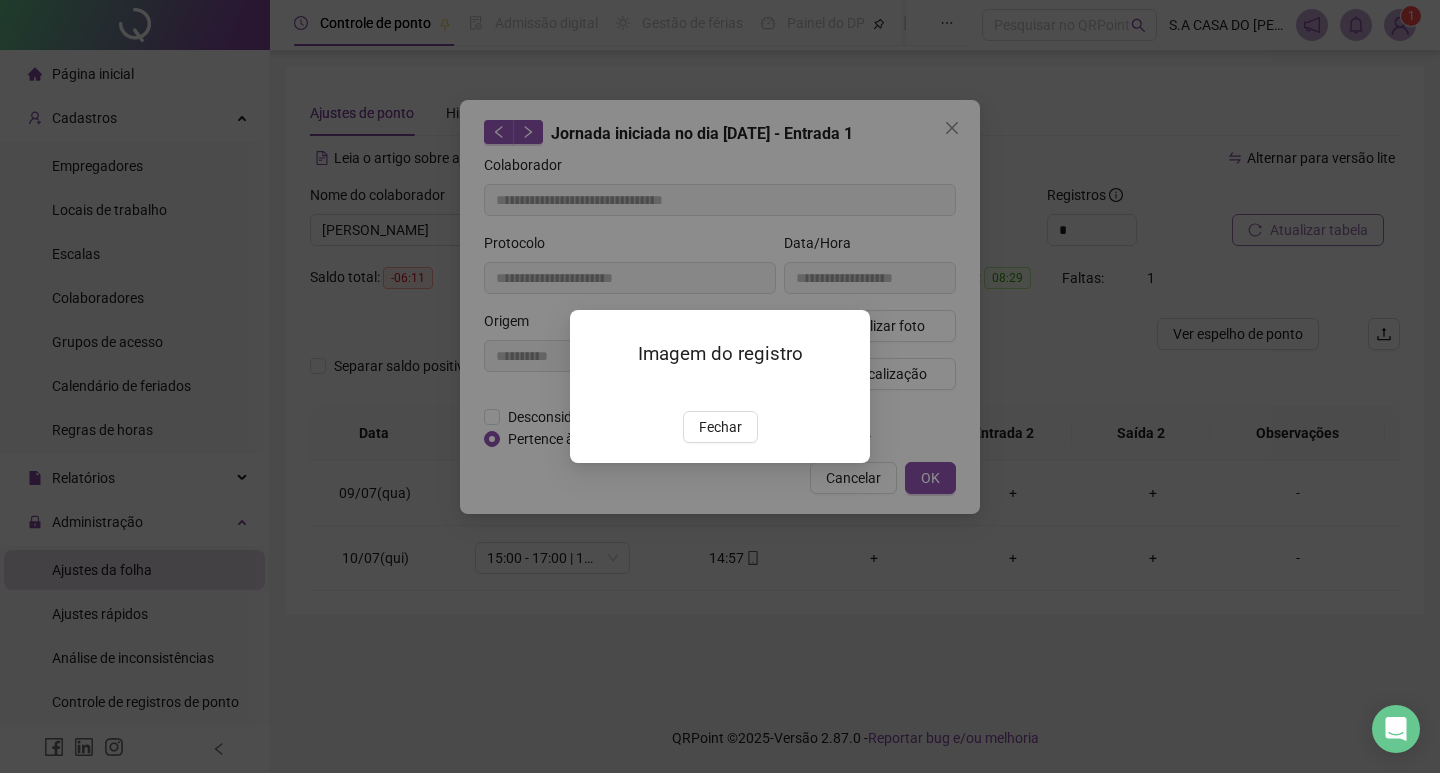 click at bounding box center (594, 390) 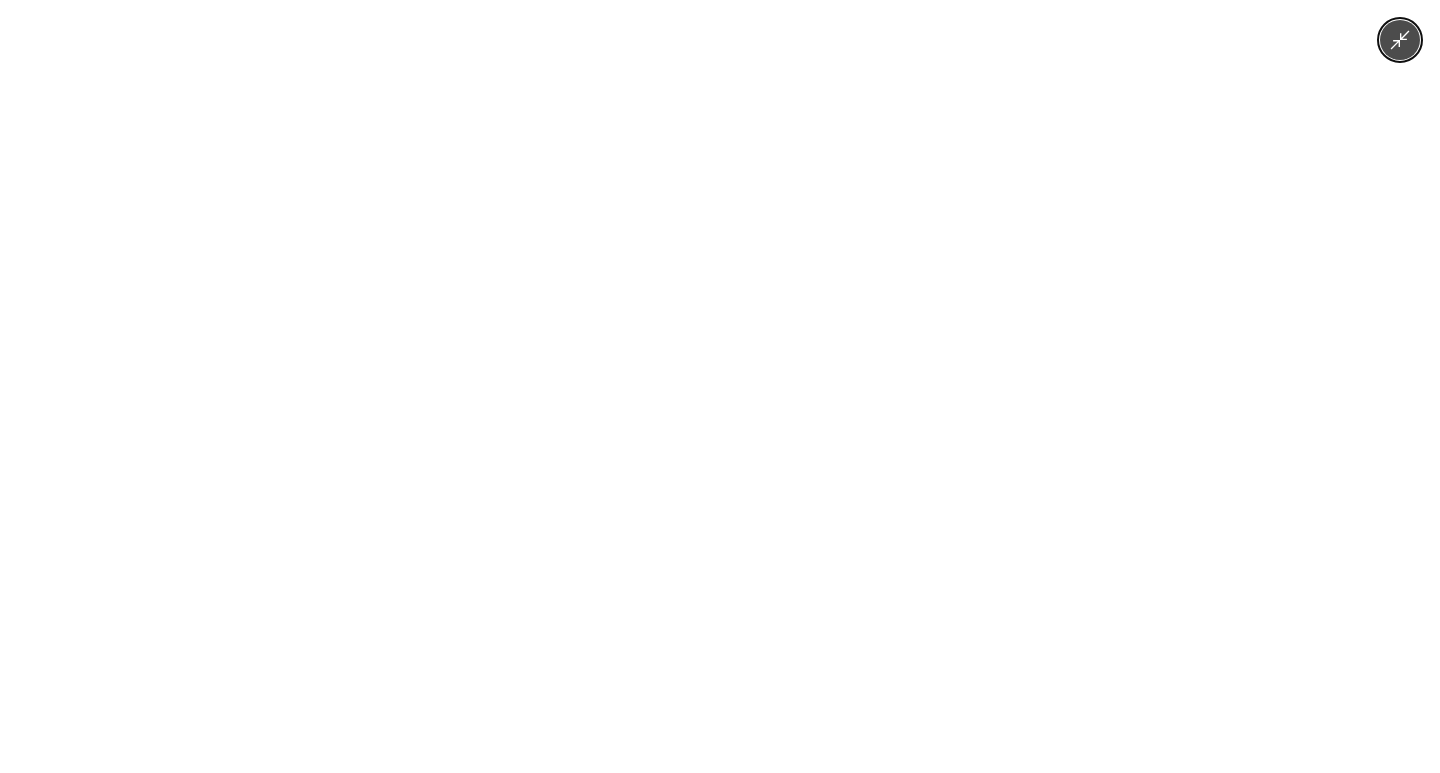 click at bounding box center (719, 386) 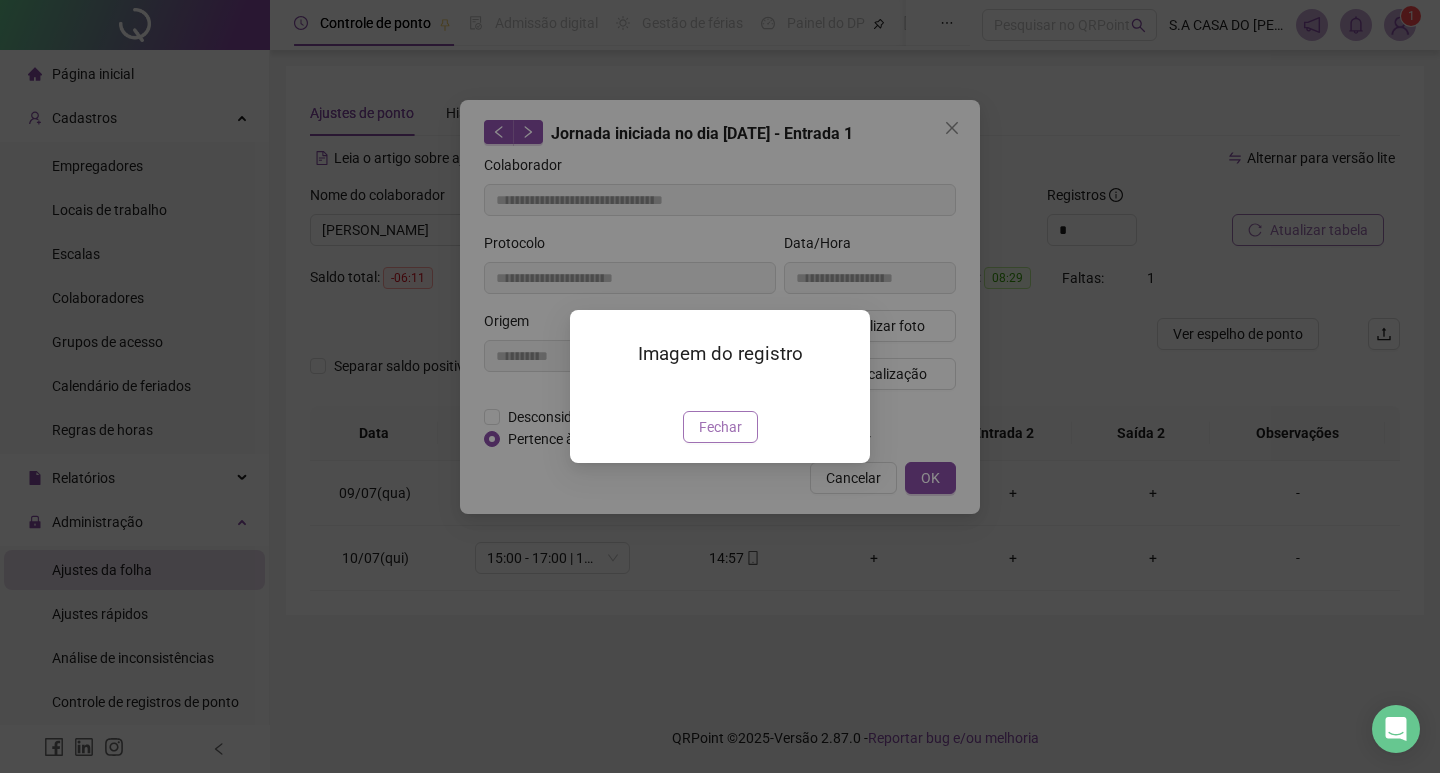 click on "Fechar" at bounding box center (720, 427) 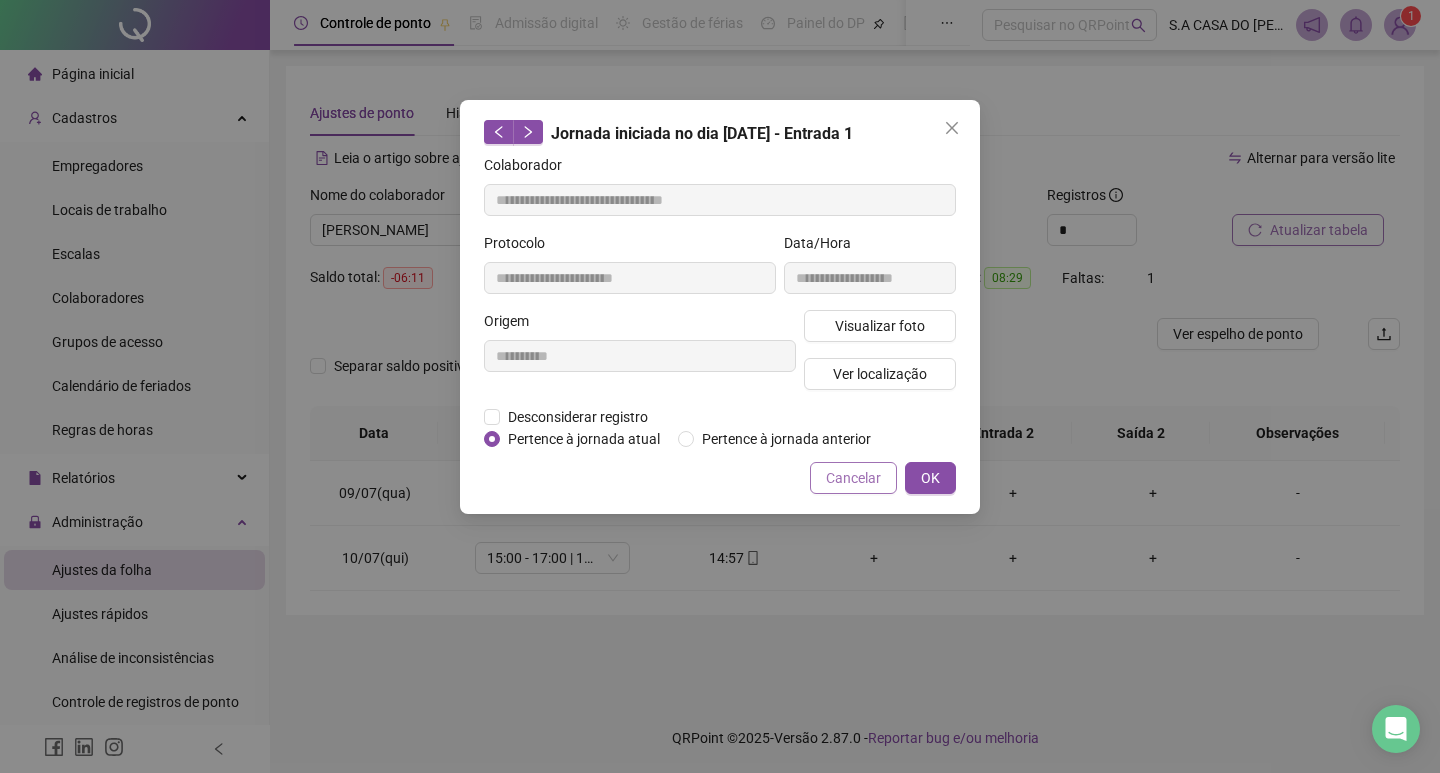 click on "Cancelar" at bounding box center [853, 478] 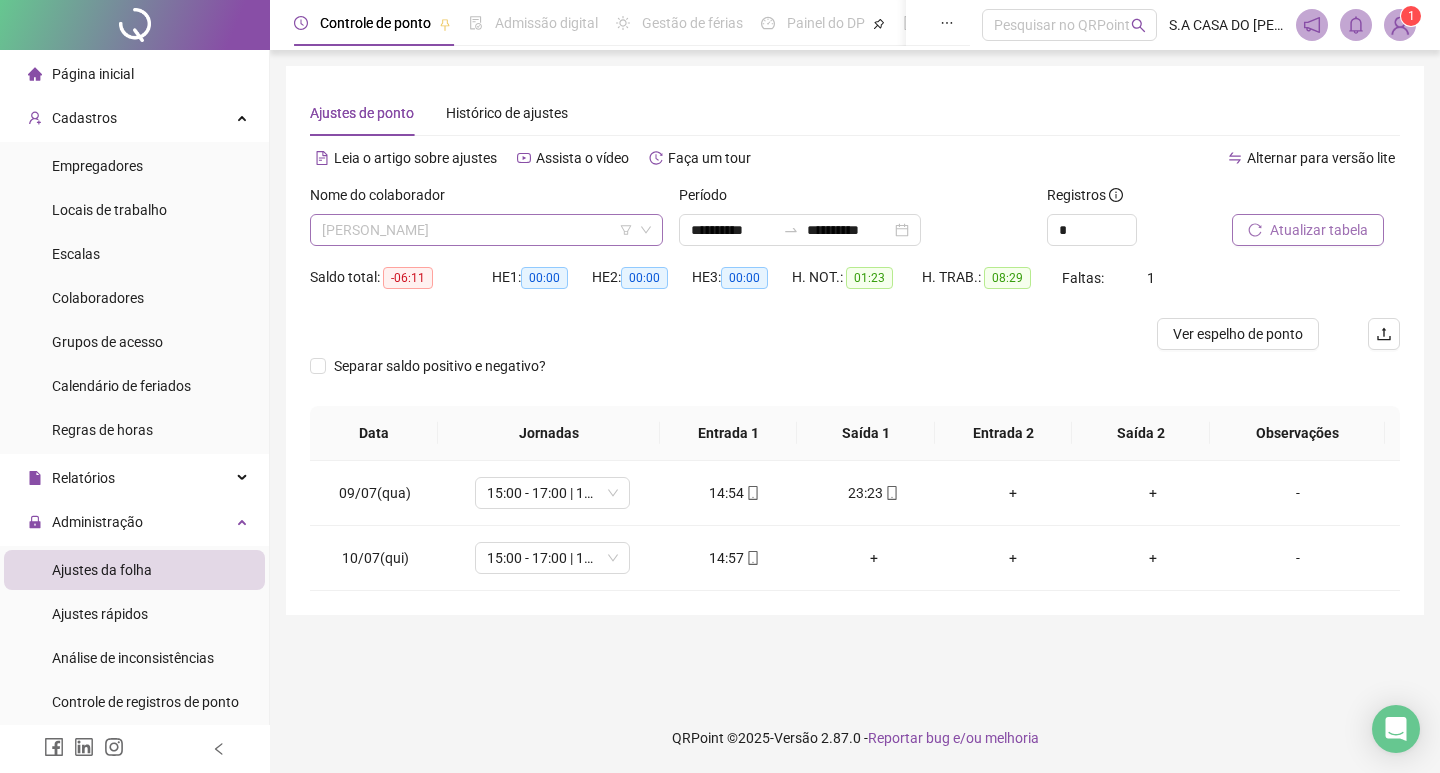 click on "[PERSON_NAME]" at bounding box center (486, 230) 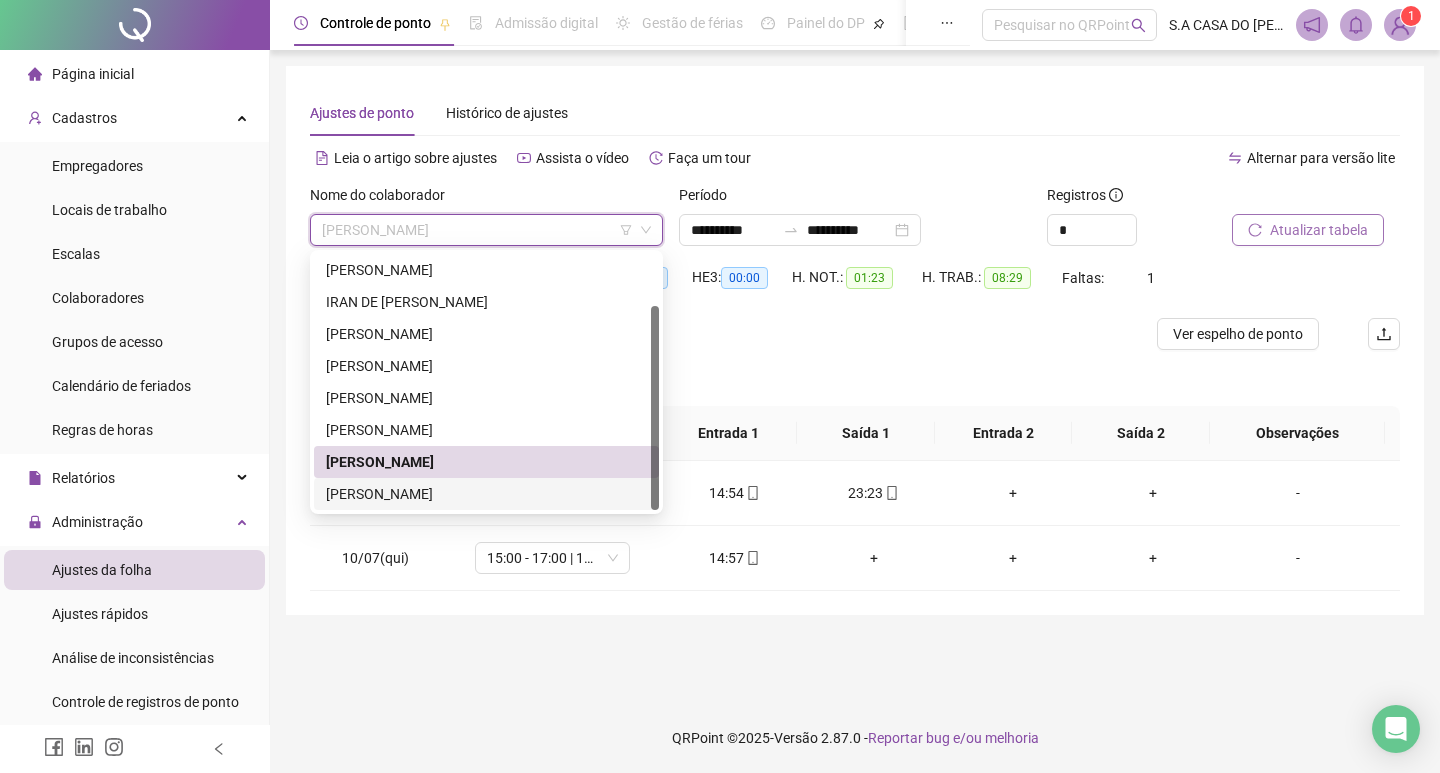 click on "[PERSON_NAME]" at bounding box center (486, 494) 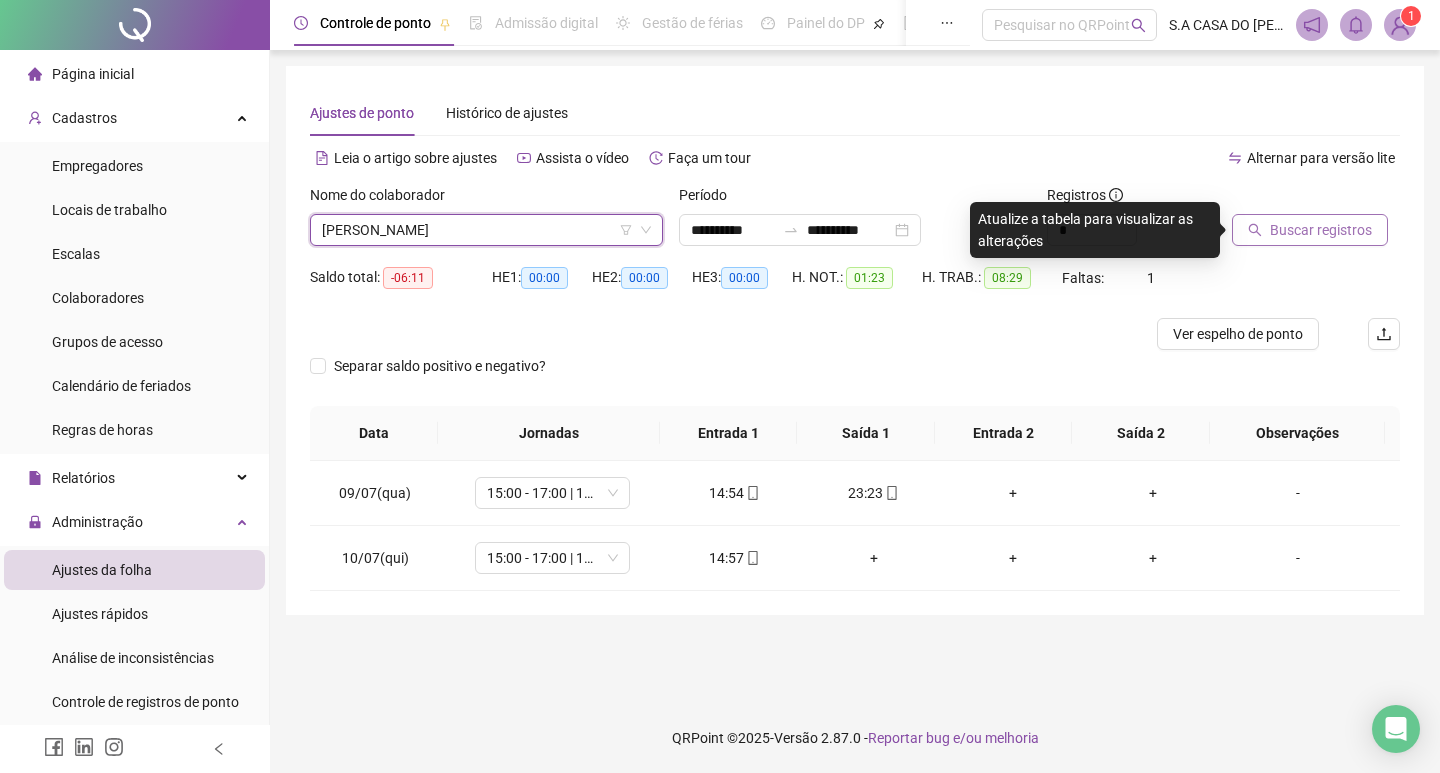 click on "Buscar registros" at bounding box center [1321, 230] 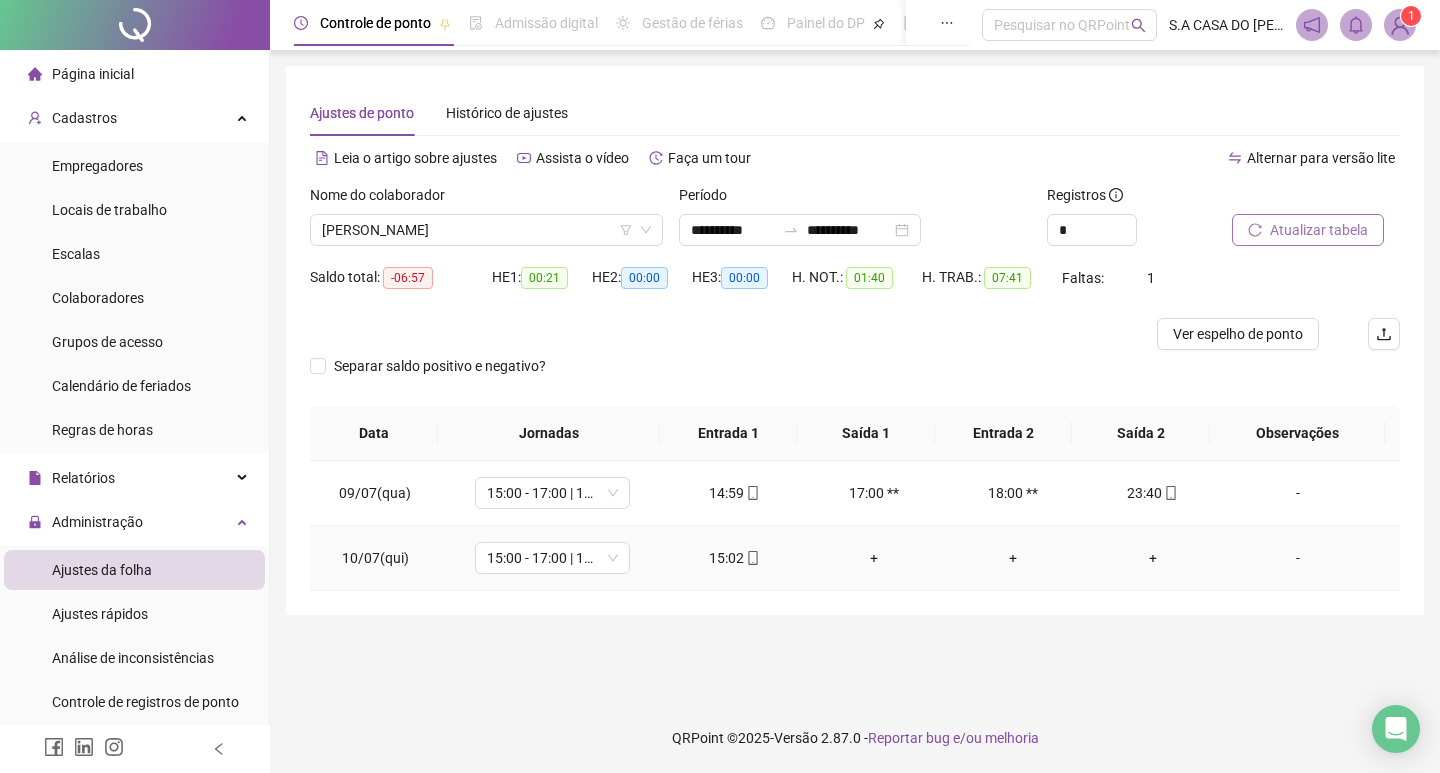 click on "15:02" at bounding box center (735, 558) 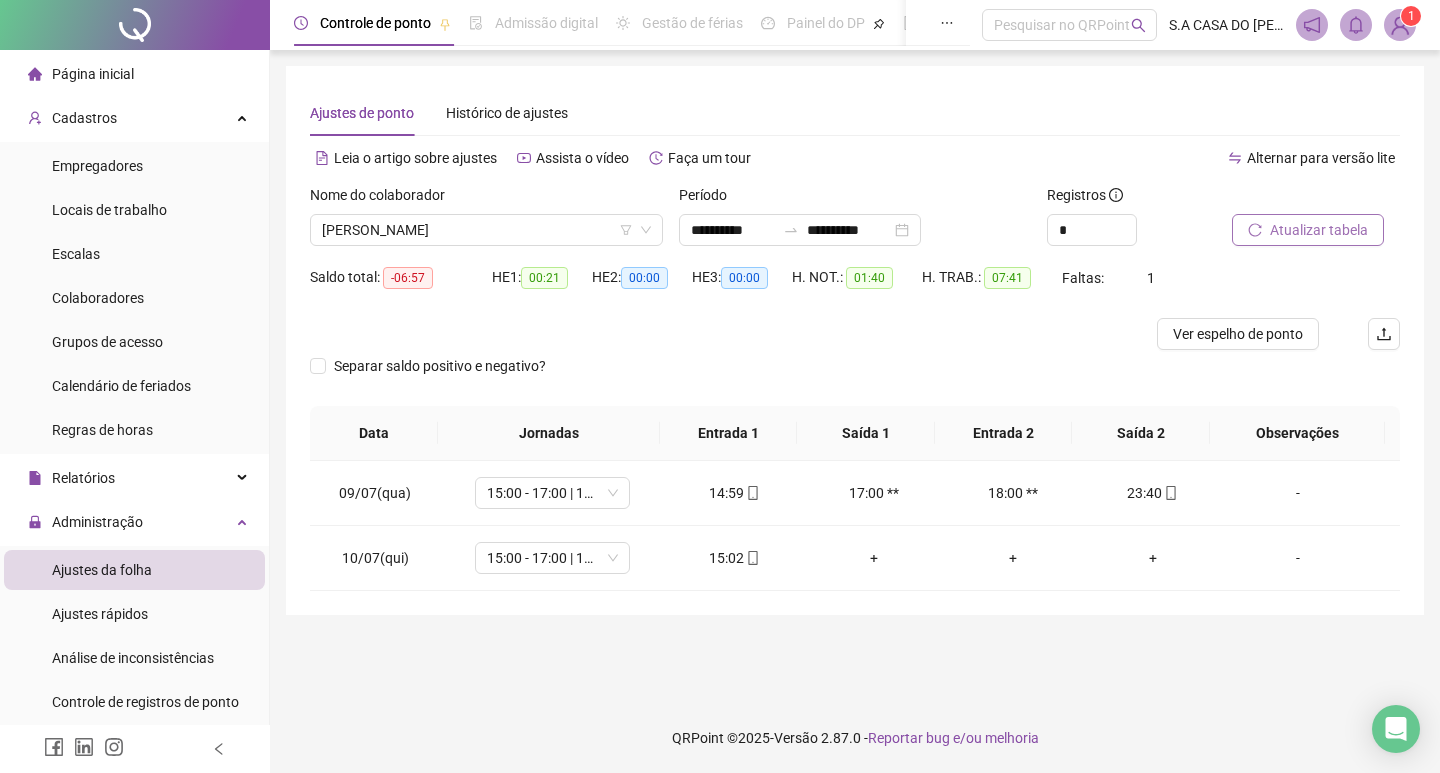type on "**********" 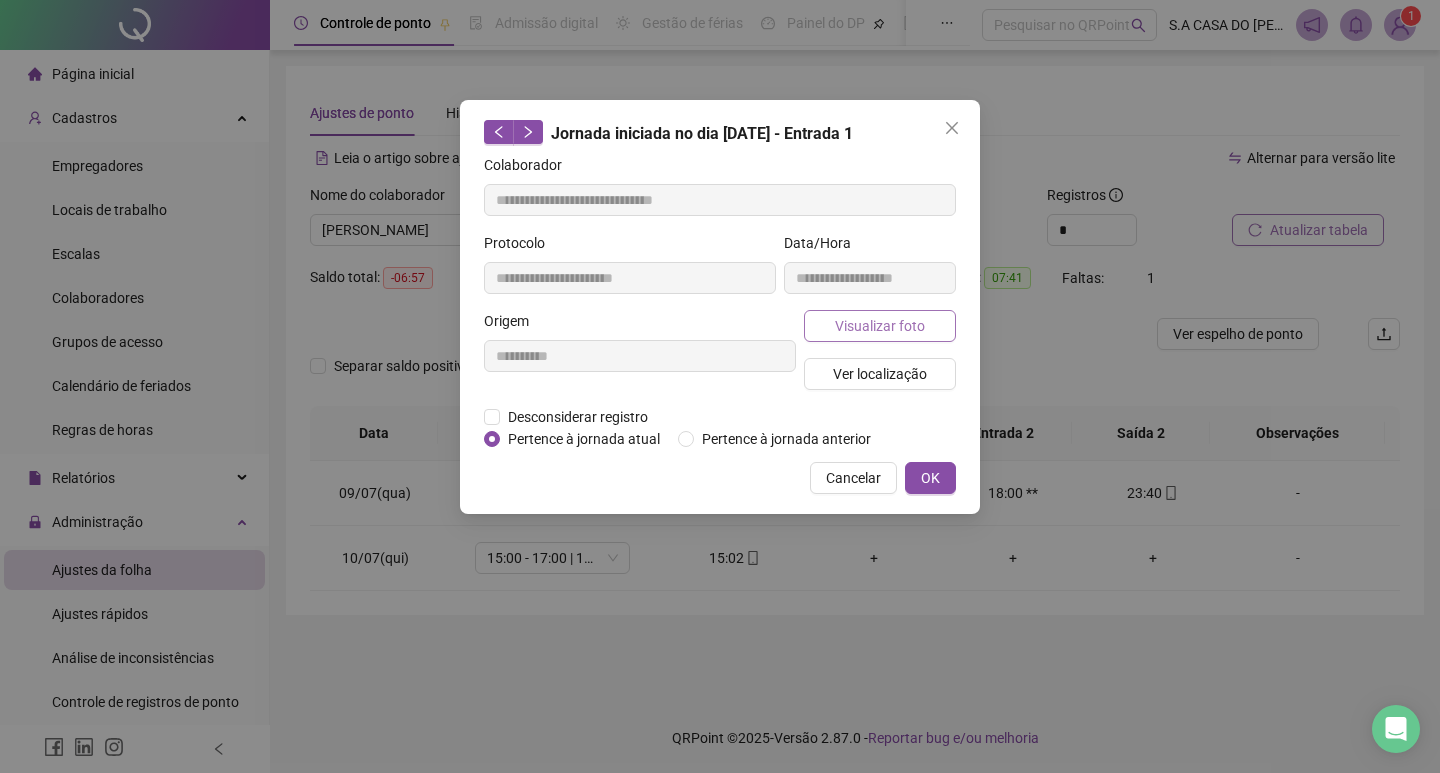 click on "Visualizar foto" at bounding box center [880, 326] 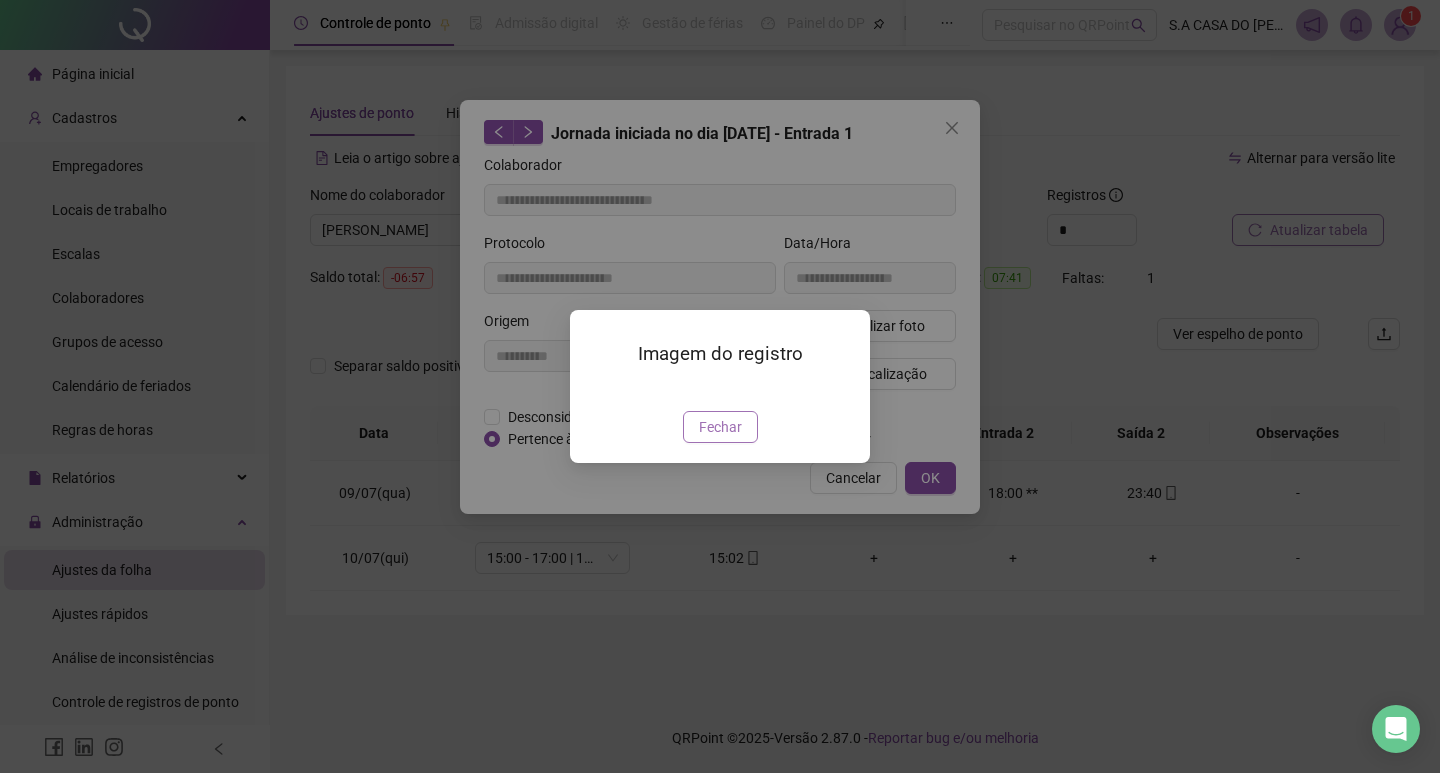 click on "Fechar" at bounding box center (720, 427) 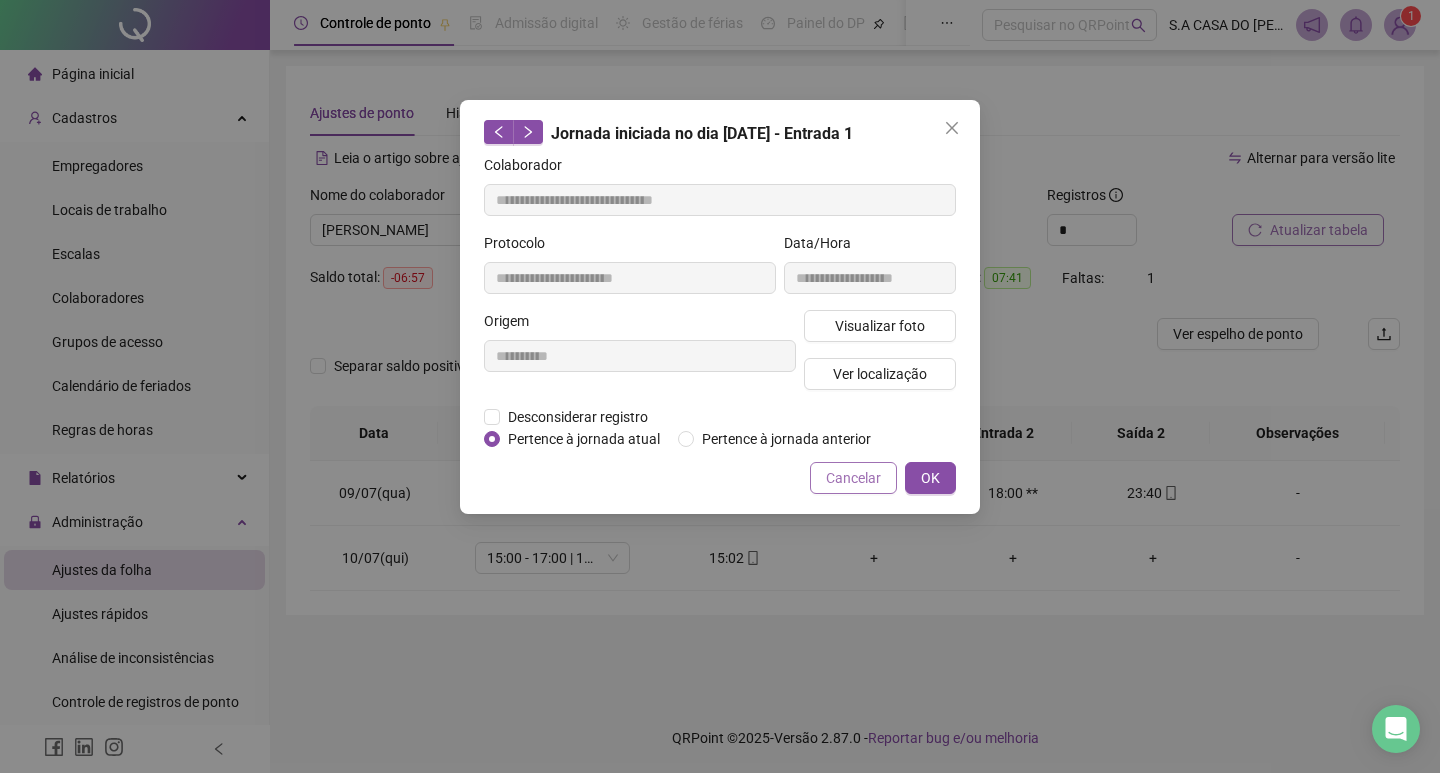 click on "Cancelar" at bounding box center [853, 478] 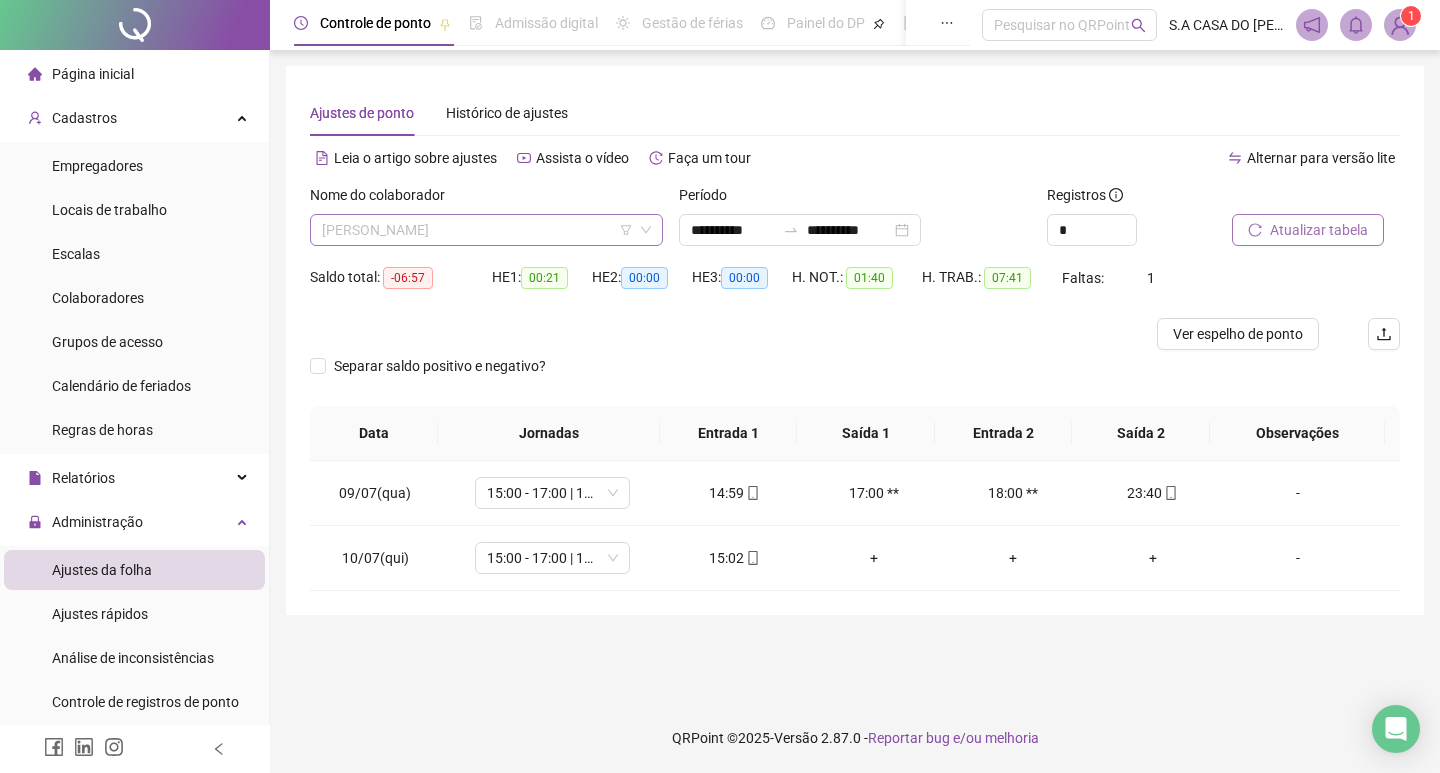 click on "[PERSON_NAME]" at bounding box center (486, 230) 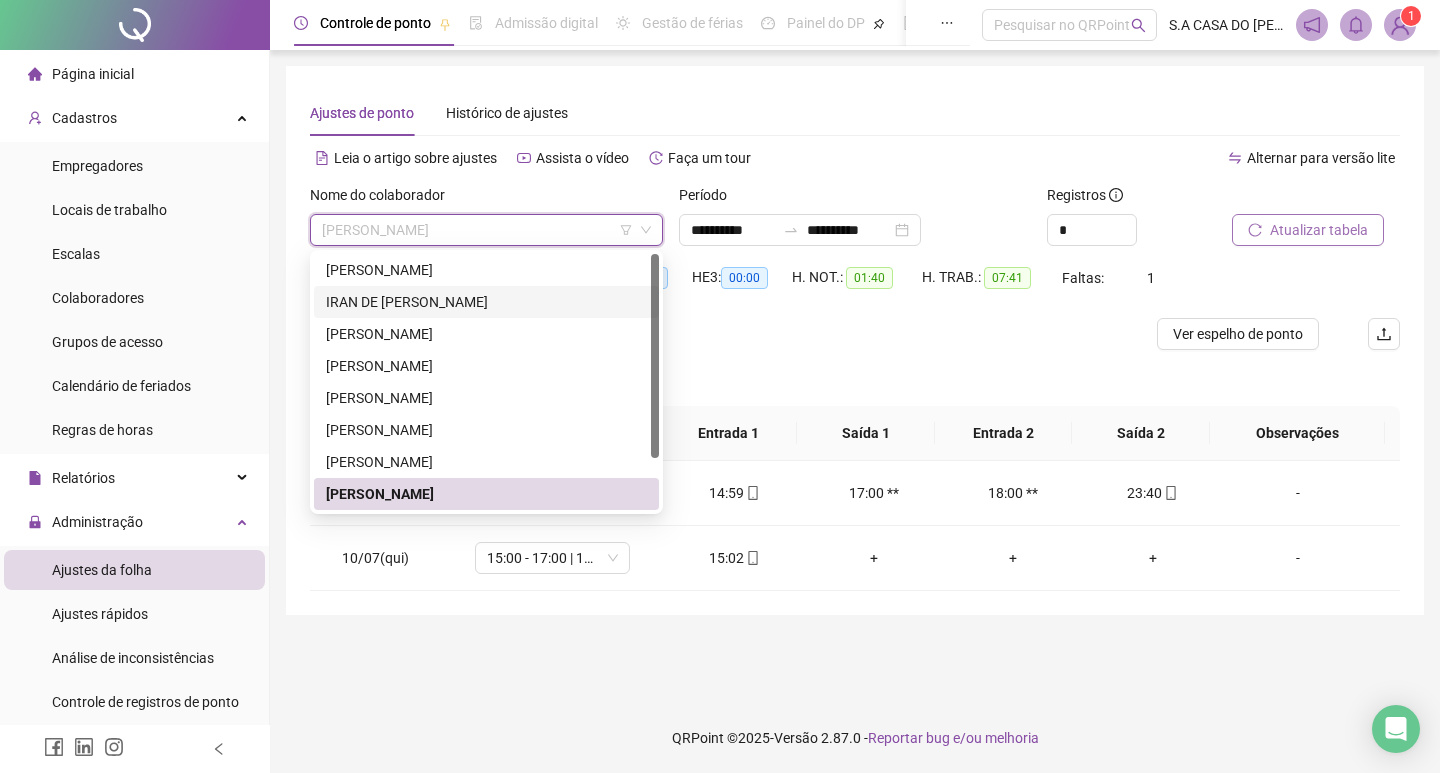 scroll, scrollTop: 0, scrollLeft: 0, axis: both 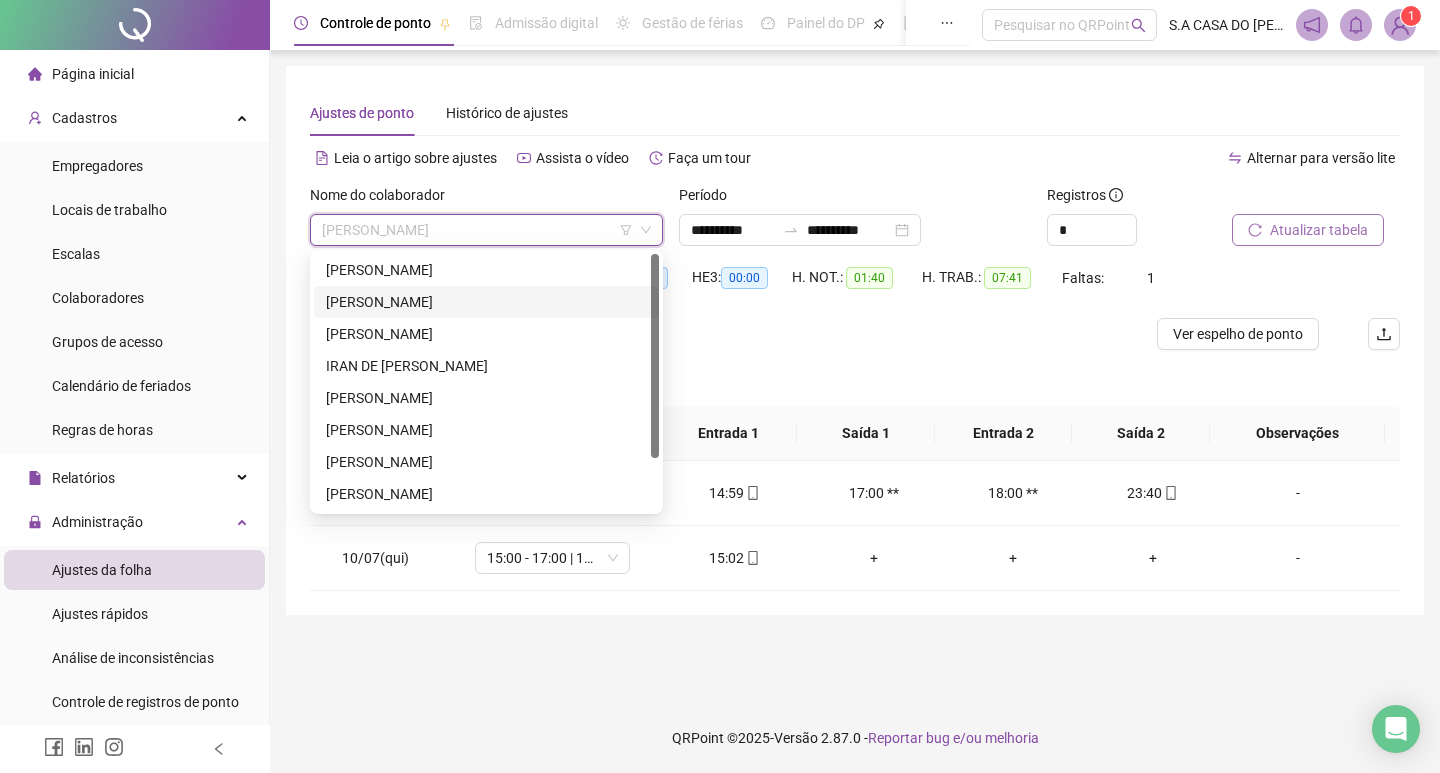 click on "[PERSON_NAME]" at bounding box center [486, 302] 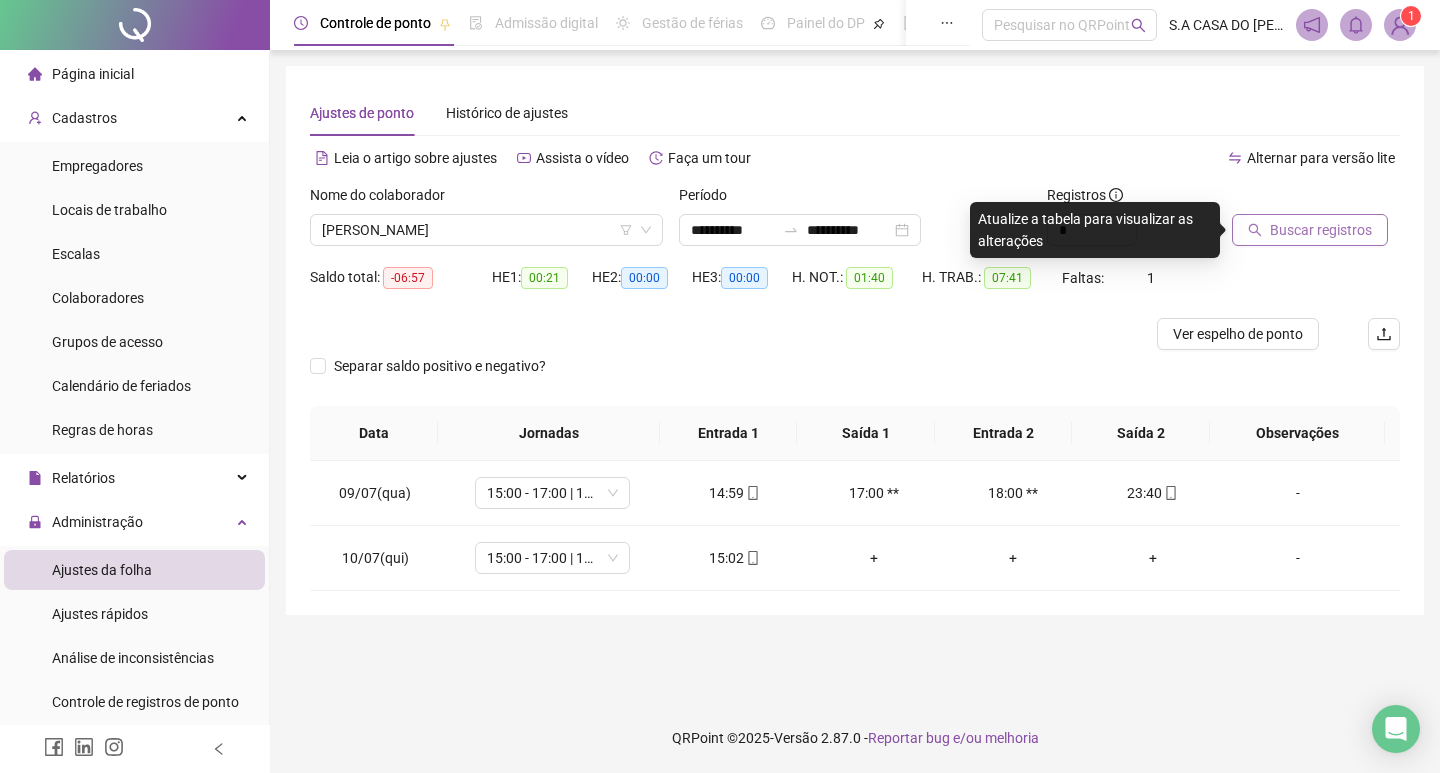 click on "Buscar registros" at bounding box center [1310, 230] 